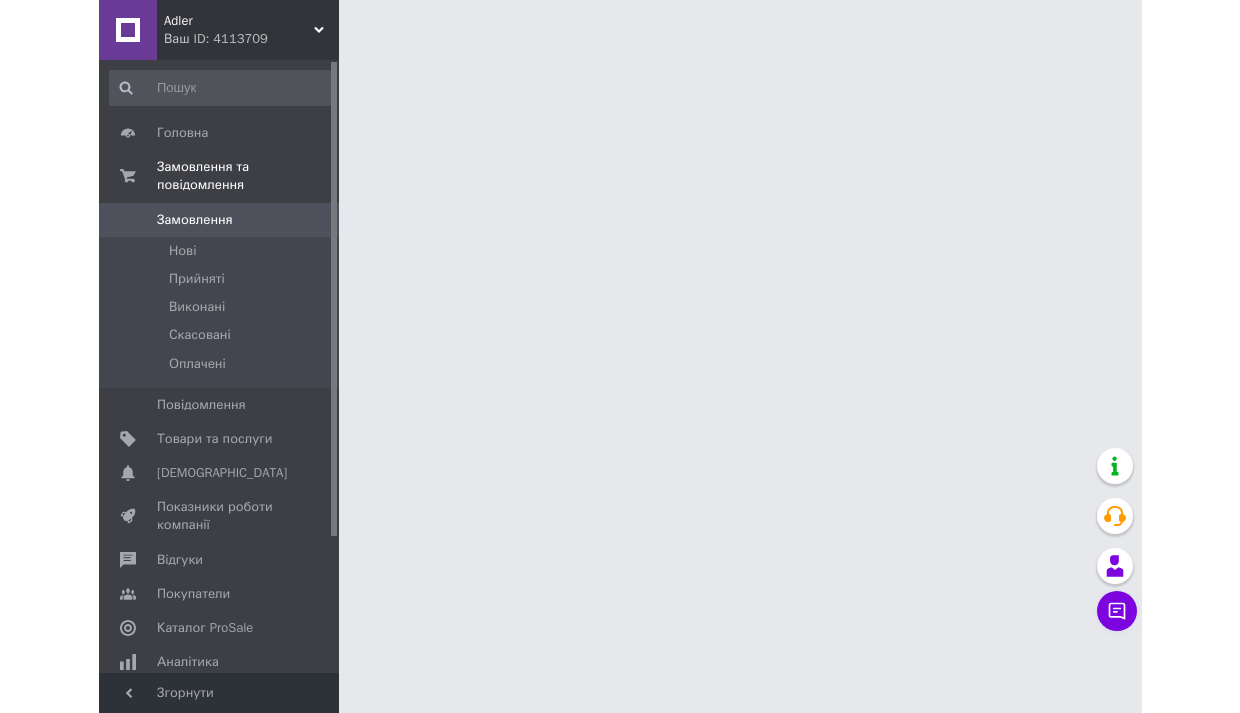 scroll, scrollTop: 0, scrollLeft: 0, axis: both 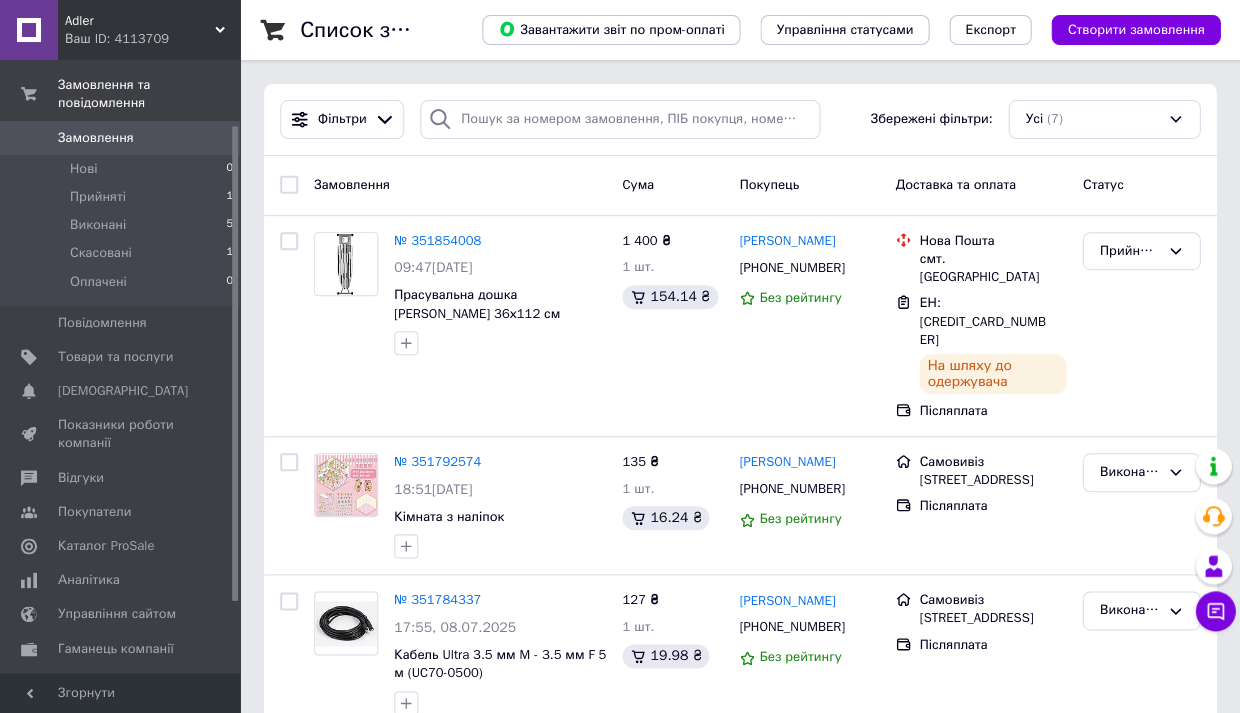 drag, startPoint x: 236, startPoint y: 400, endPoint x: 235, endPoint y: 465, distance: 65.00769 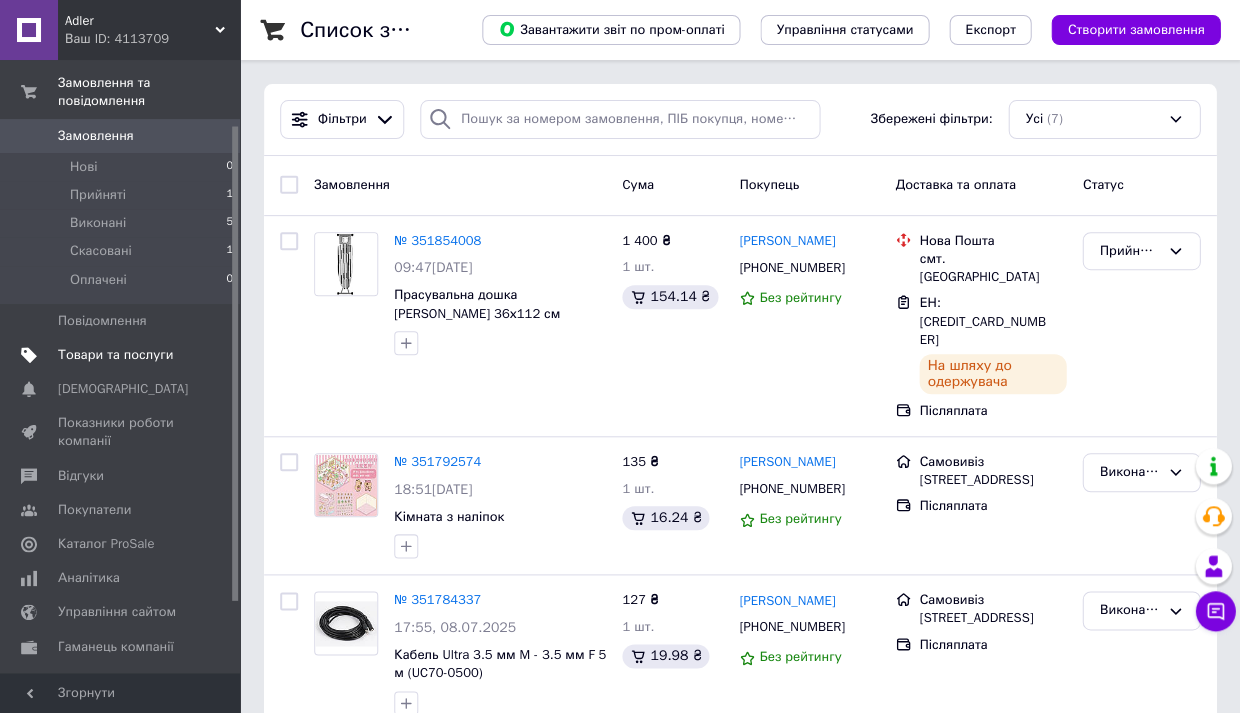 click on "Товари та послуги" at bounding box center (115, 355) 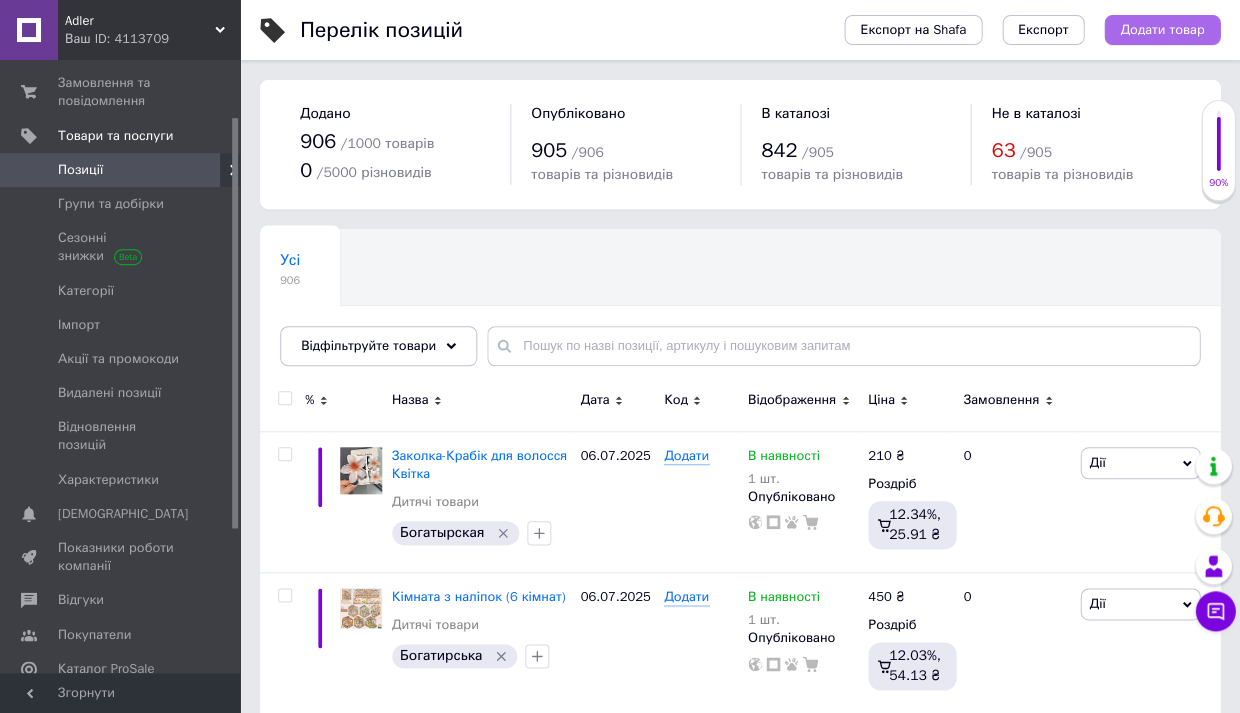click on "Додати товар" at bounding box center (1162, 30) 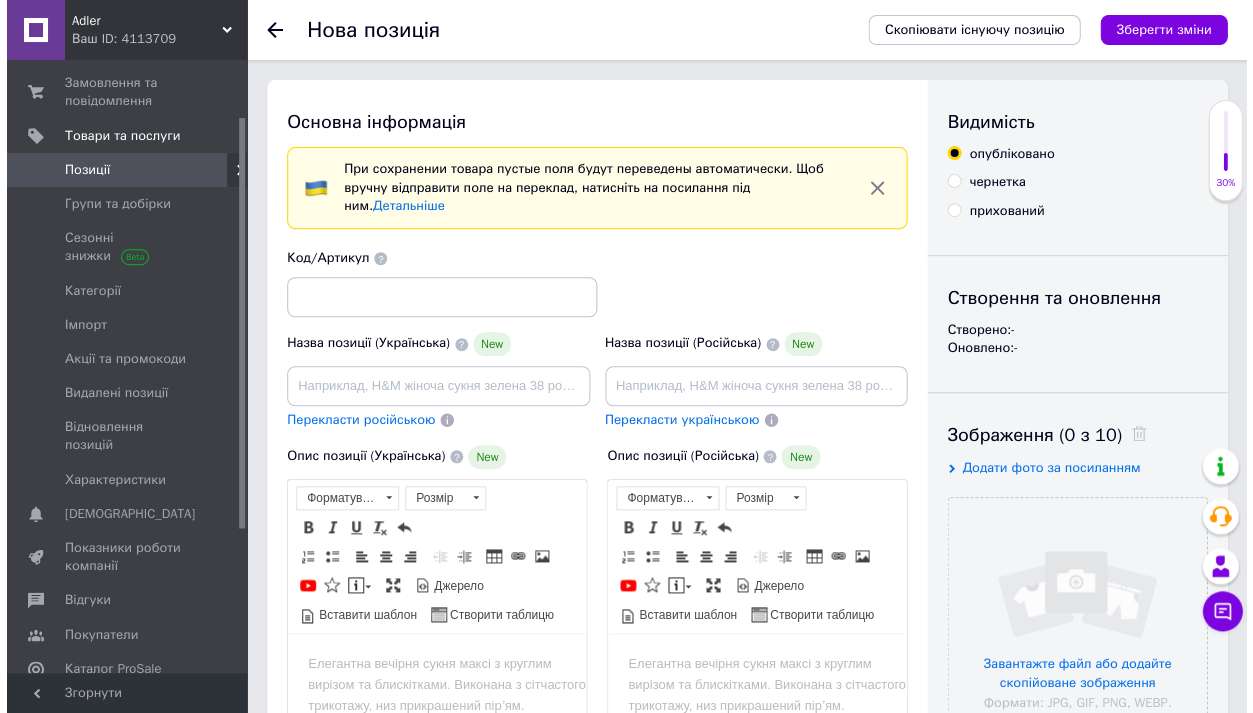 scroll, scrollTop: 0, scrollLeft: 0, axis: both 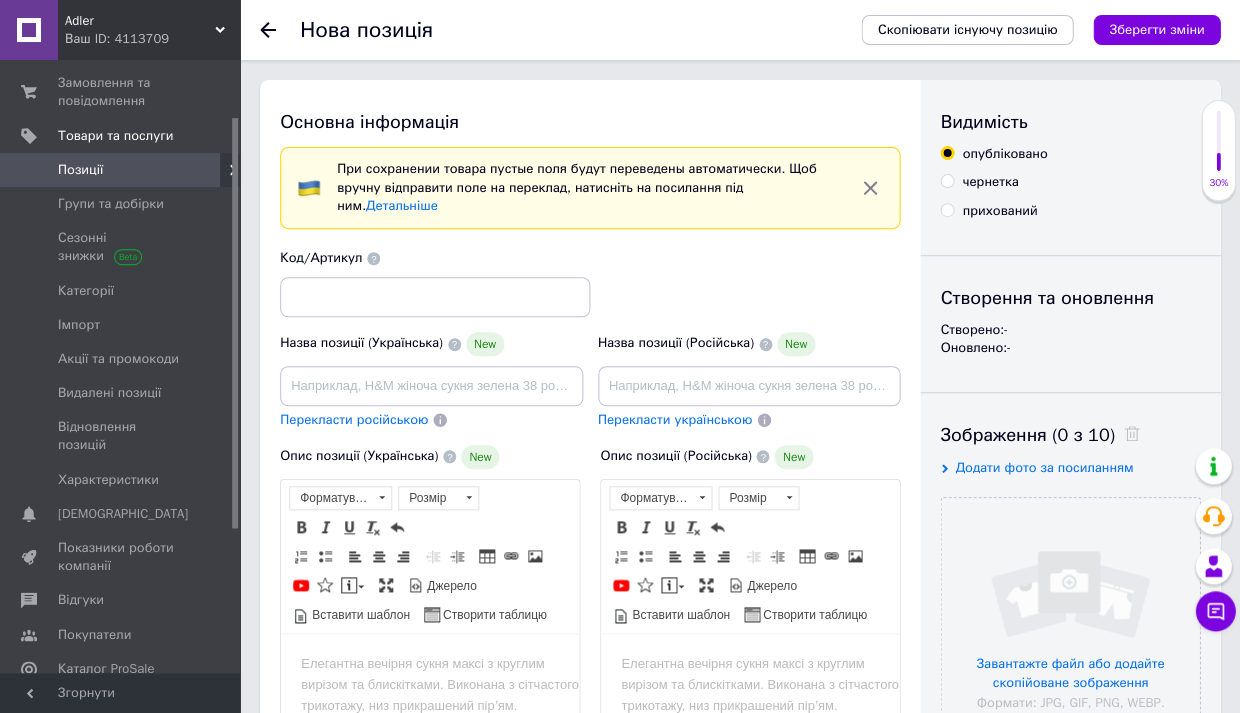 click 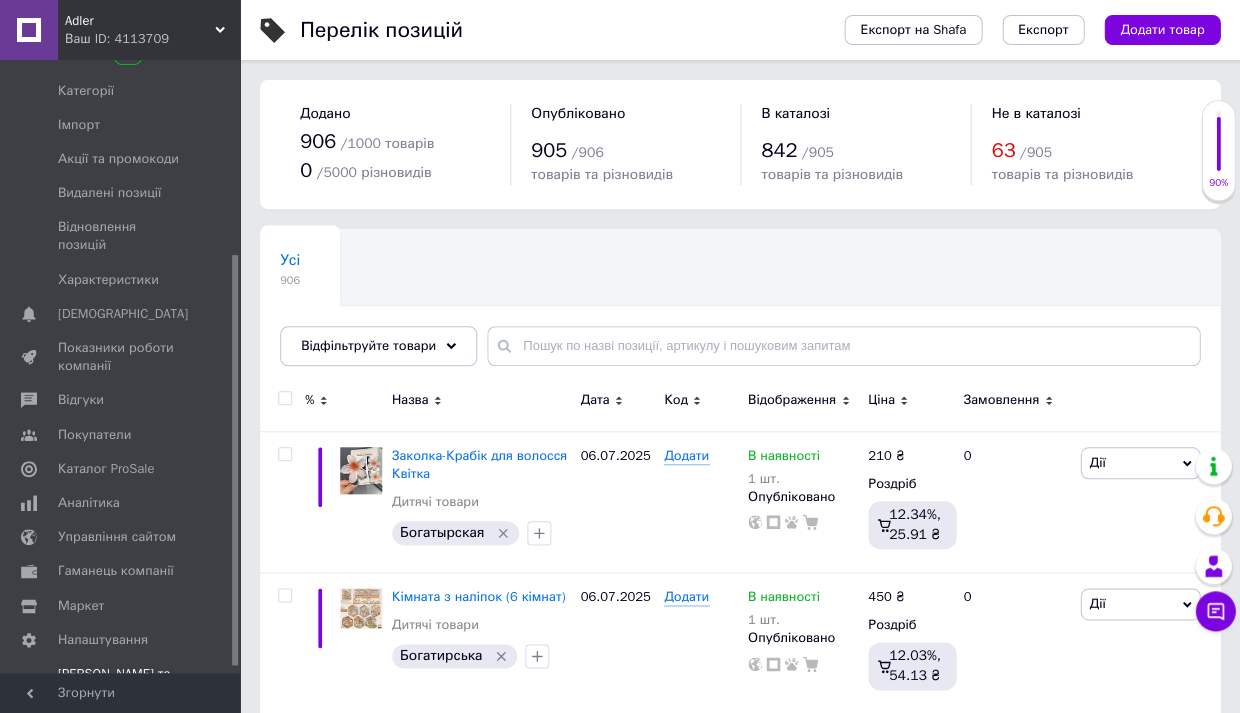 scroll, scrollTop: 298, scrollLeft: 0, axis: vertical 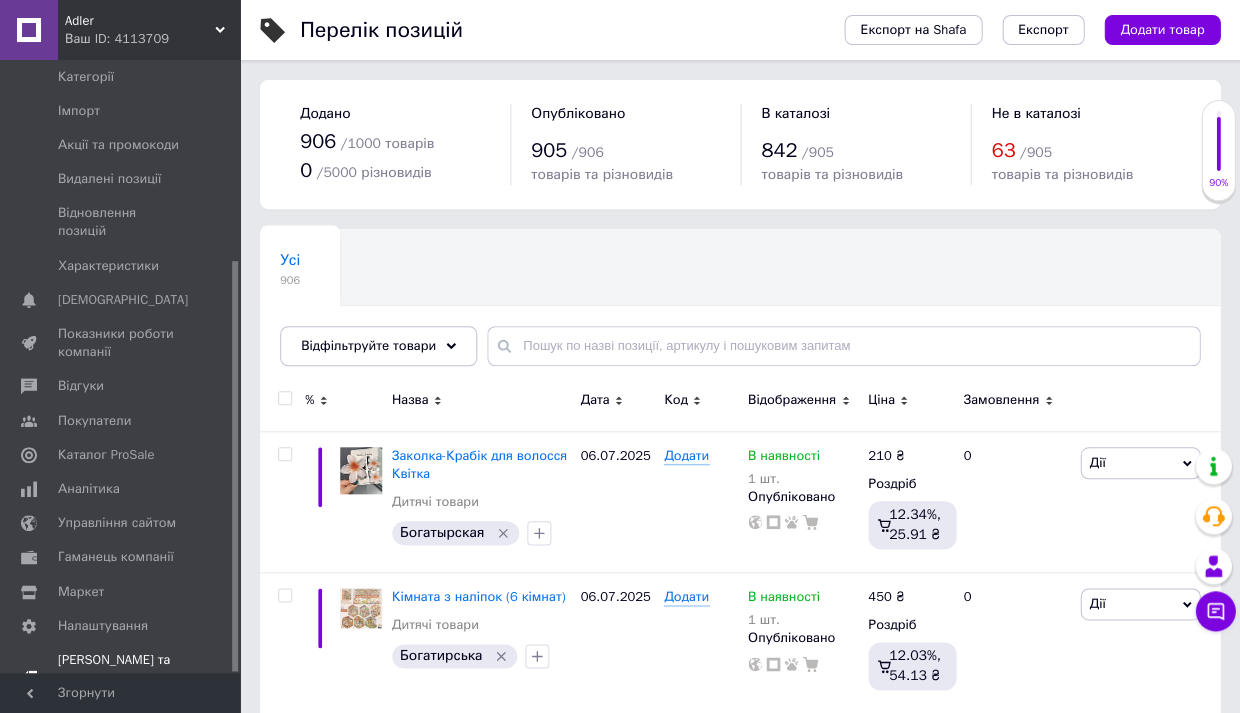 drag, startPoint x: 233, startPoint y: 450, endPoint x: 211, endPoint y: 626, distance: 177.36967 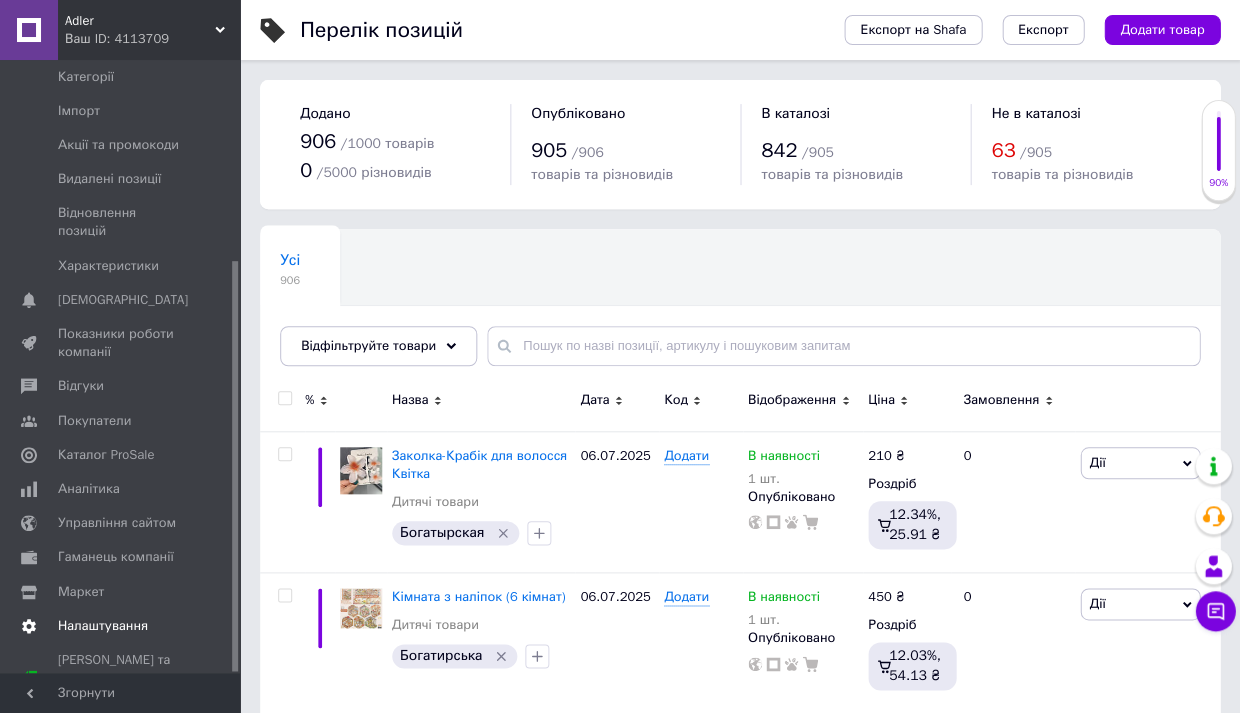 click on "Налаштування" at bounding box center [103, 626] 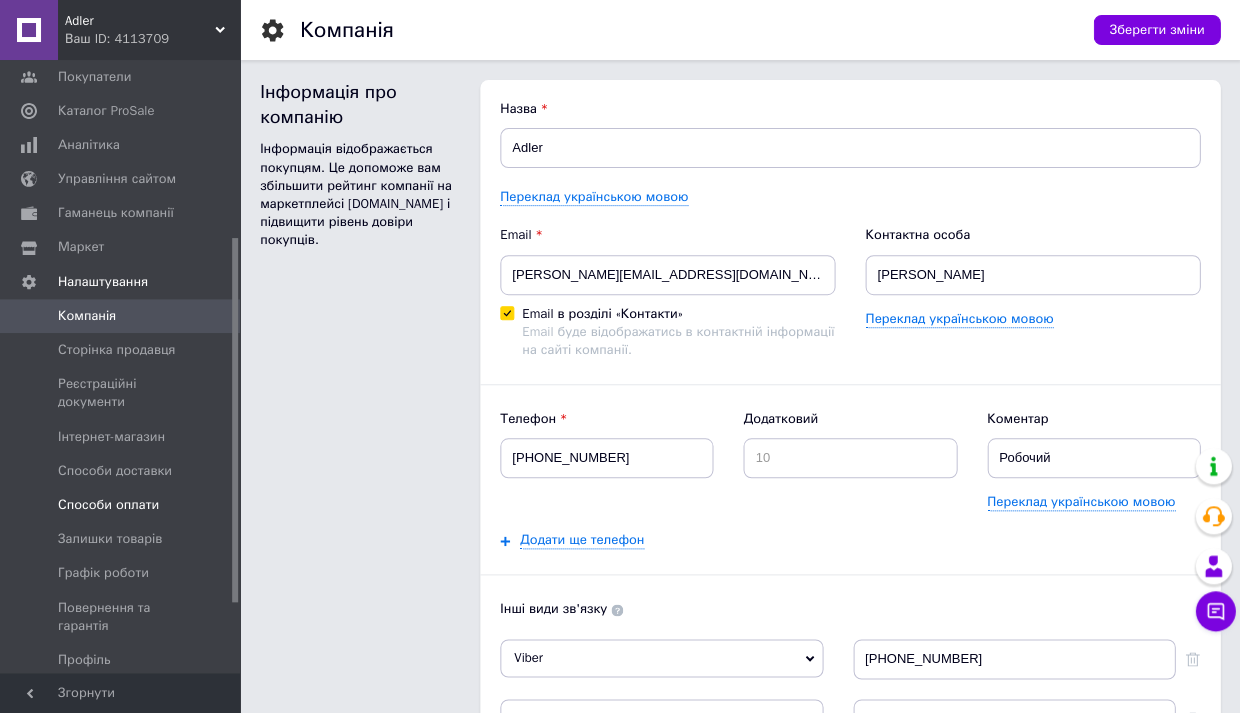scroll, scrollTop: 0, scrollLeft: 0, axis: both 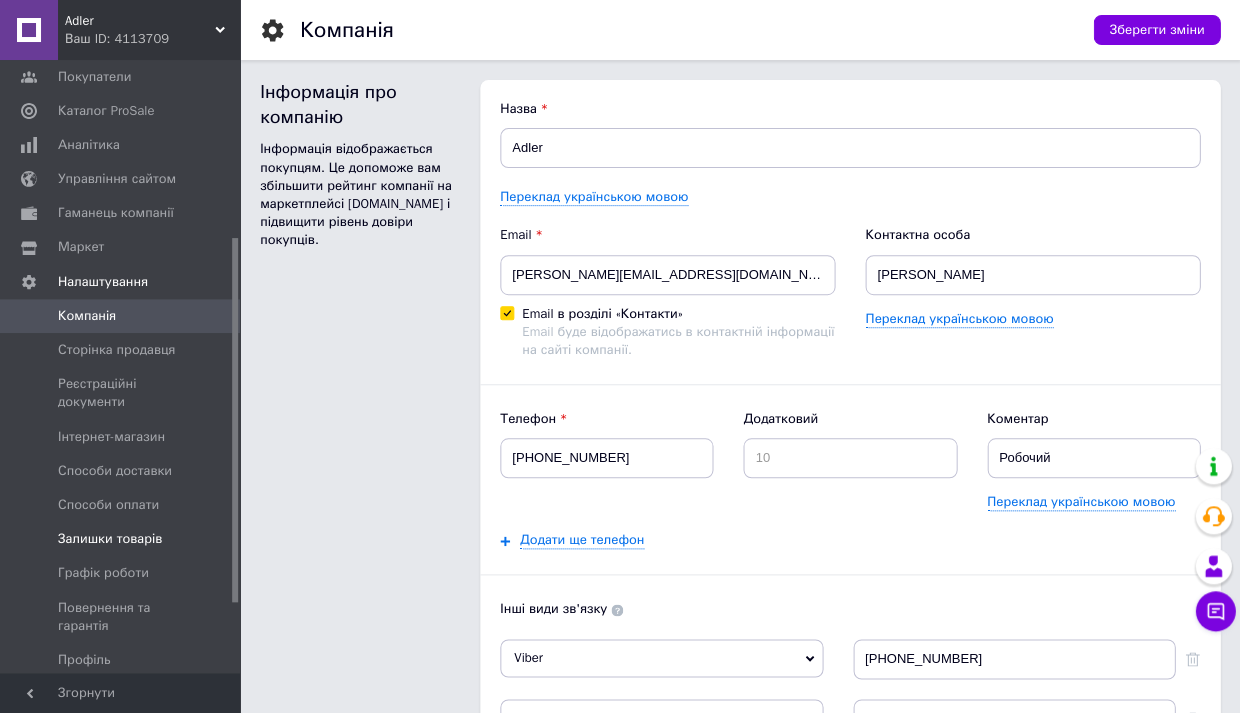 click on "Залишки товарів" at bounding box center (110, 539) 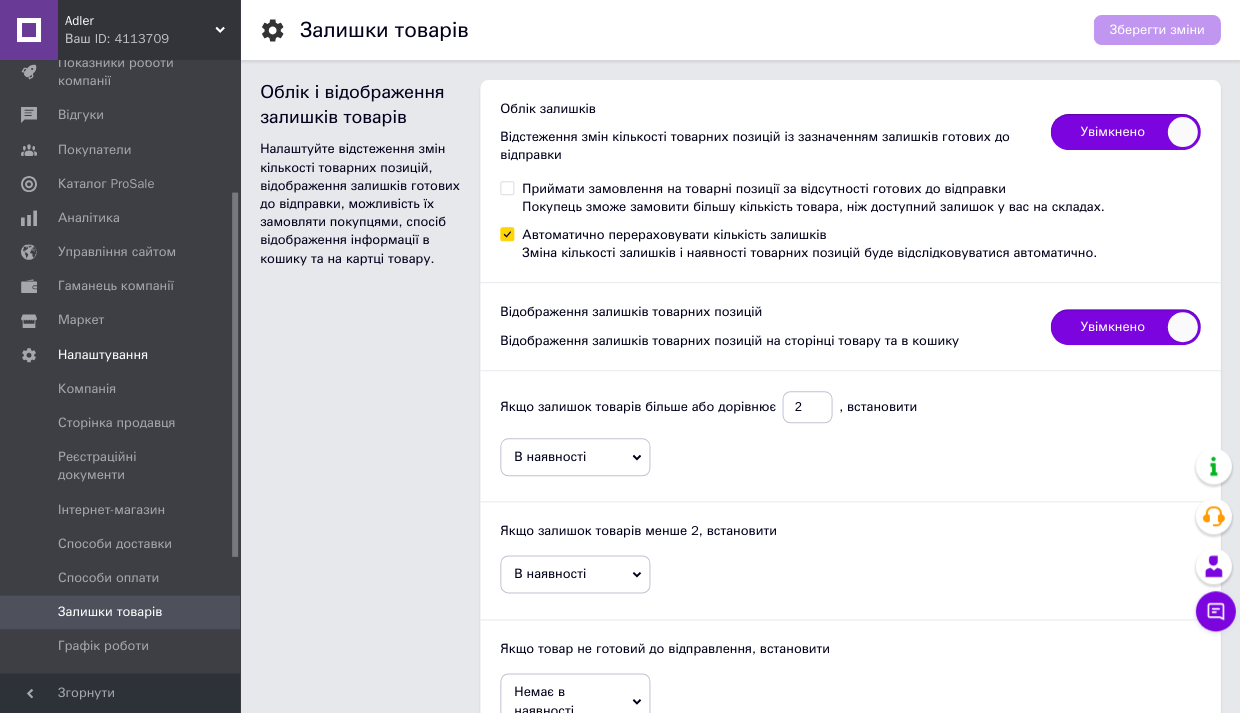 scroll, scrollTop: 220, scrollLeft: 0, axis: vertical 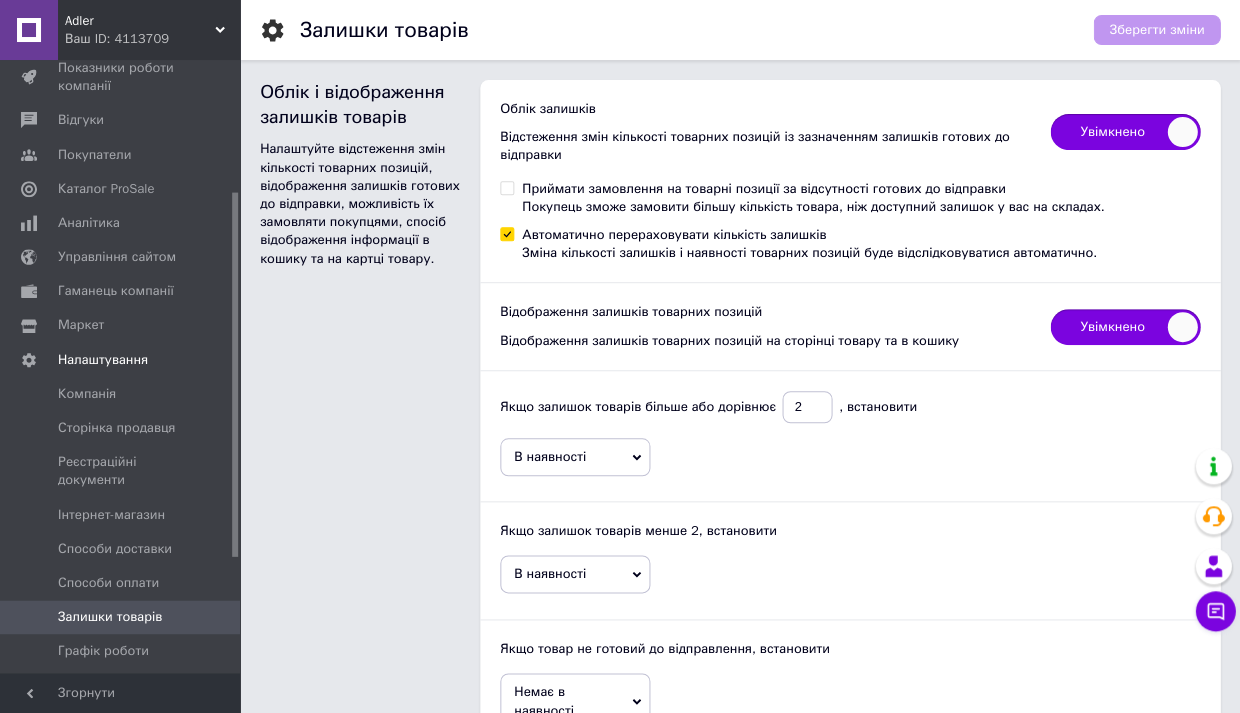 drag, startPoint x: 233, startPoint y: 419, endPoint x: 259, endPoint y: 374, distance: 51.971146 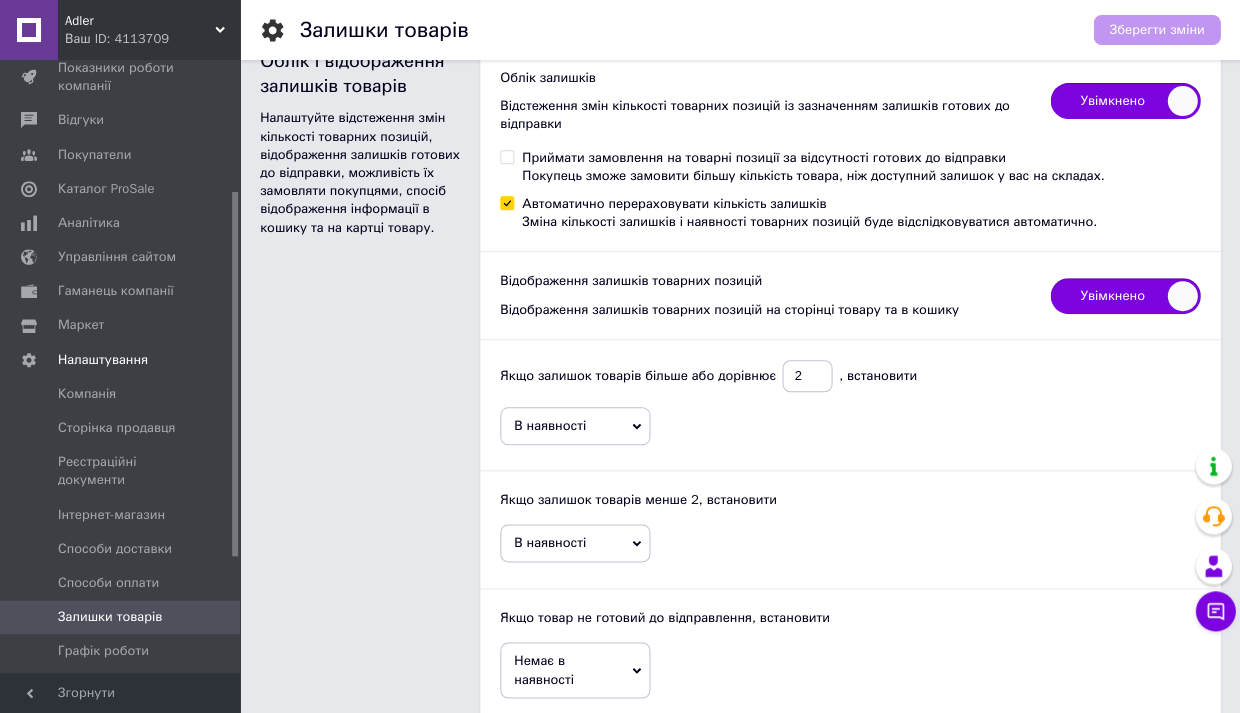 scroll, scrollTop: 92, scrollLeft: 0, axis: vertical 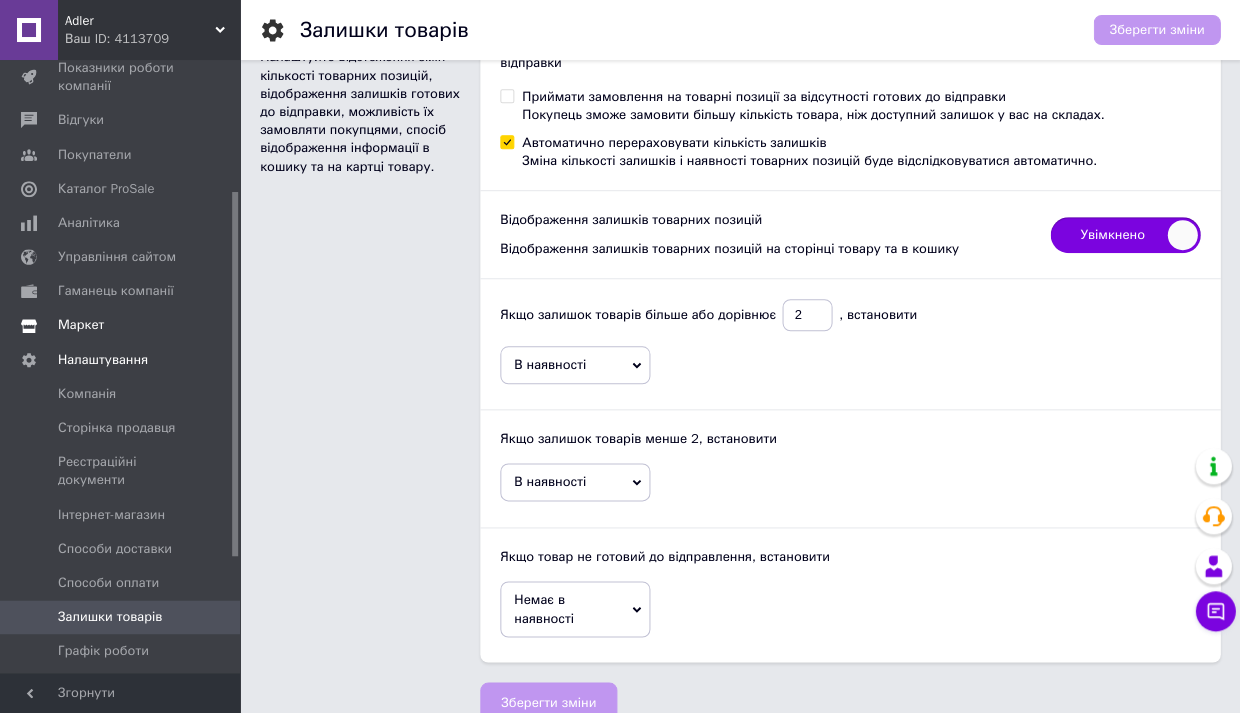 click on "Маркет" at bounding box center [81, 325] 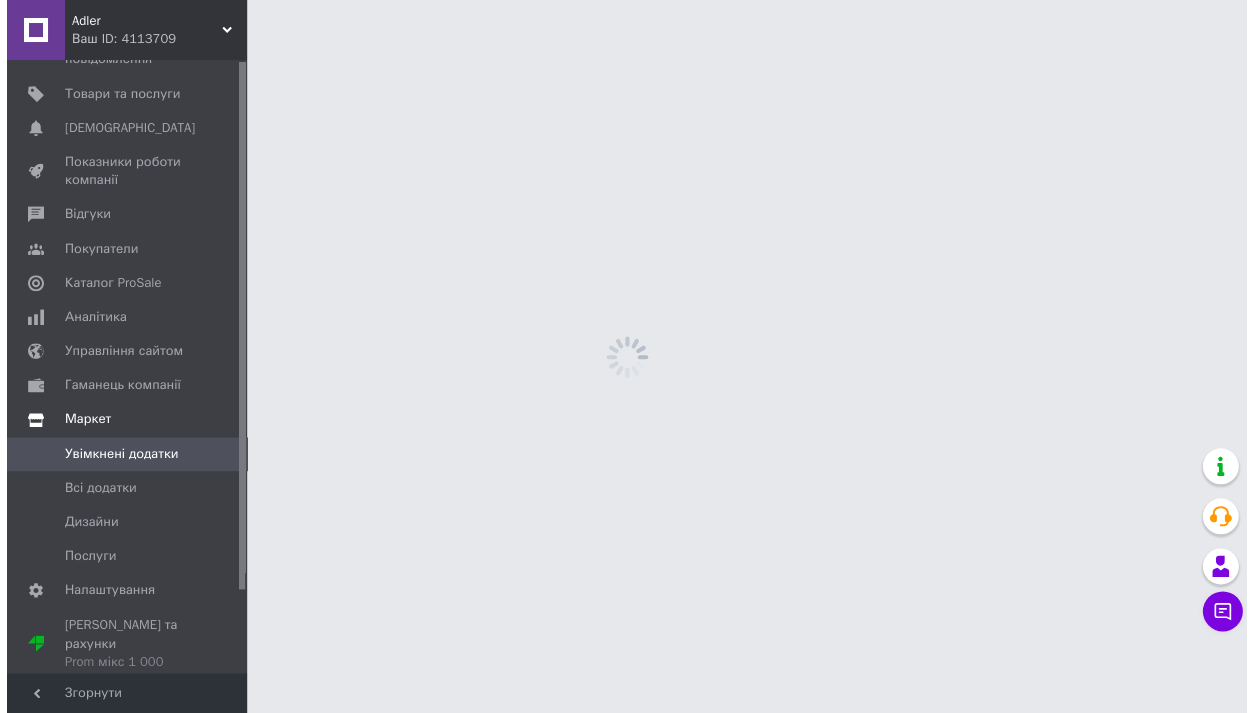 scroll, scrollTop: 0, scrollLeft: 0, axis: both 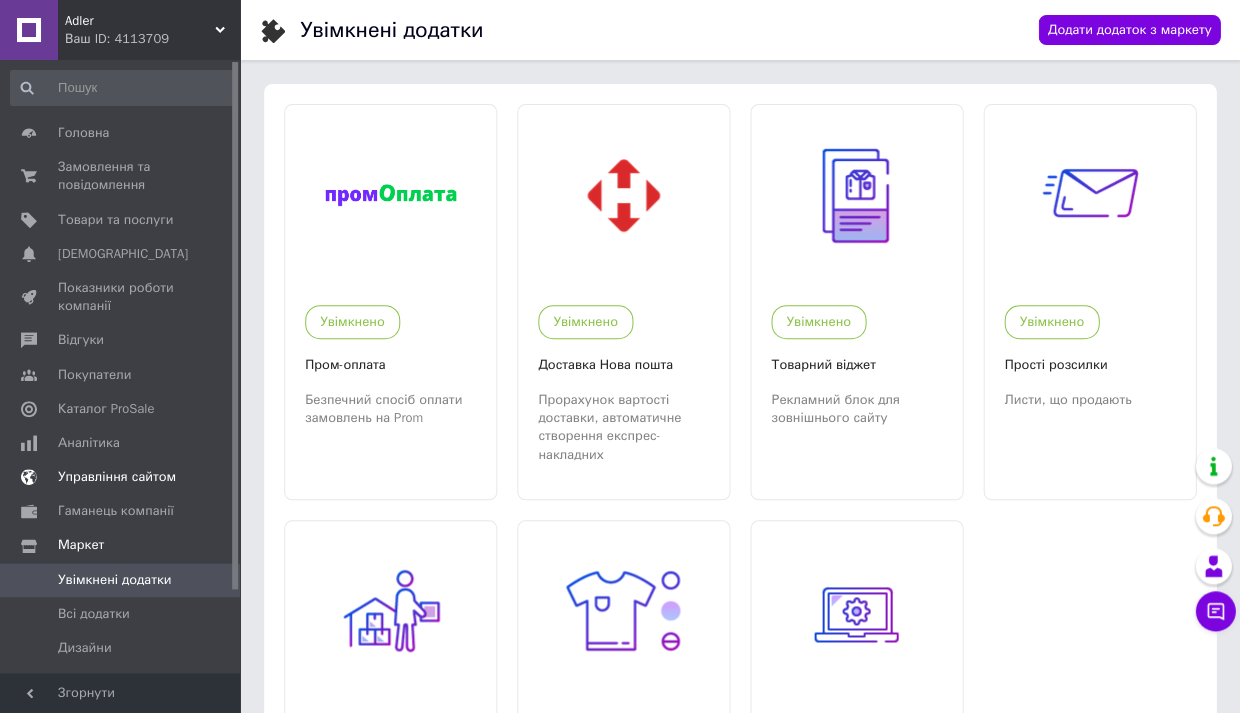 click on "Управління сайтом" at bounding box center [117, 477] 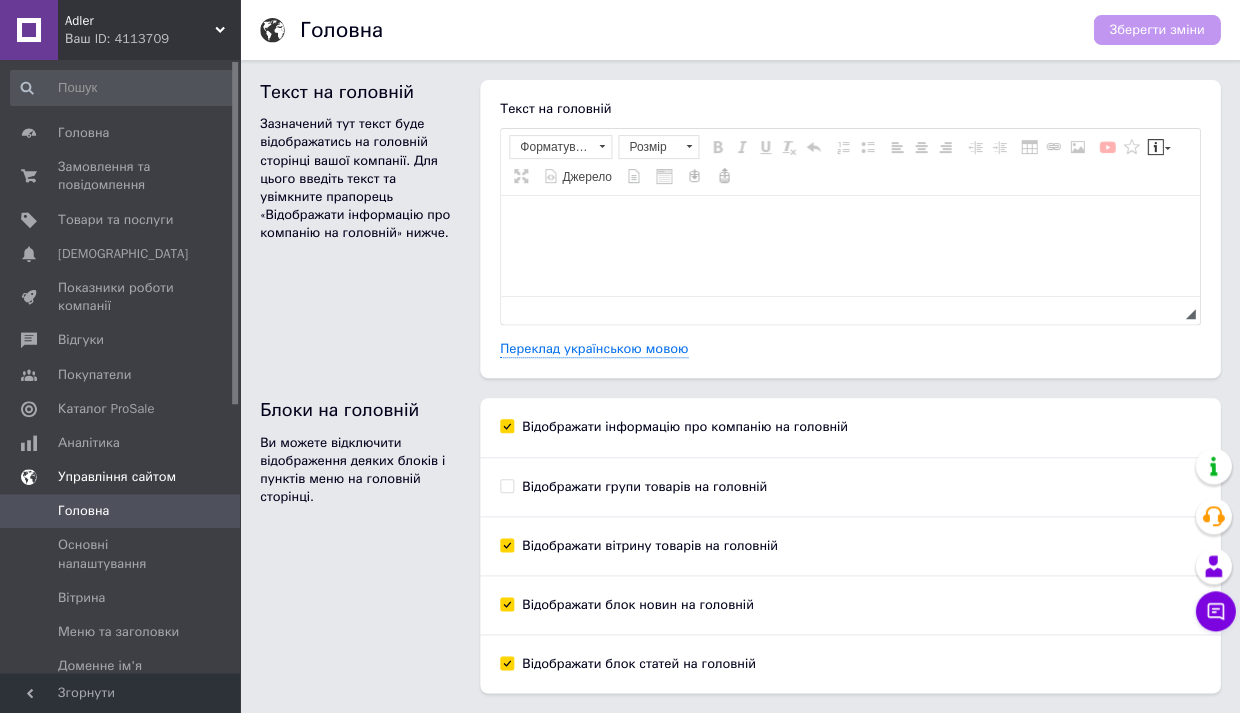 scroll, scrollTop: 0, scrollLeft: 0, axis: both 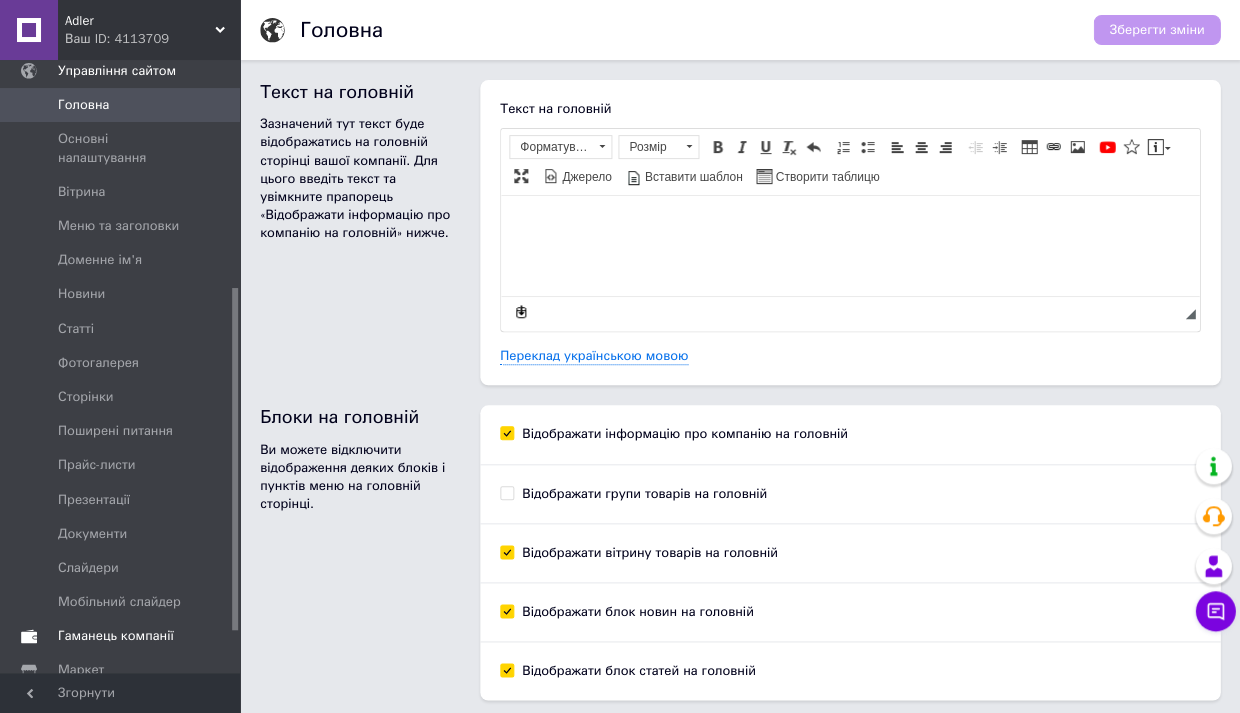drag, startPoint x: 237, startPoint y: 387, endPoint x: 215, endPoint y: 613, distance: 227.06827 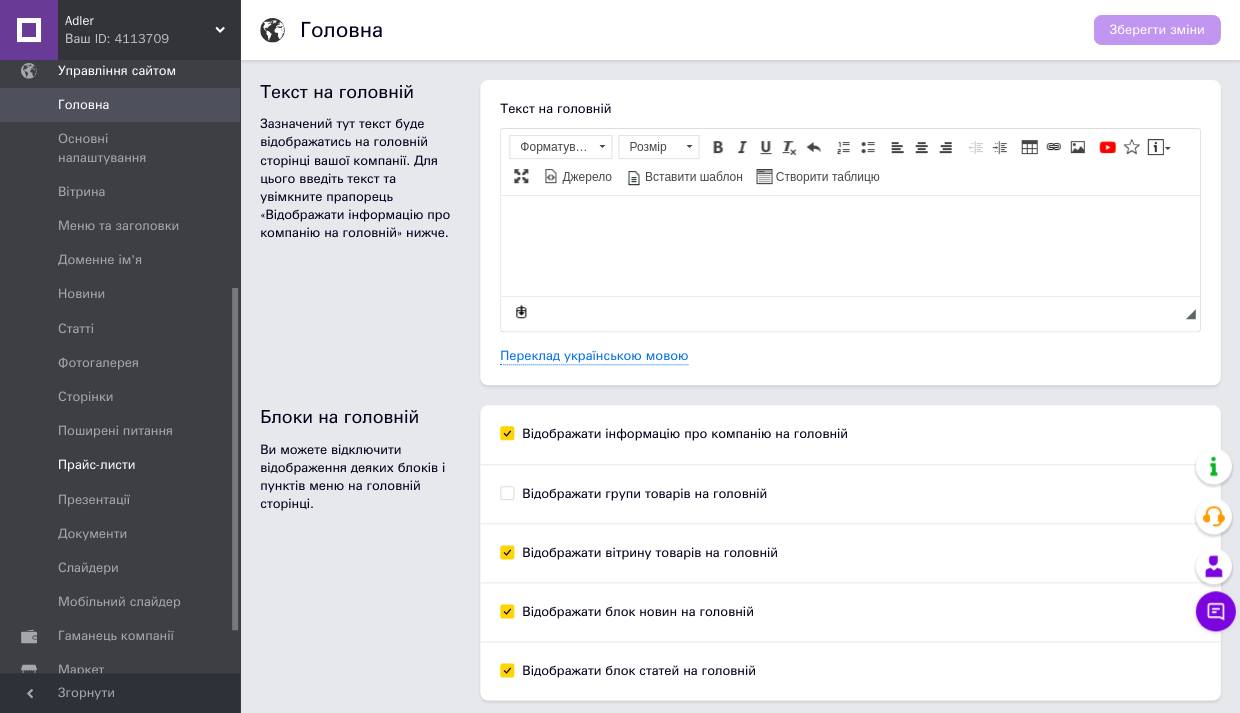 click on "Прайс-листи" at bounding box center [97, 465] 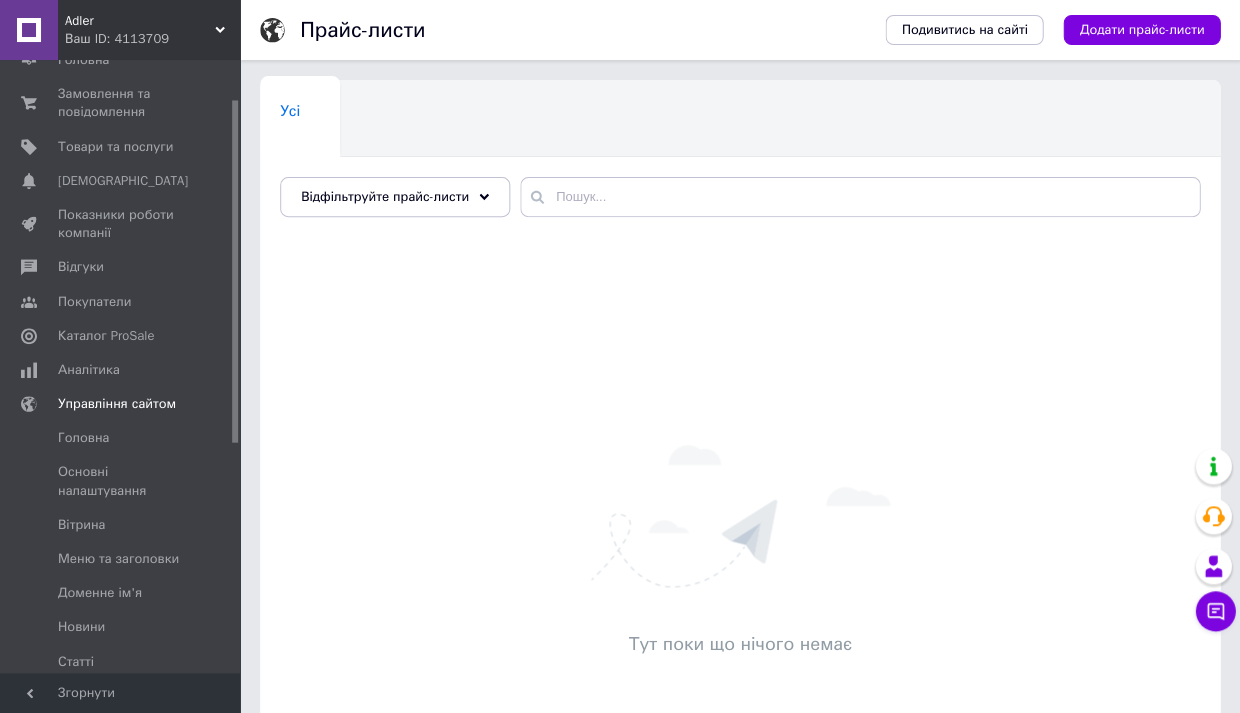 scroll, scrollTop: 69, scrollLeft: 0, axis: vertical 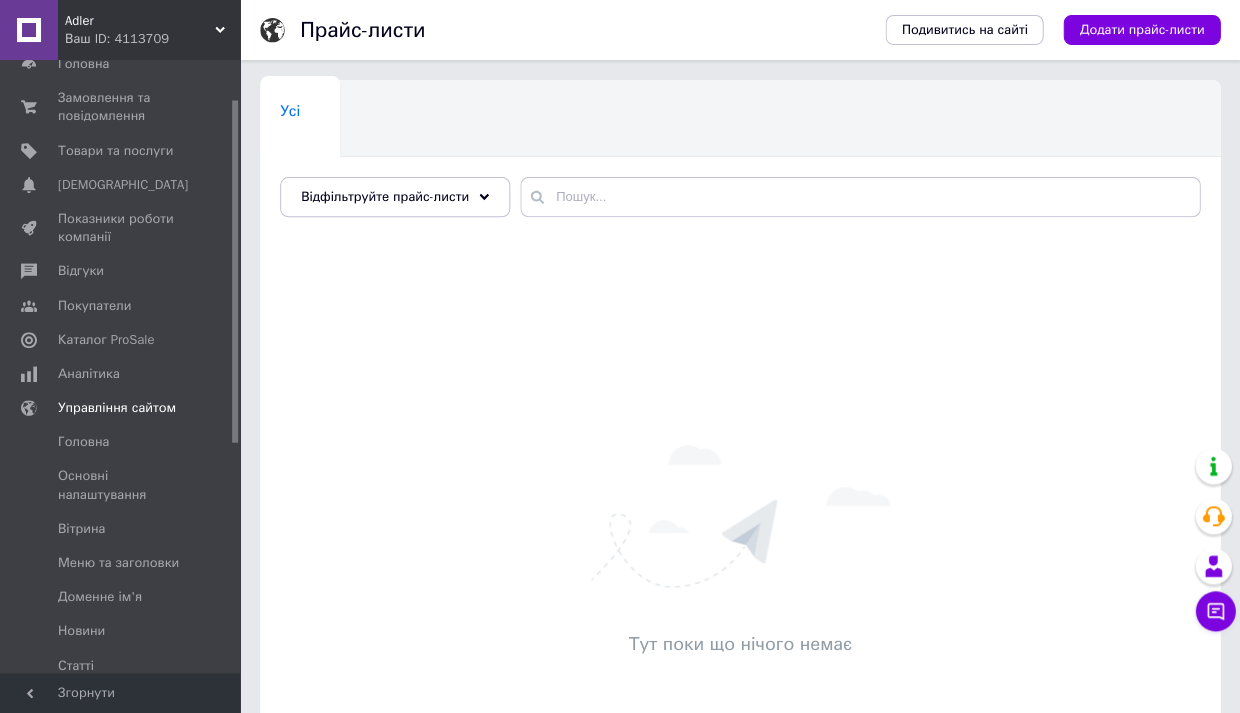 drag, startPoint x: 236, startPoint y: 440, endPoint x: 240, endPoint y: 253, distance: 187.04277 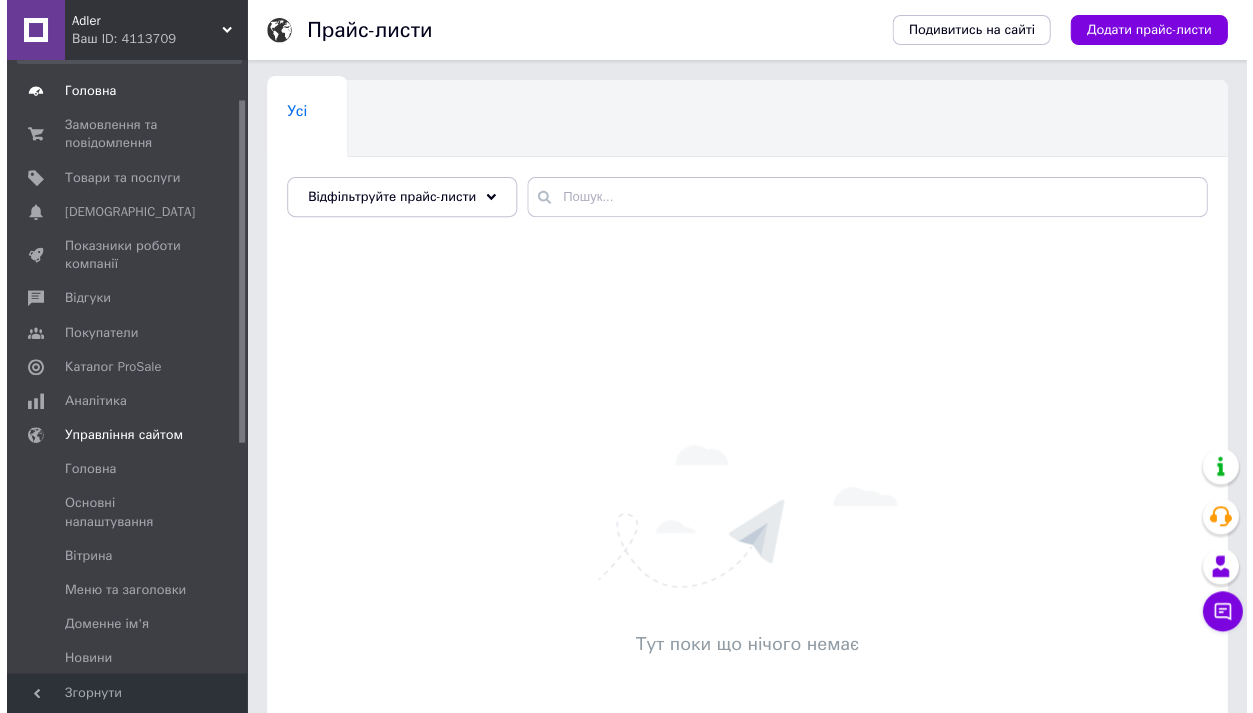scroll, scrollTop: 0, scrollLeft: 0, axis: both 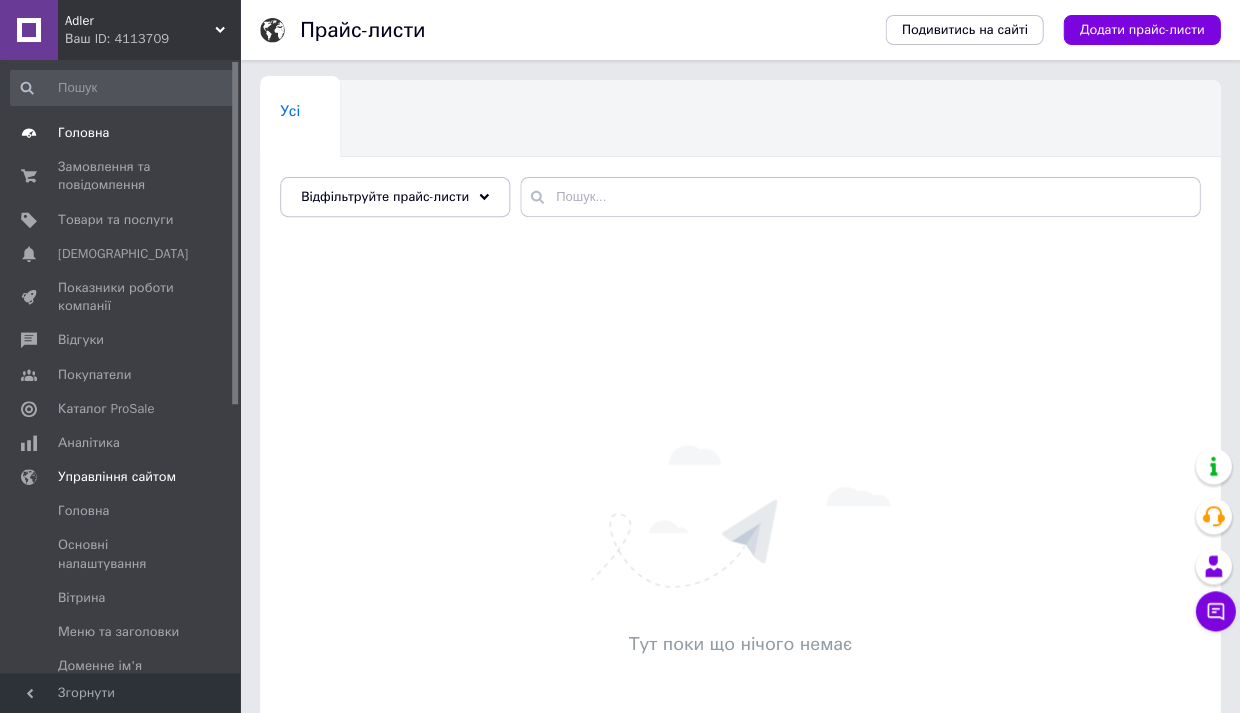 drag, startPoint x: 236, startPoint y: 259, endPoint x: 220, endPoint y: 140, distance: 120.070816 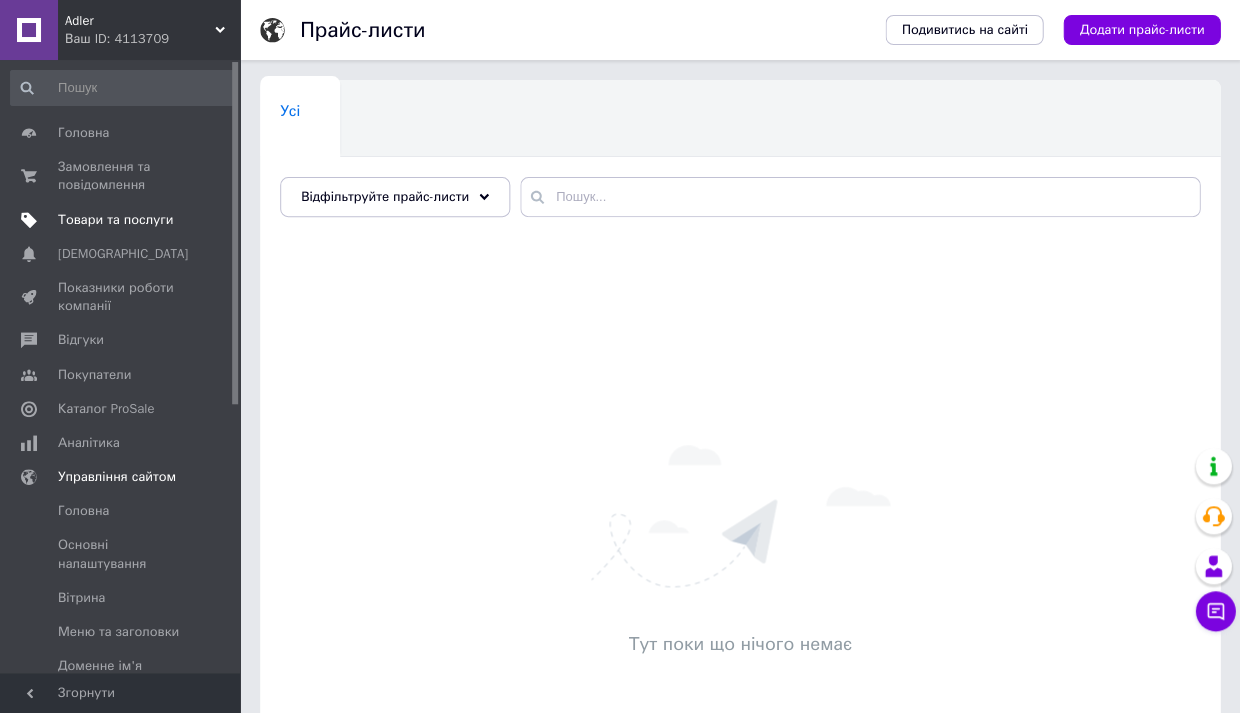 click on "Товари та послуги" at bounding box center (115, 220) 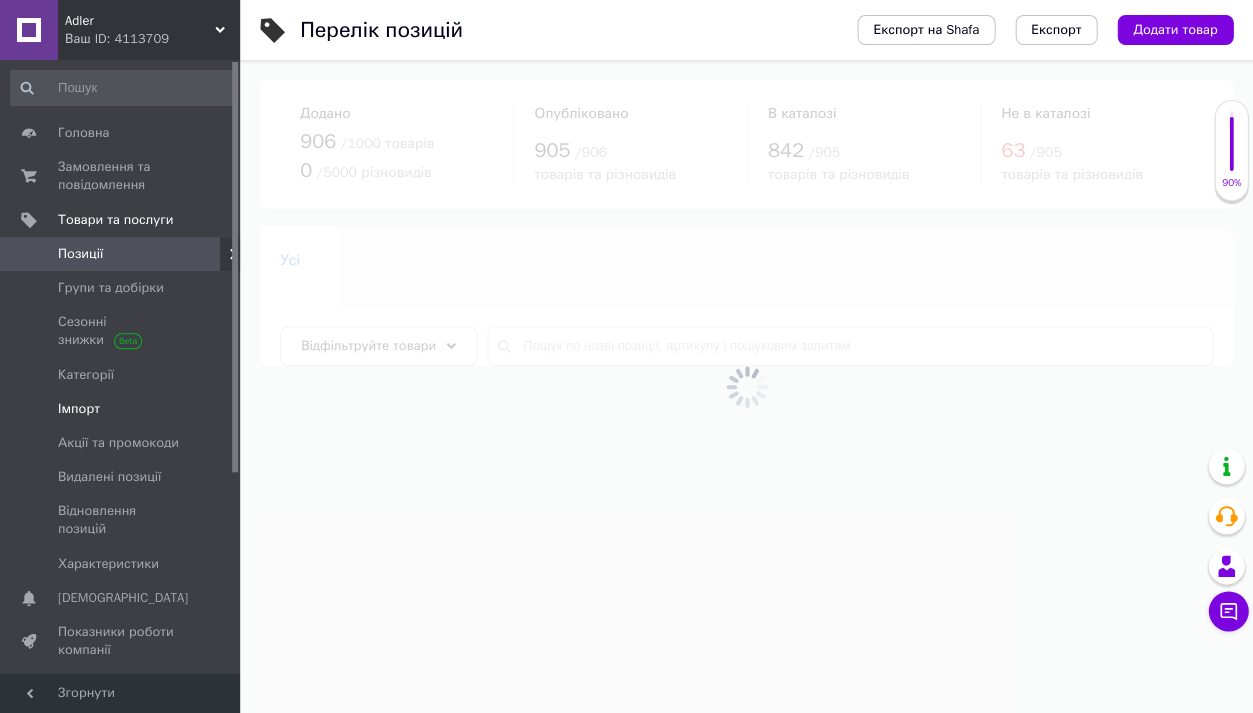 click on "Імпорт" at bounding box center [79, 409] 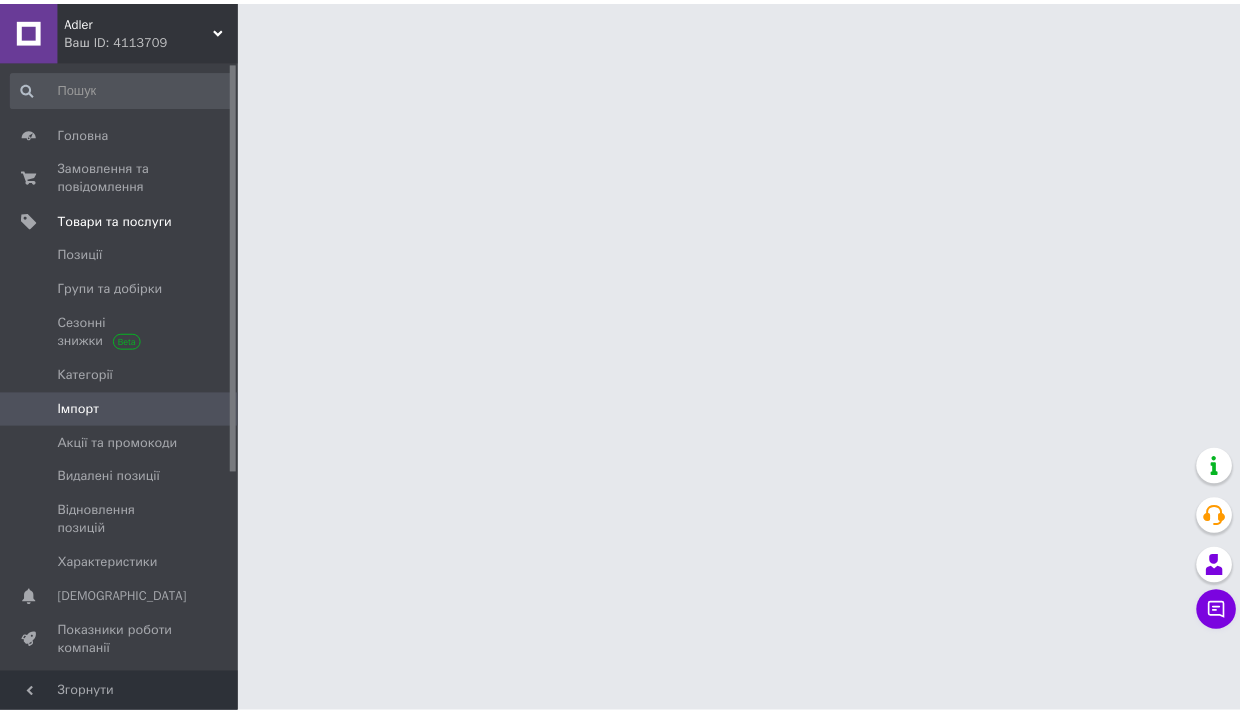 scroll, scrollTop: 0, scrollLeft: 0, axis: both 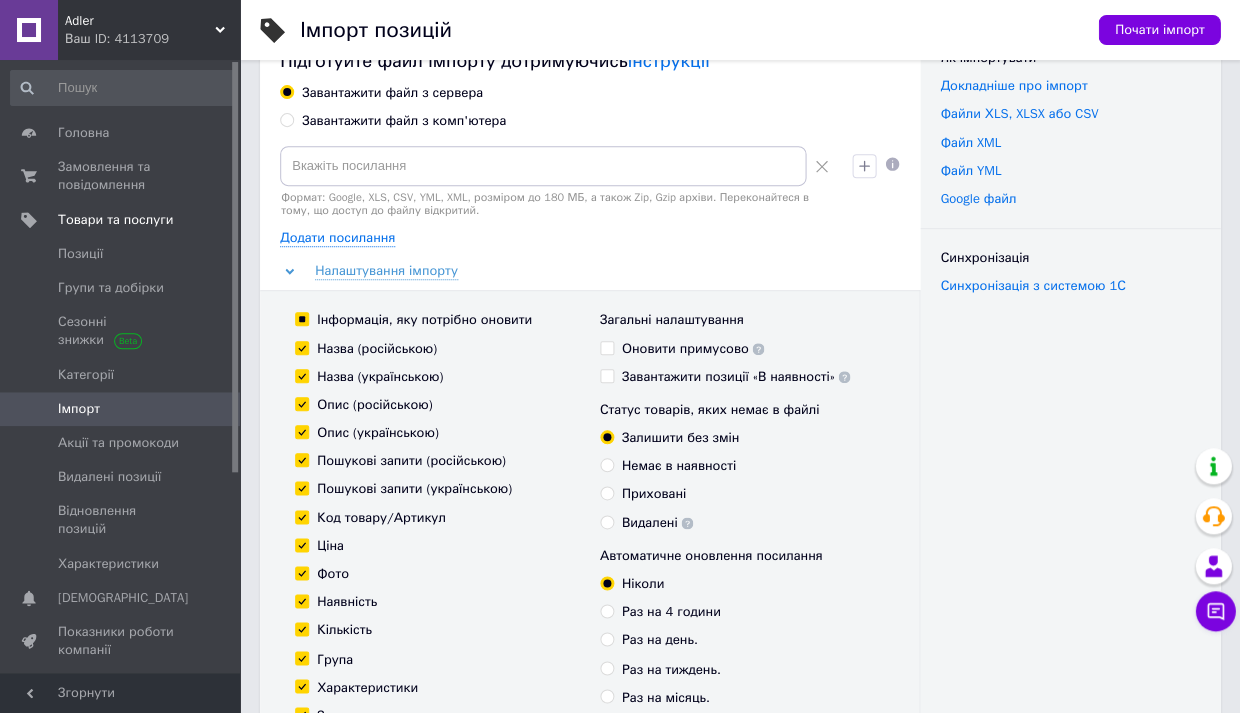 click on "Як імпортувати Докладніше про імпорт Файли ХLS, XLSX або CSV Файл XML Файл YML Google файл Синхронізація Синхронізація з системою 1С" at bounding box center [1070, 444] 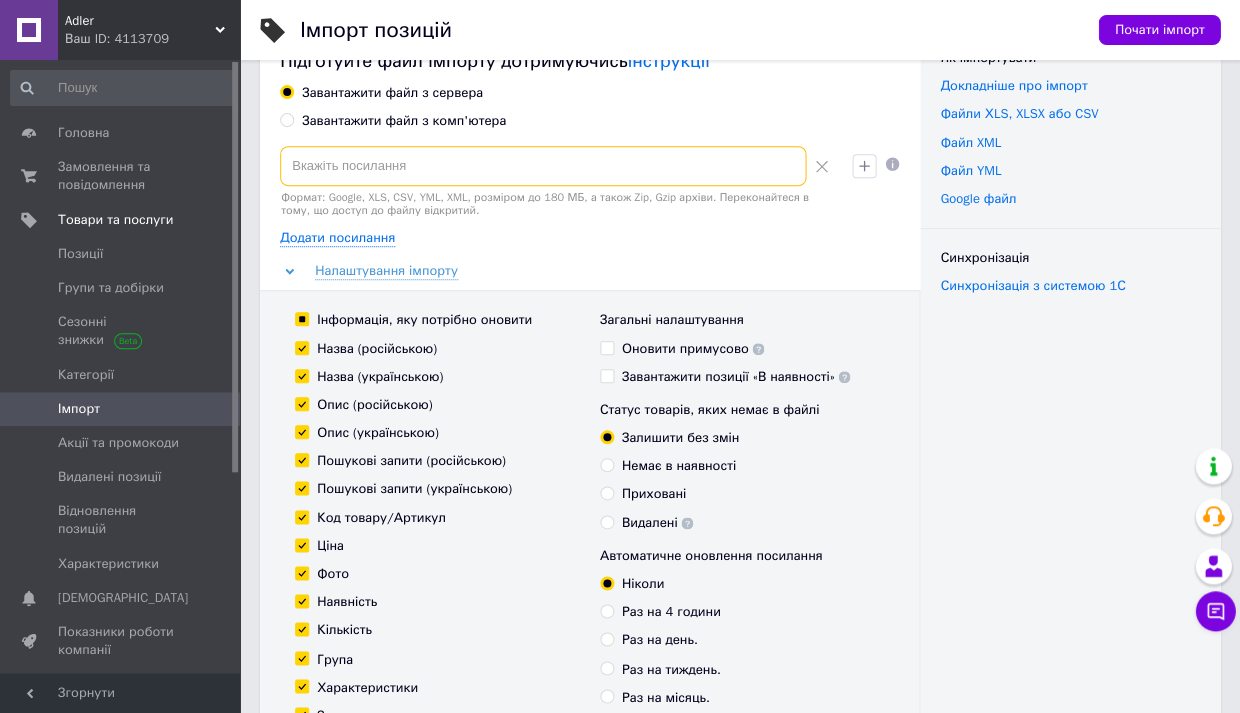 click at bounding box center [543, 166] 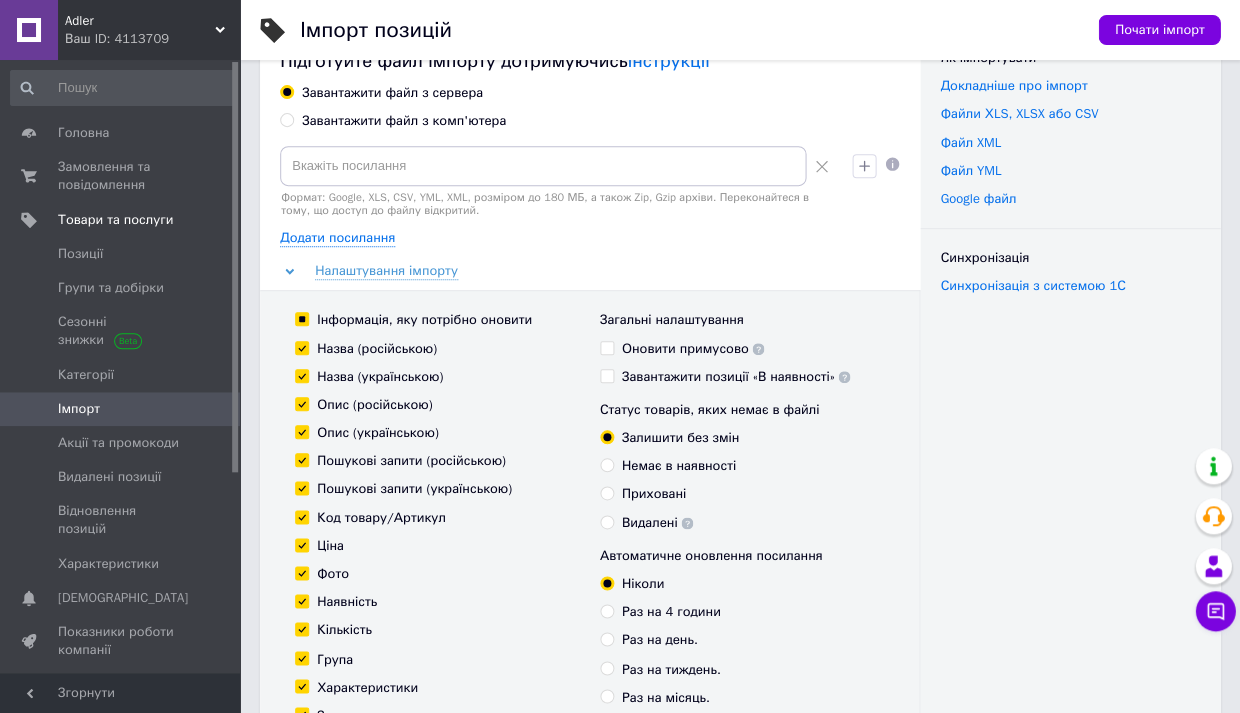 click on "Завантажити файл з комп'ютера" at bounding box center (286, 119) 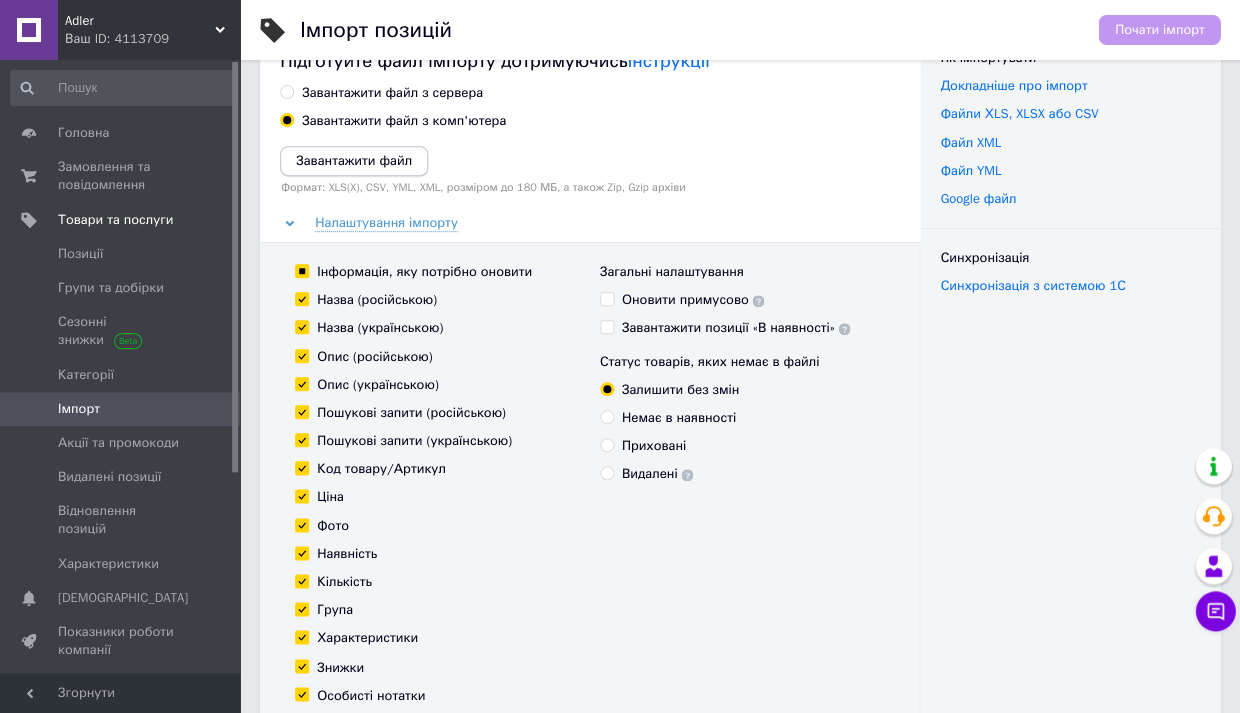 click on "Завантажити файл" at bounding box center (354, 160) 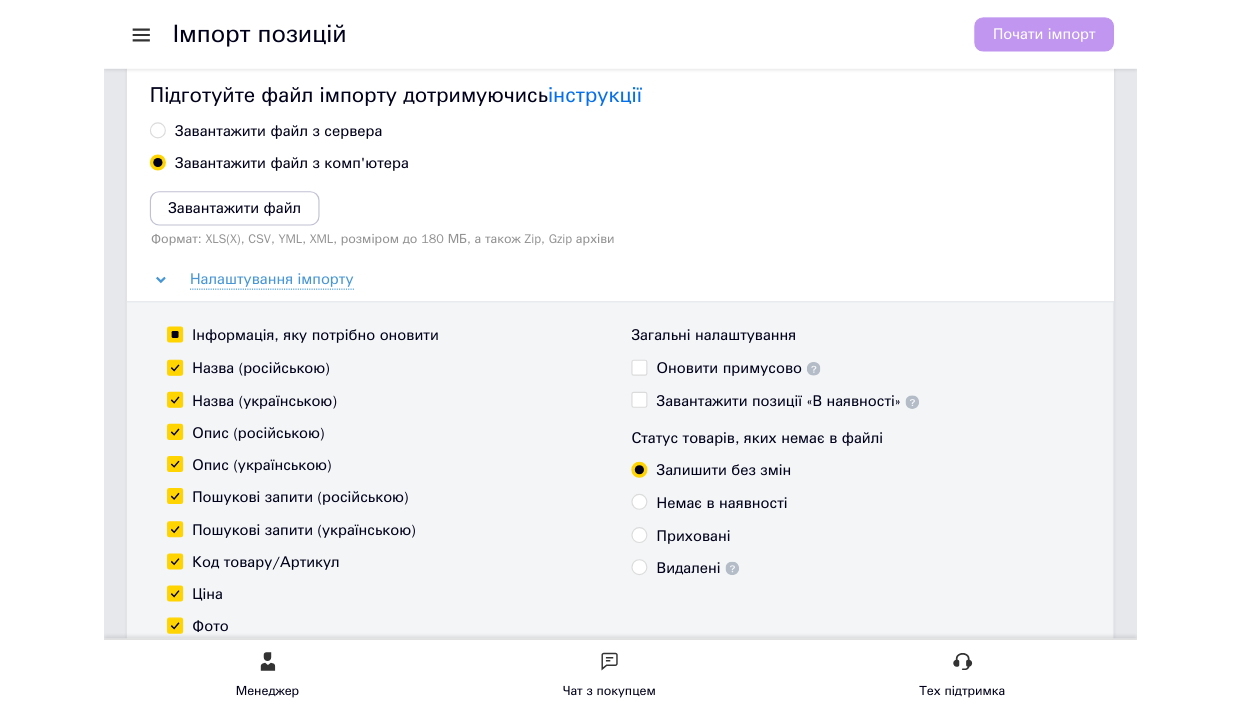 scroll, scrollTop: 359, scrollLeft: 0, axis: vertical 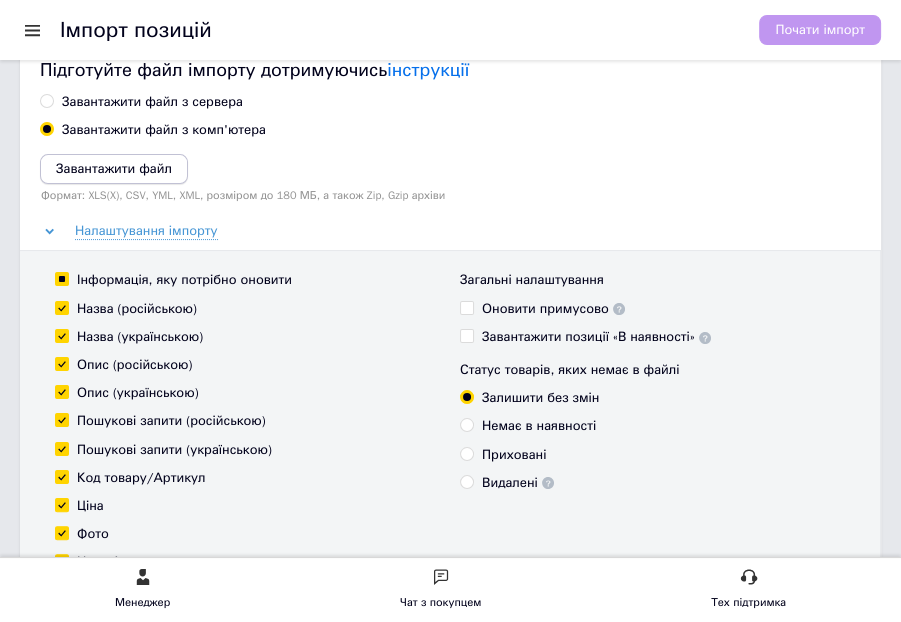 click on "Завантажити файл" at bounding box center (114, 168) 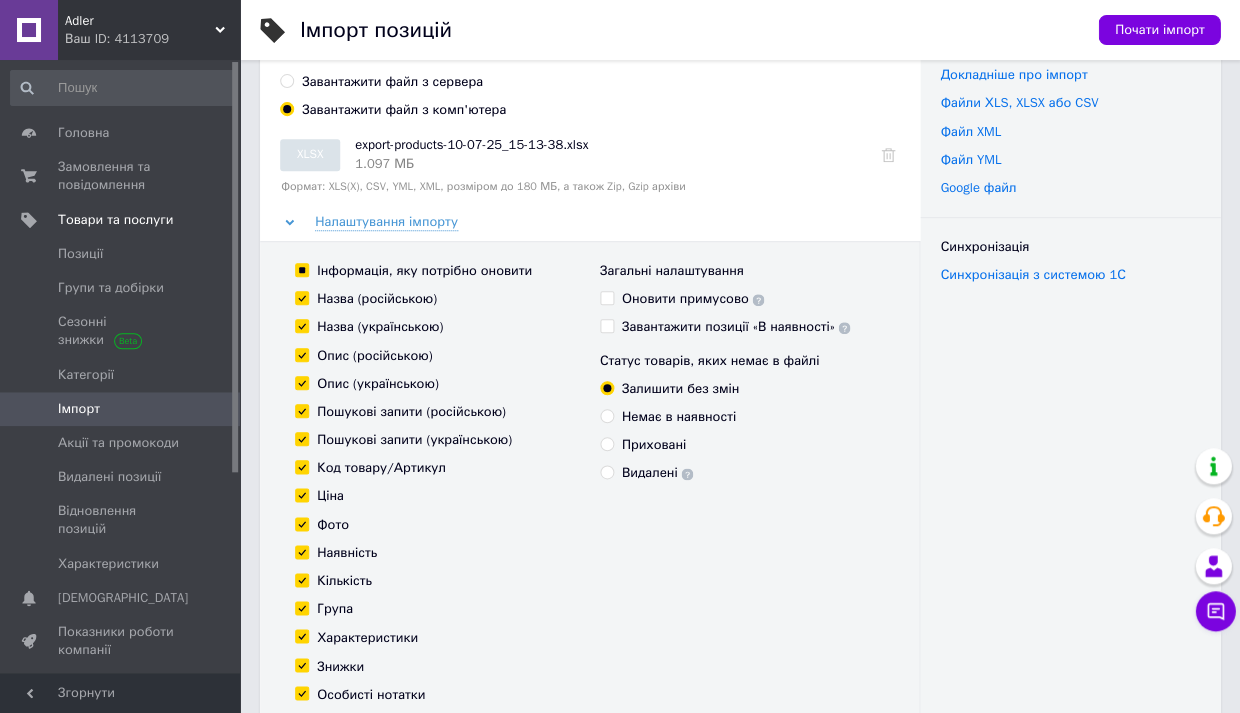 scroll, scrollTop: 65, scrollLeft: 0, axis: vertical 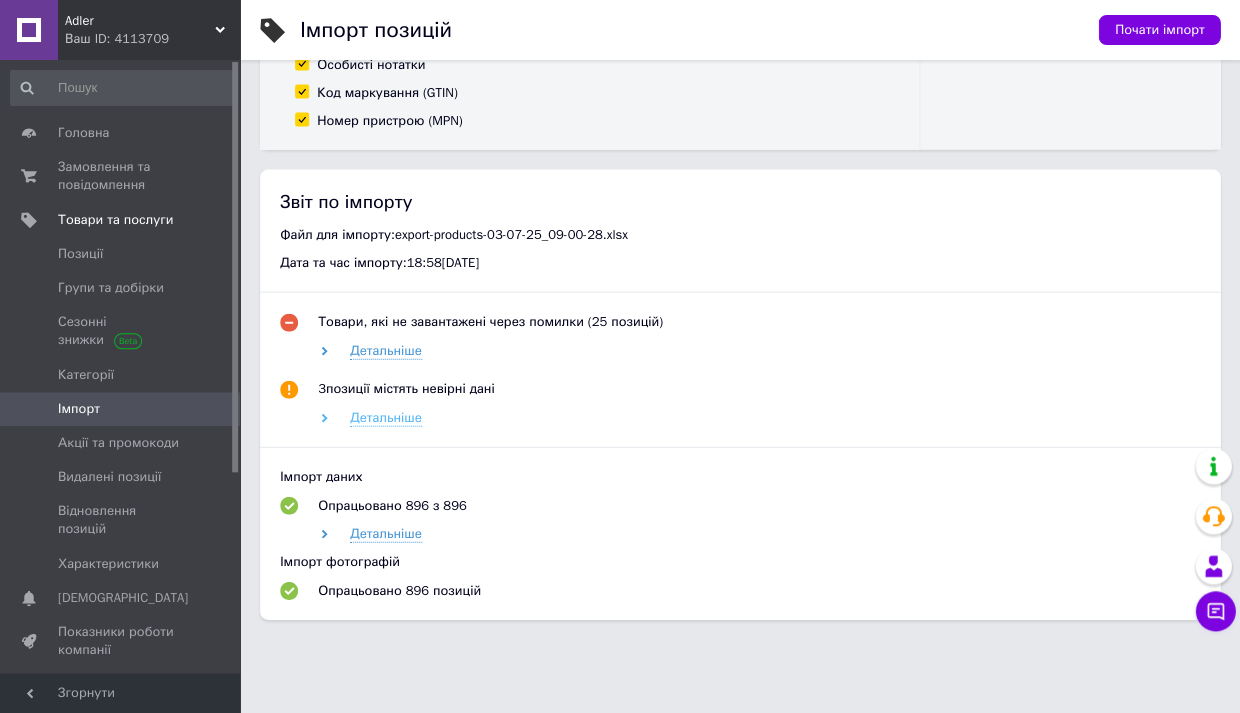click on "Детальніше" at bounding box center [386, 417] 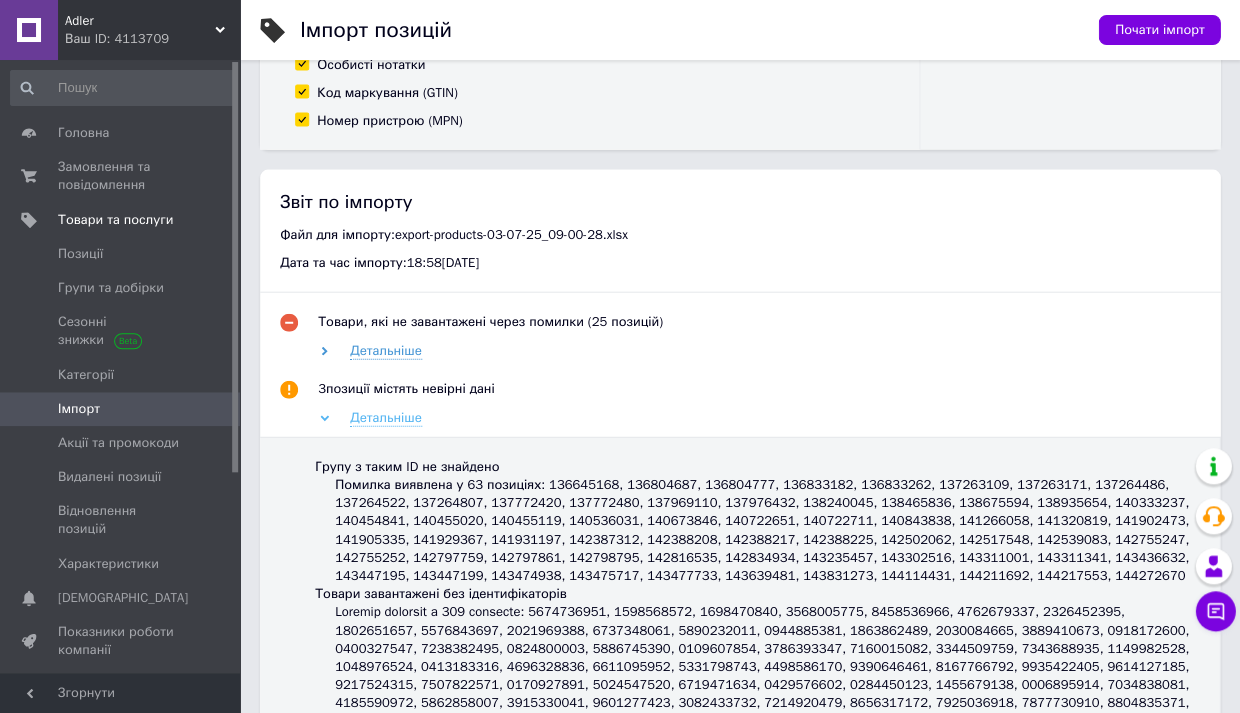 click on "Детальніше" at bounding box center (386, 417) 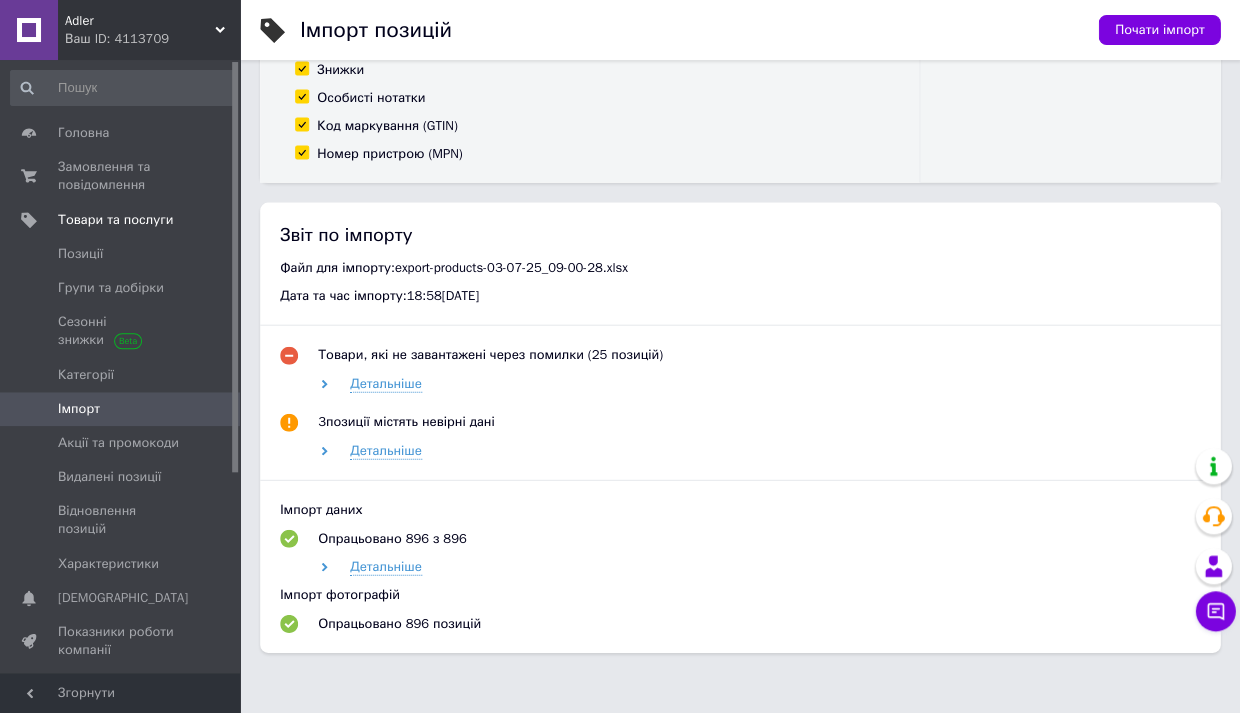 scroll, scrollTop: 646, scrollLeft: 0, axis: vertical 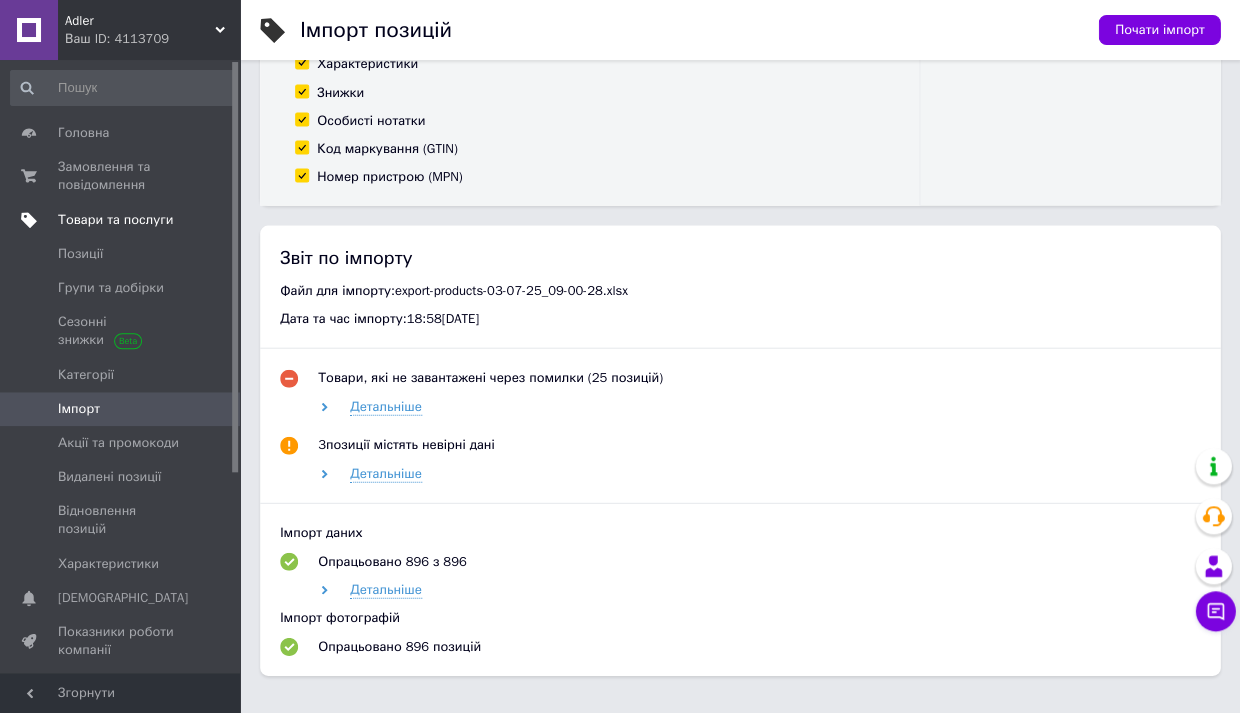 click on "Товари та послуги" at bounding box center [115, 220] 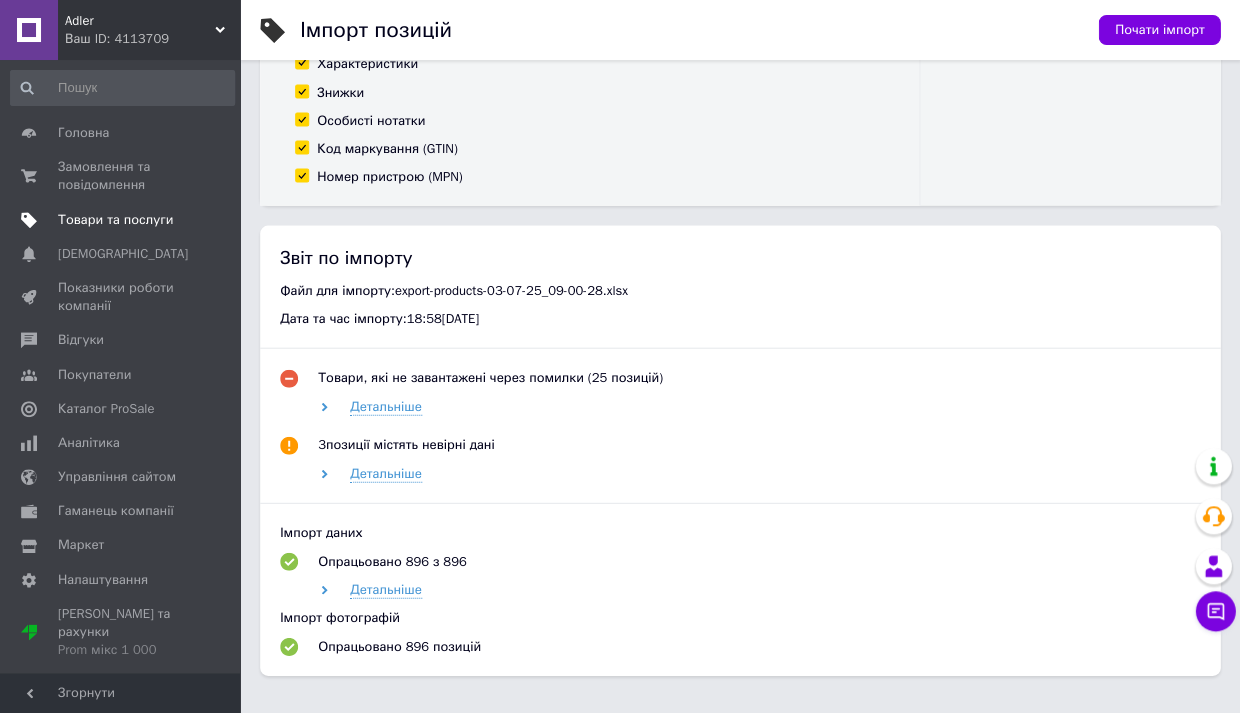 click on "Товари та послуги" at bounding box center (115, 220) 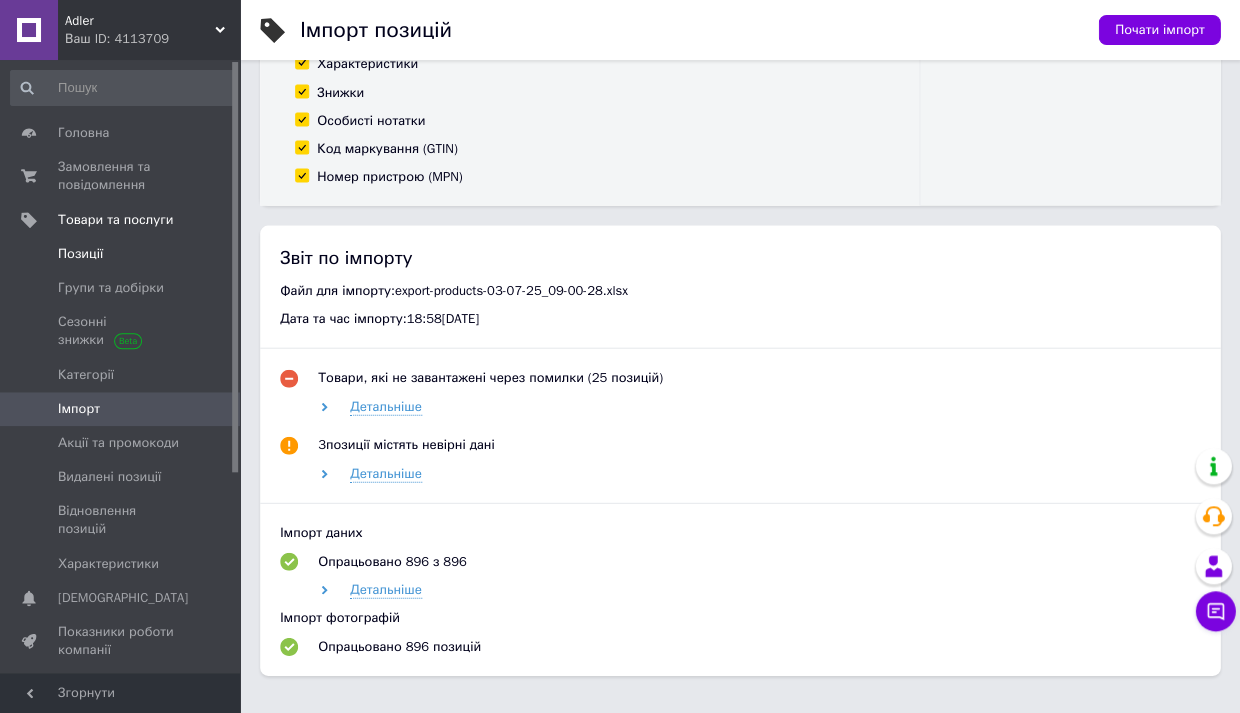 click on "Позиції" at bounding box center [80, 254] 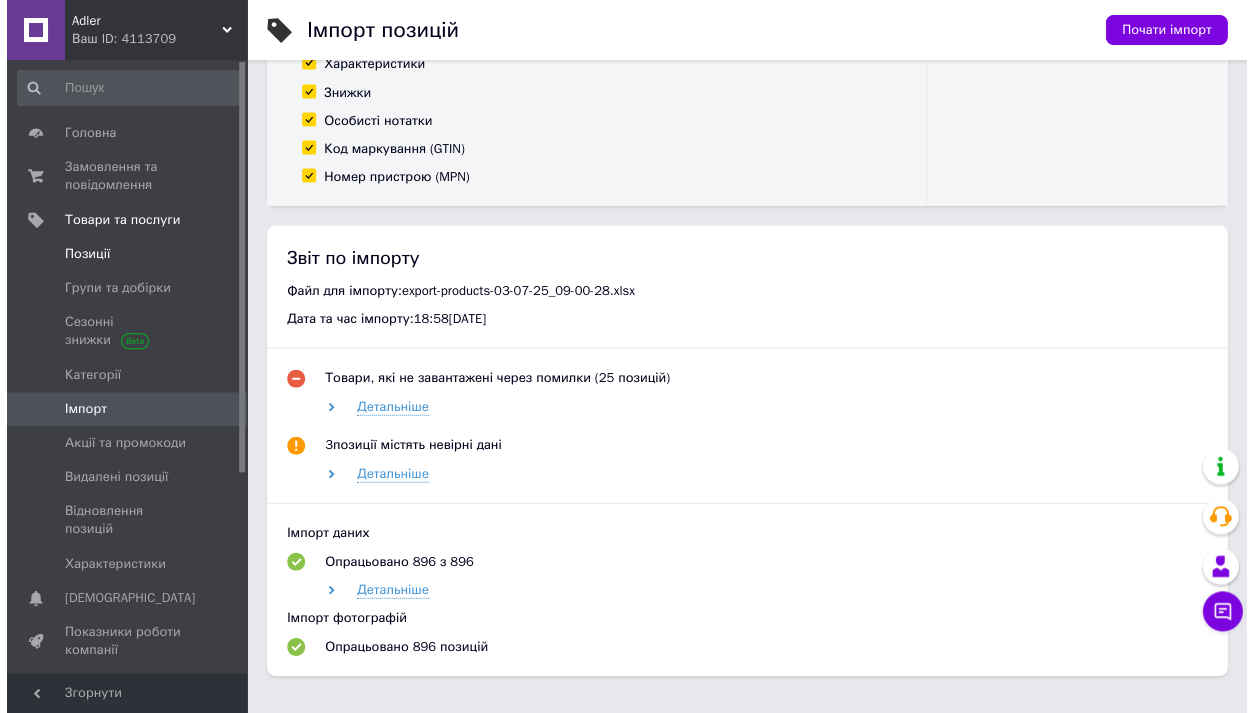 scroll, scrollTop: 0, scrollLeft: 0, axis: both 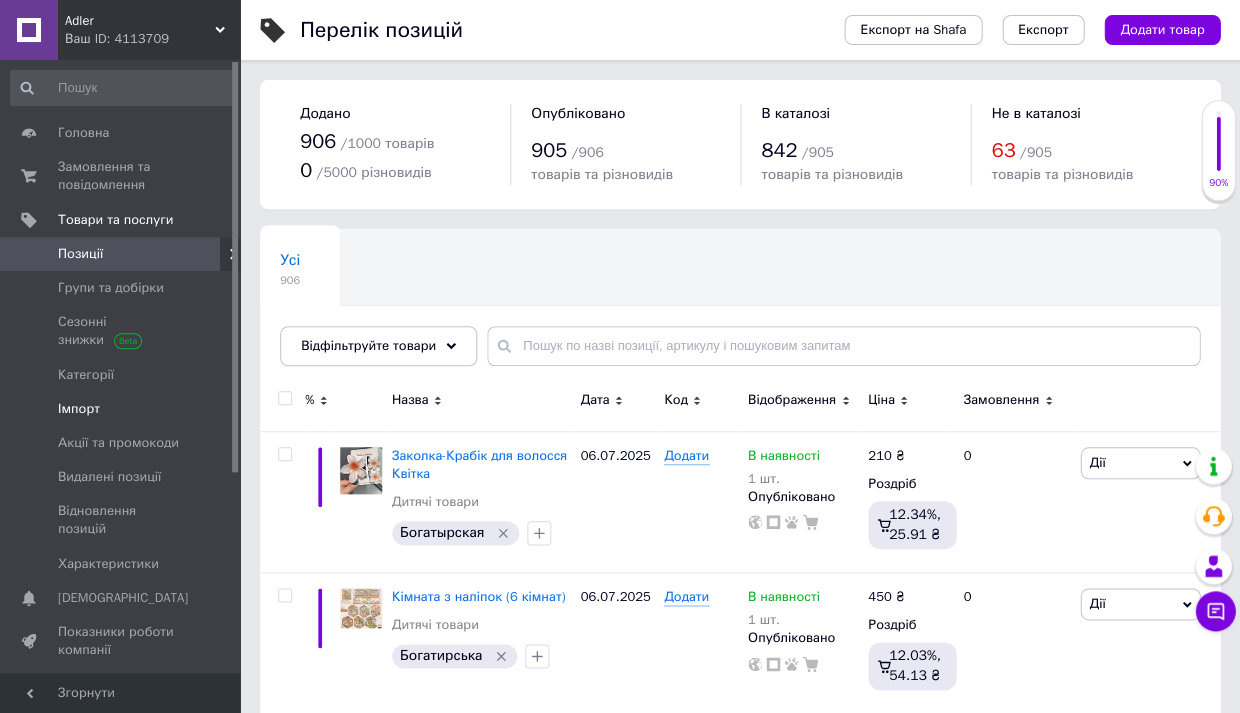 click on "Імпорт" at bounding box center [79, 409] 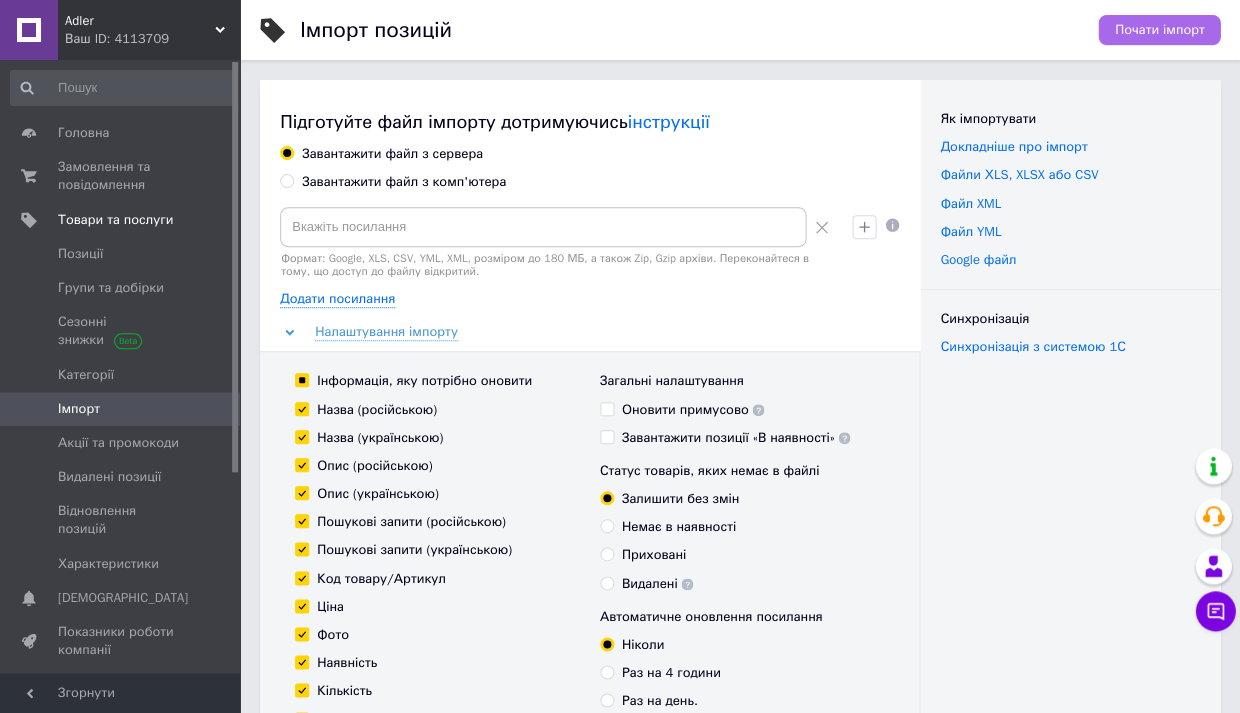 click on "Почати імпорт" at bounding box center (1159, 30) 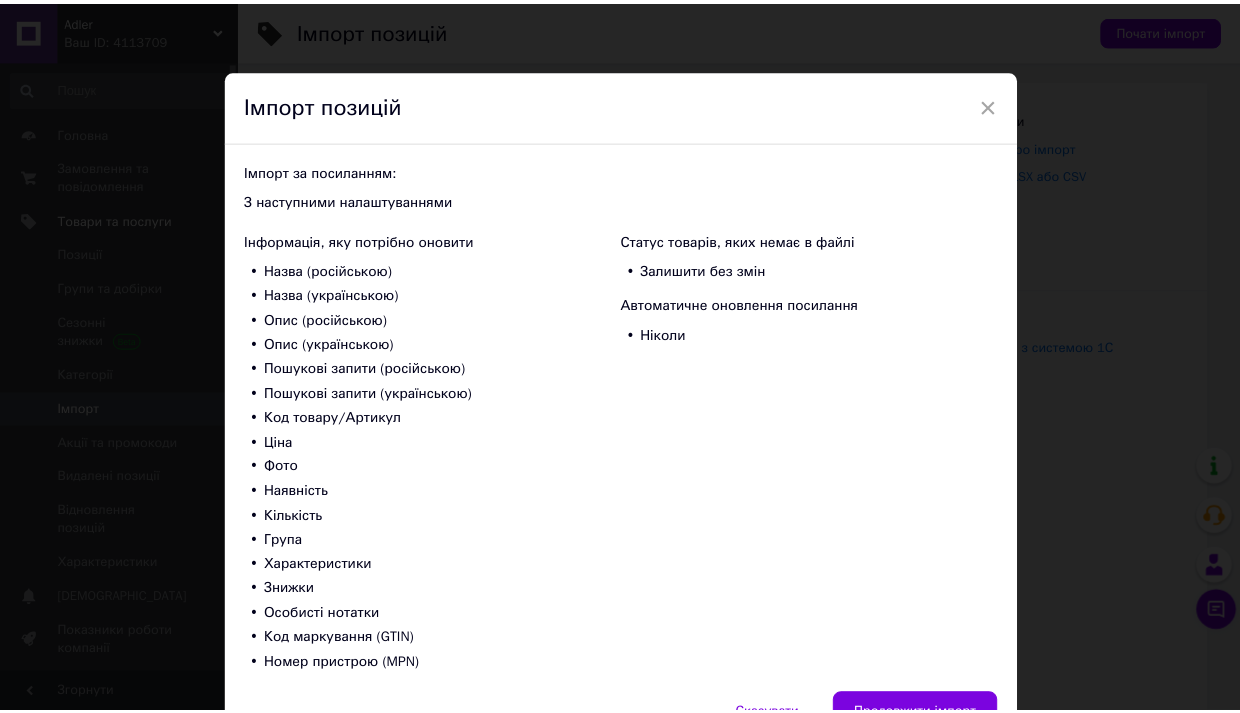 scroll, scrollTop: 1, scrollLeft: 0, axis: vertical 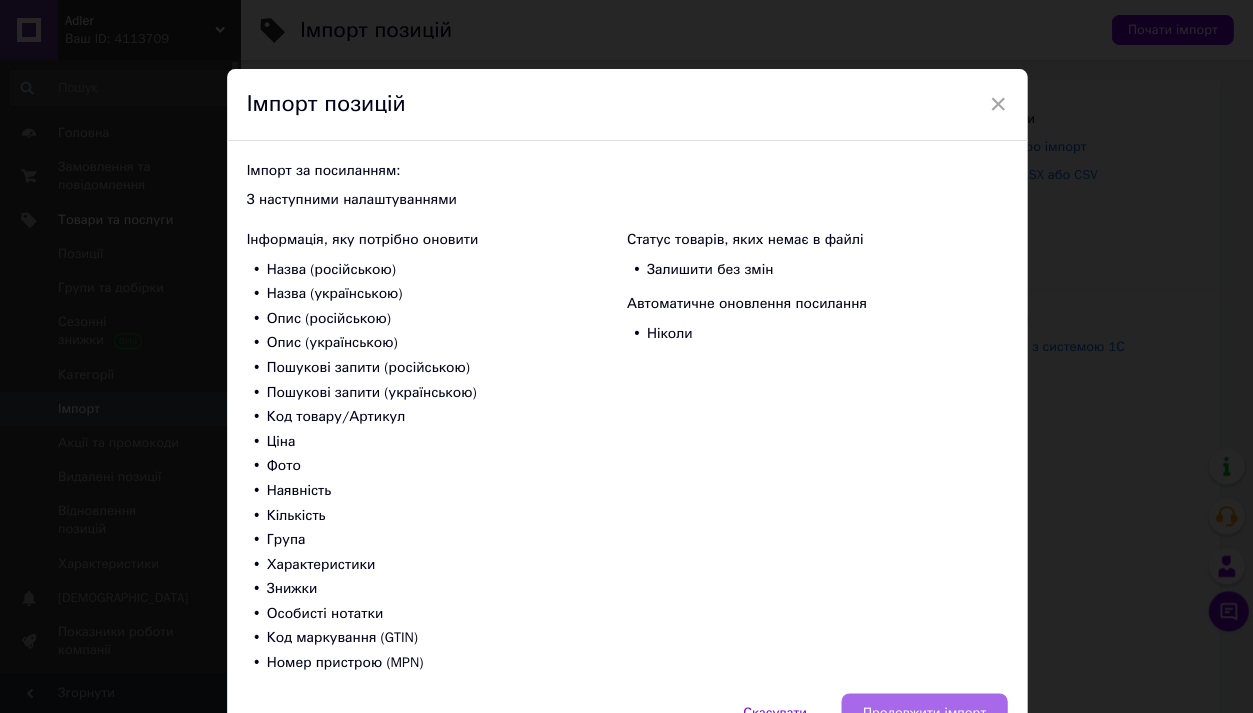 click on "Продовжити імпорт" at bounding box center [923, 713] 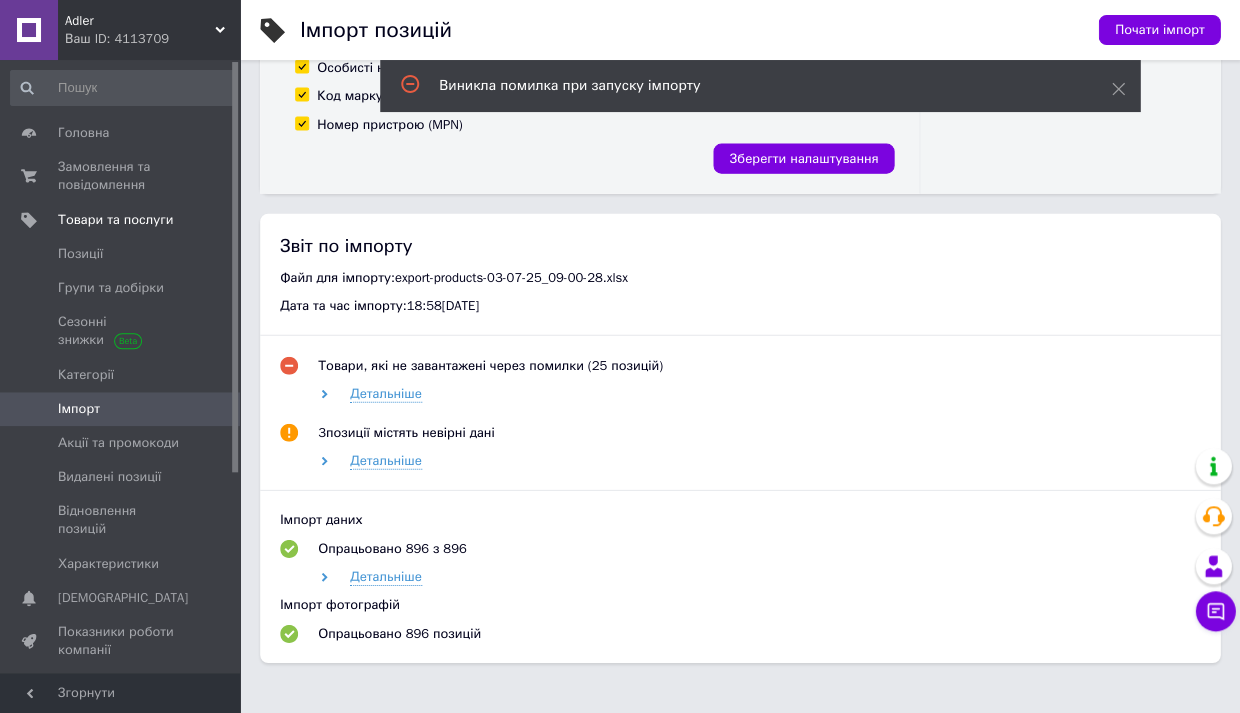 scroll, scrollTop: 750, scrollLeft: 0, axis: vertical 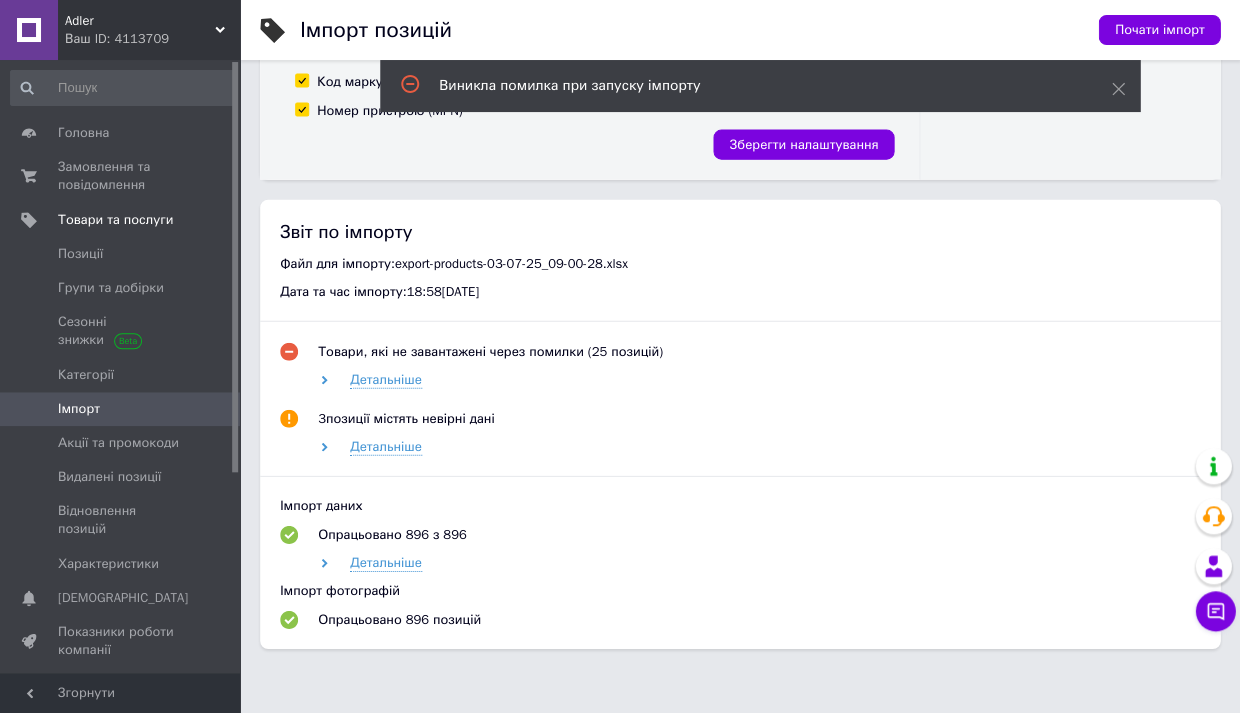 click on "Виникла помилка при запуску імпорту" at bounding box center [750, 86] 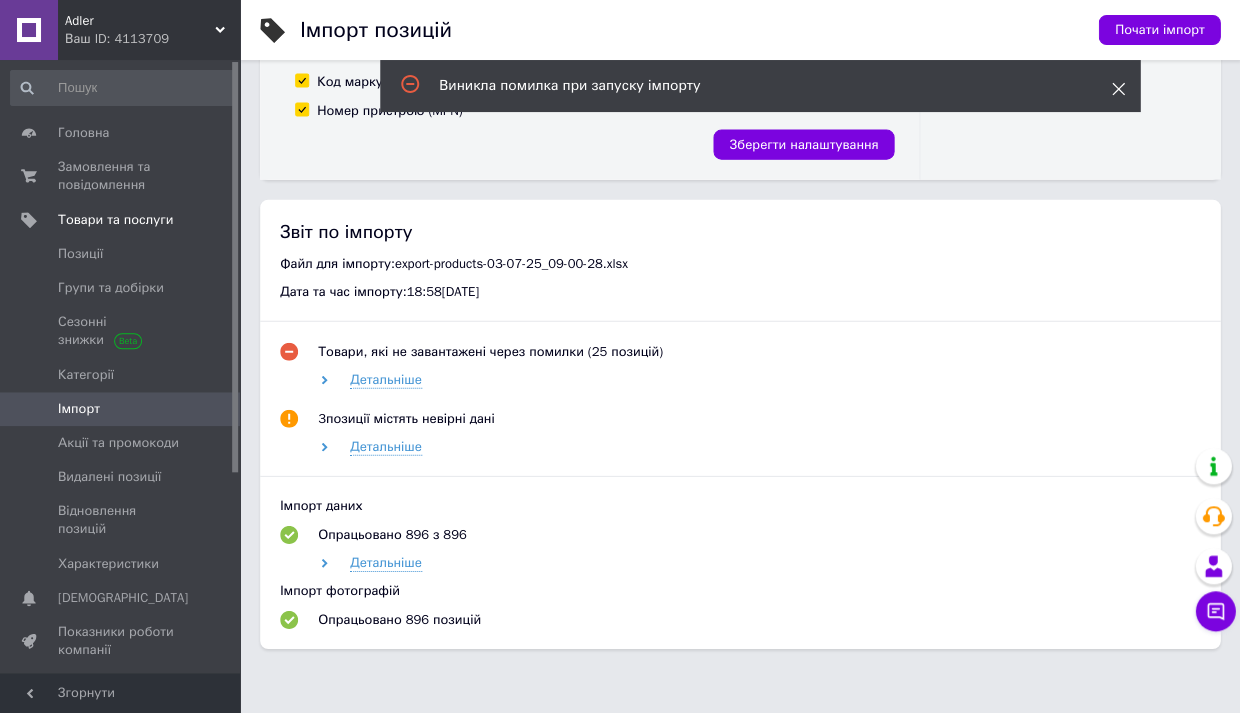 click 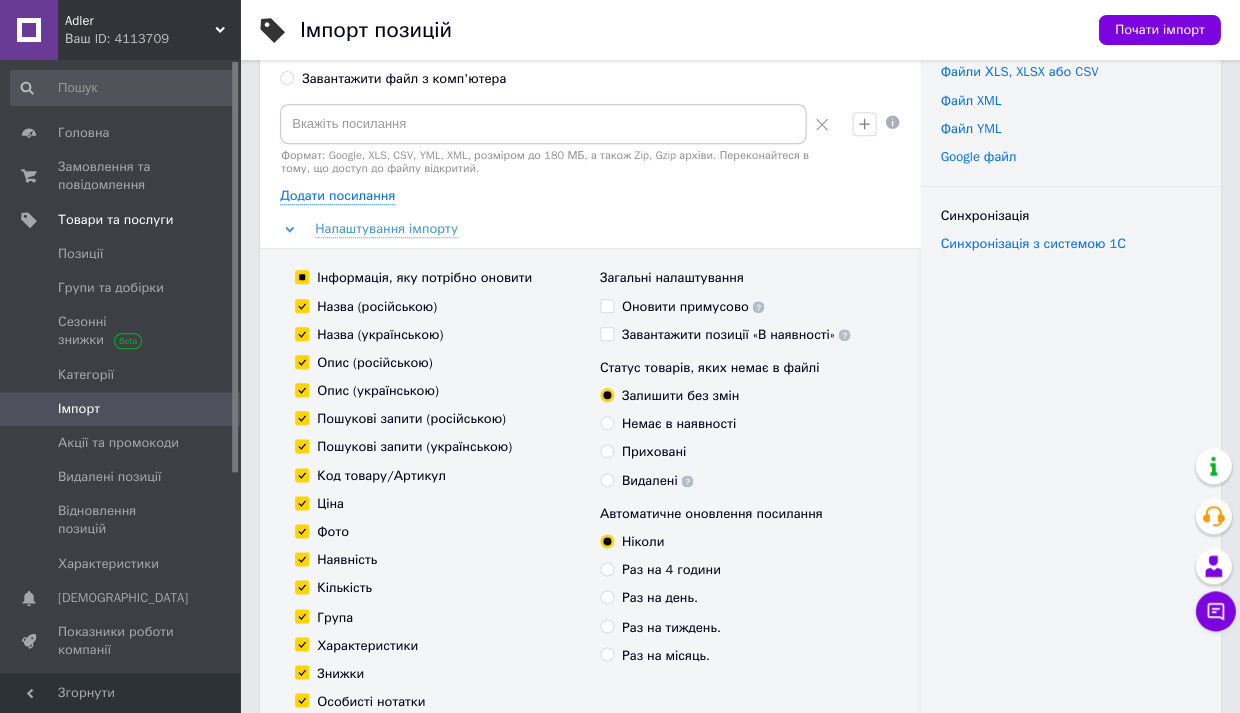 scroll, scrollTop: 0, scrollLeft: 0, axis: both 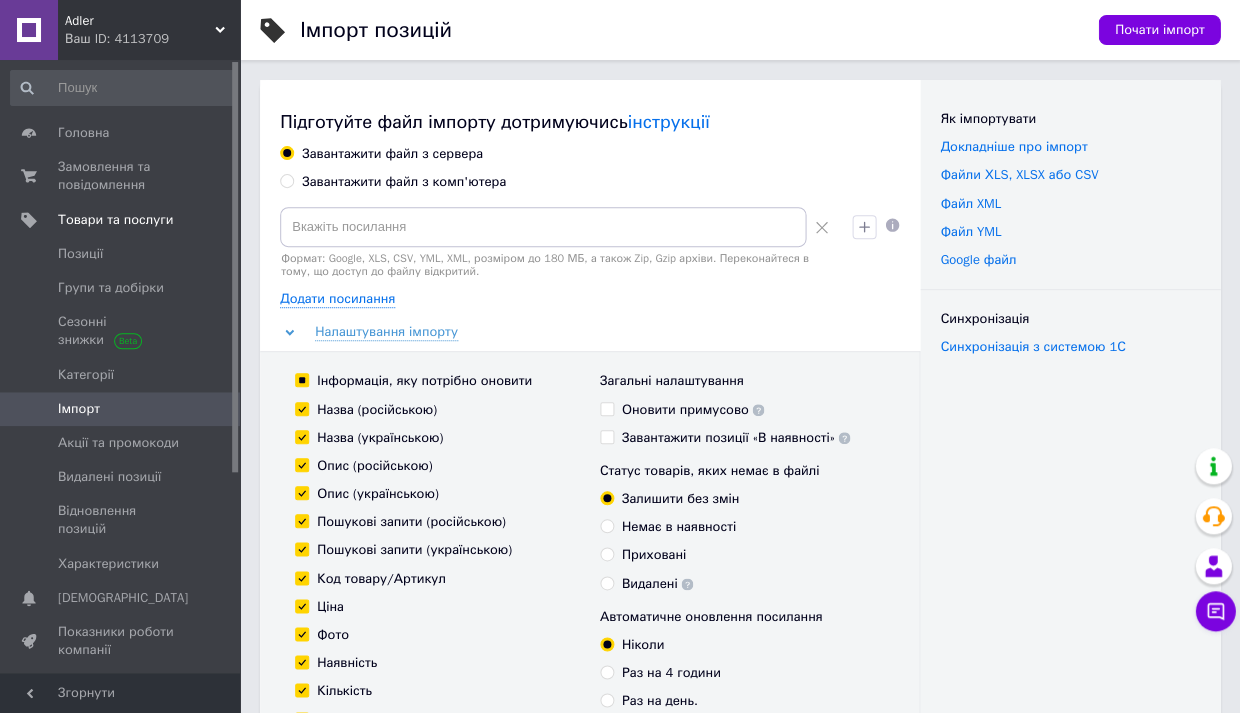 click on "Завантажити файл з комп'ютера" at bounding box center [404, 182] 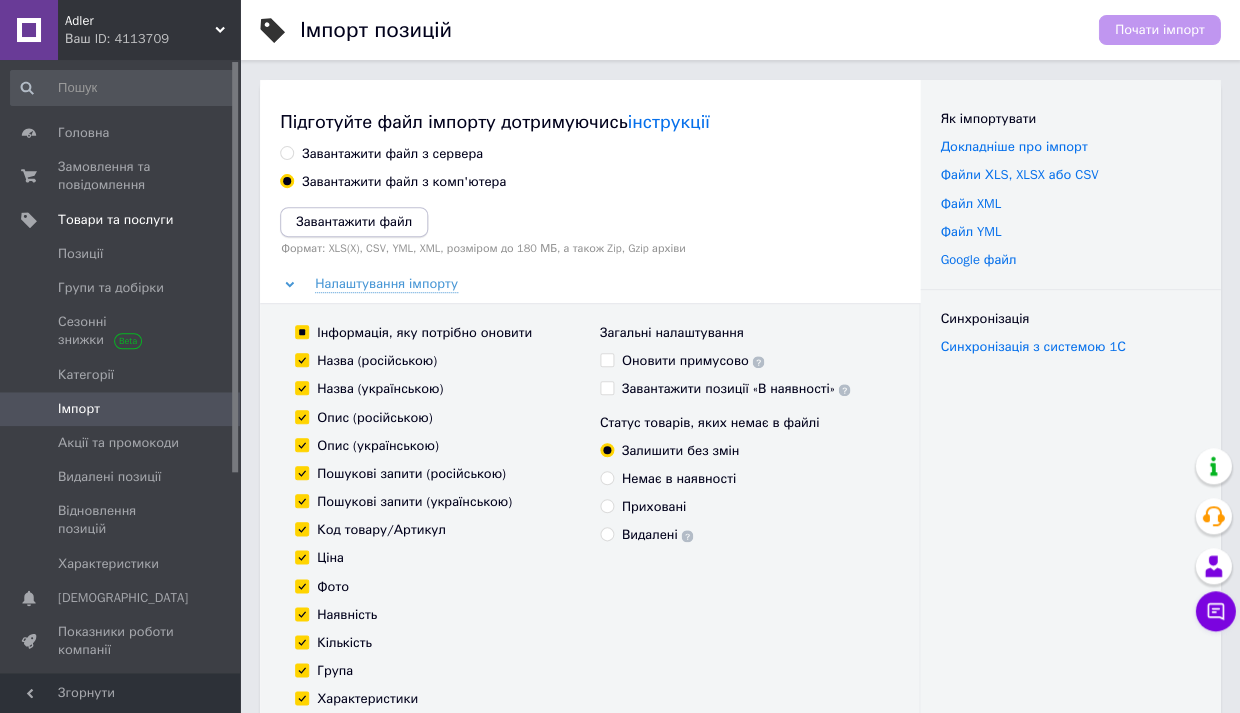 click on "Завантажити файл" at bounding box center (354, 221) 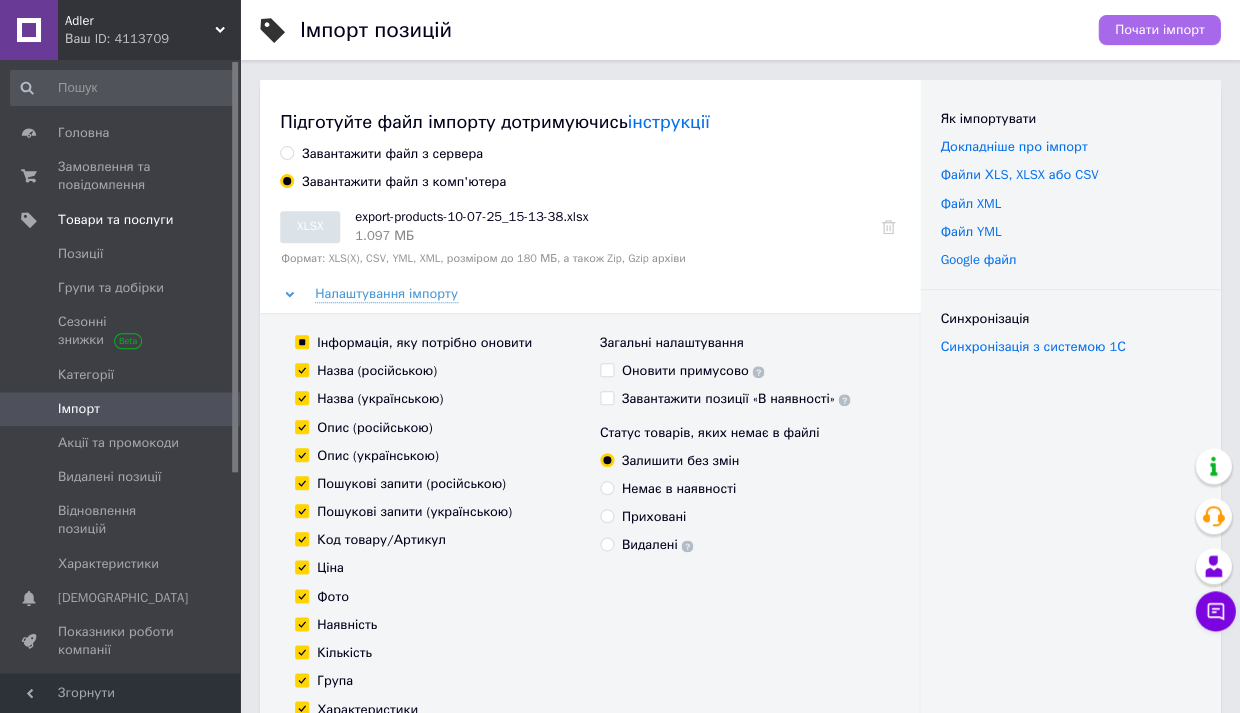 click on "Почати імпорт" at bounding box center [1159, 30] 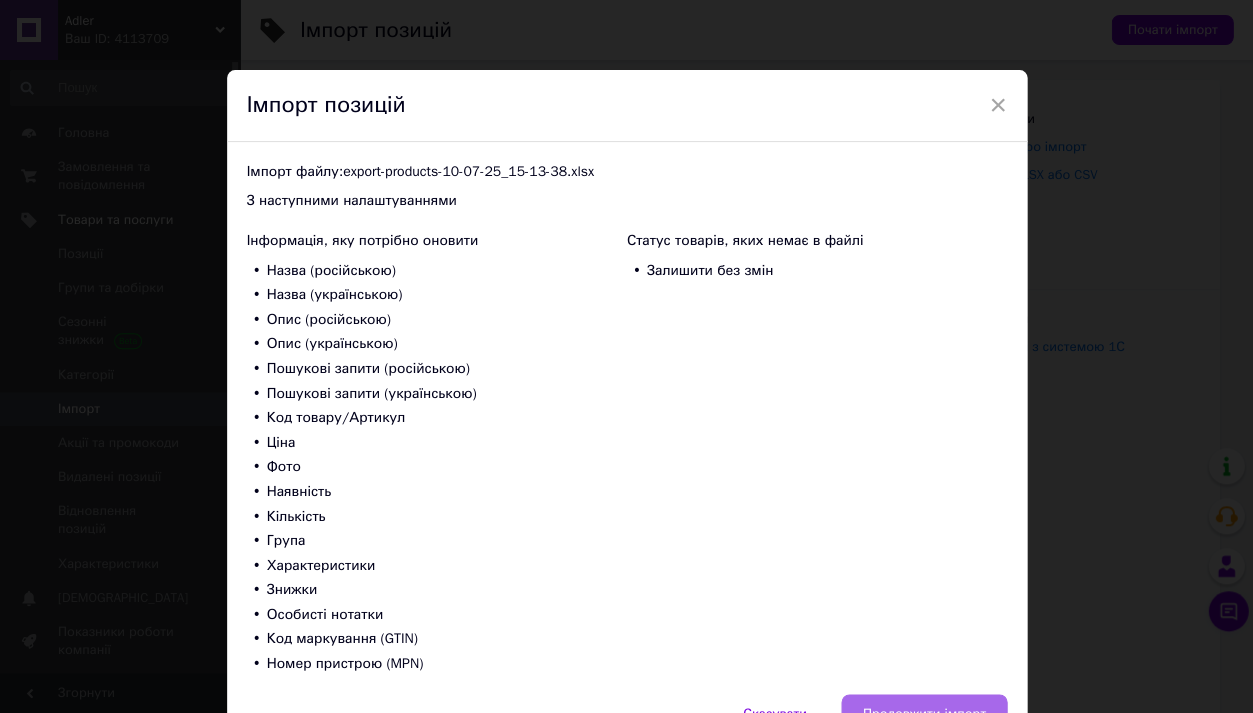 click on "Продовжити імпорт" at bounding box center (923, 714) 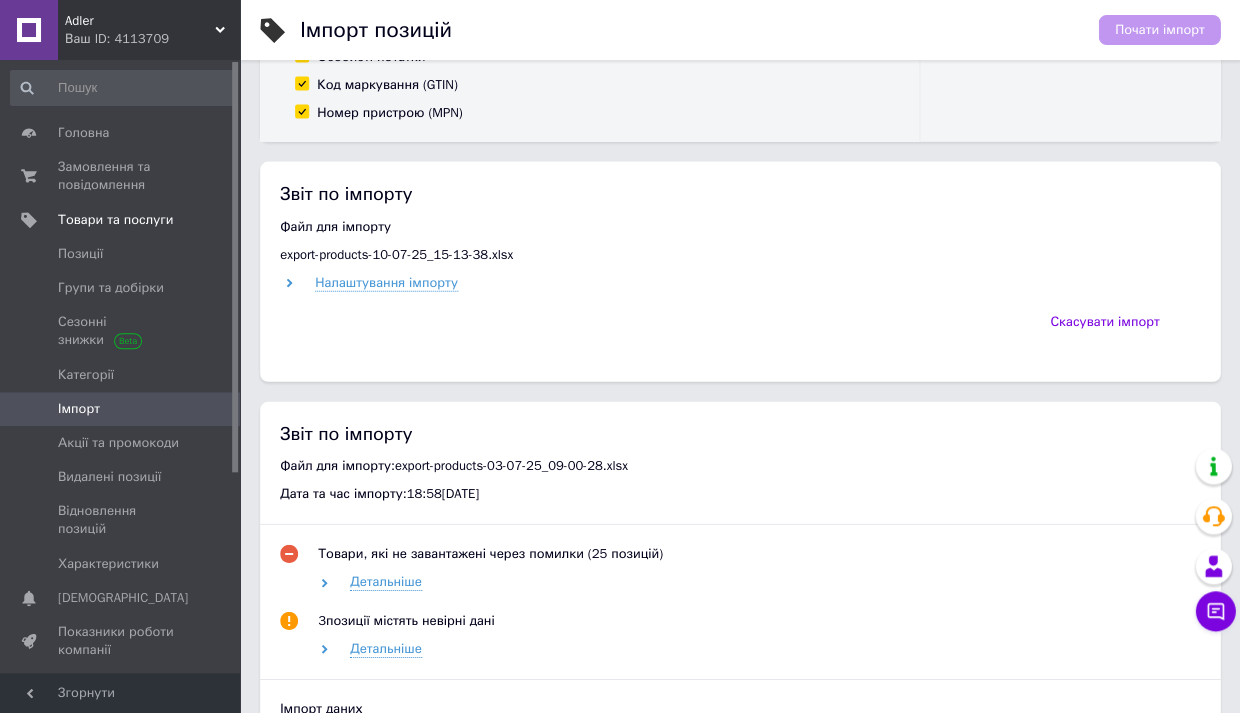 scroll, scrollTop: 660, scrollLeft: 0, axis: vertical 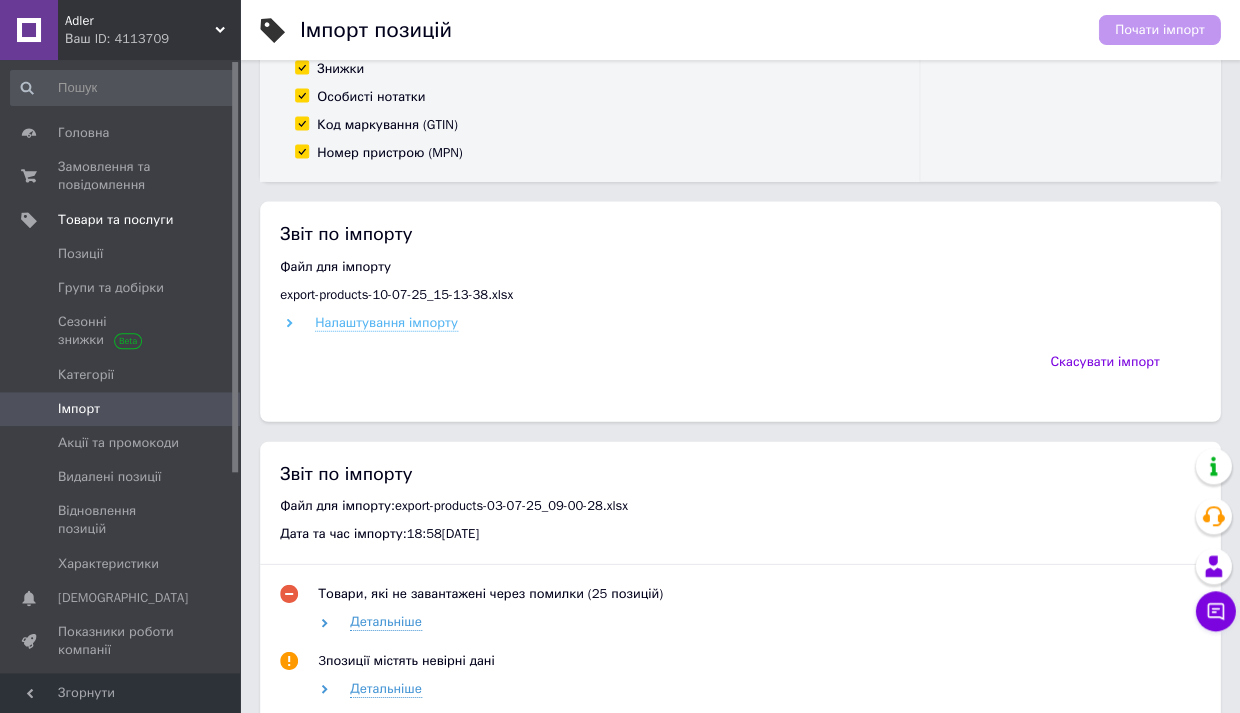 click on "Налаштування імпорту" at bounding box center [386, 322] 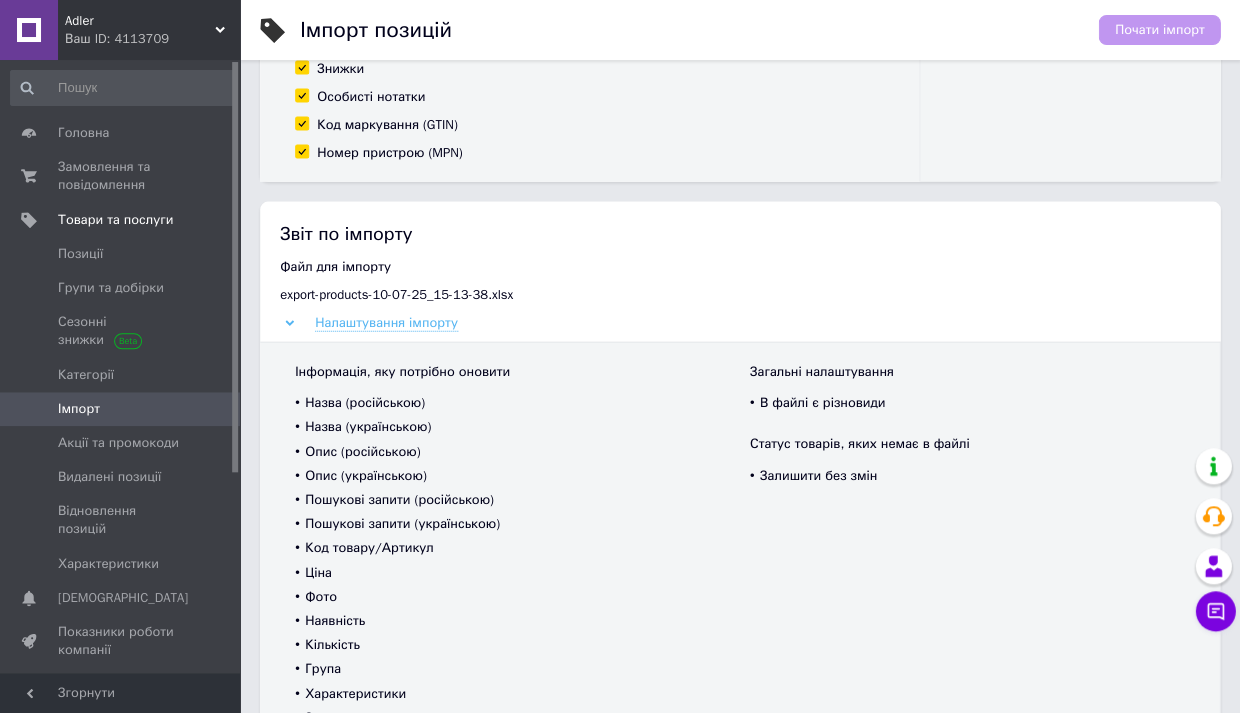 click on "Налаштування імпорту" at bounding box center [386, 322] 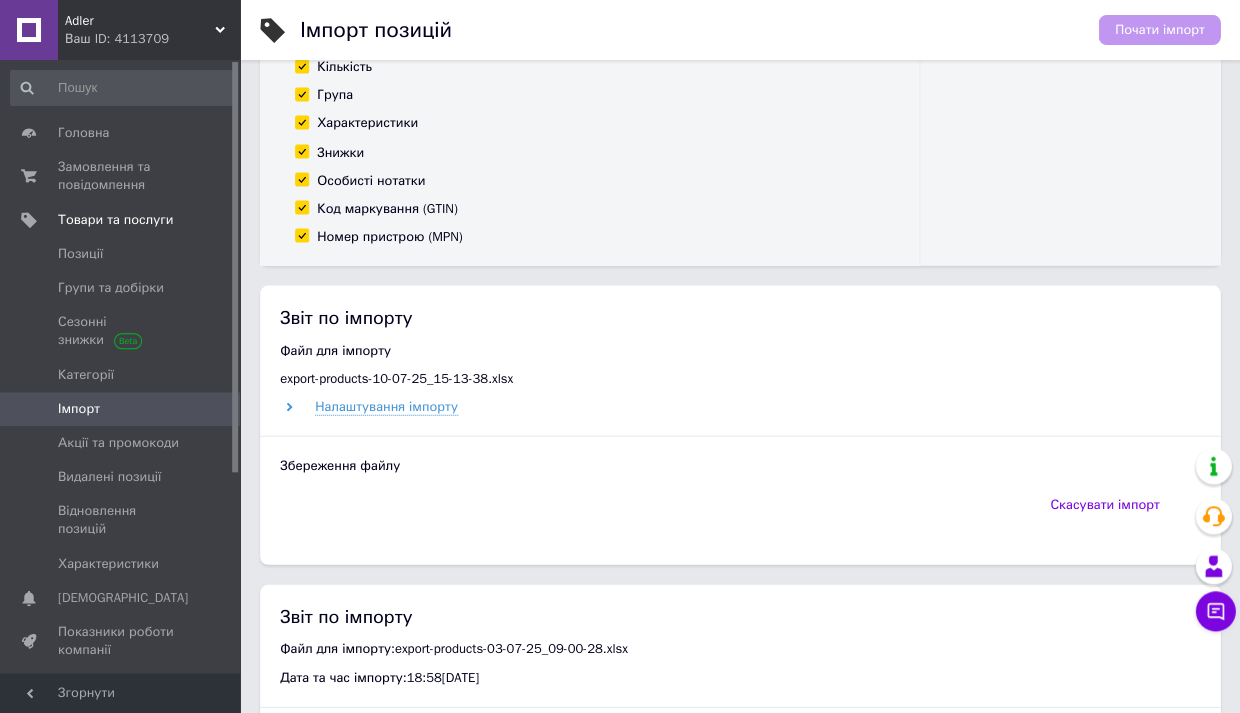 scroll, scrollTop: 371, scrollLeft: 0, axis: vertical 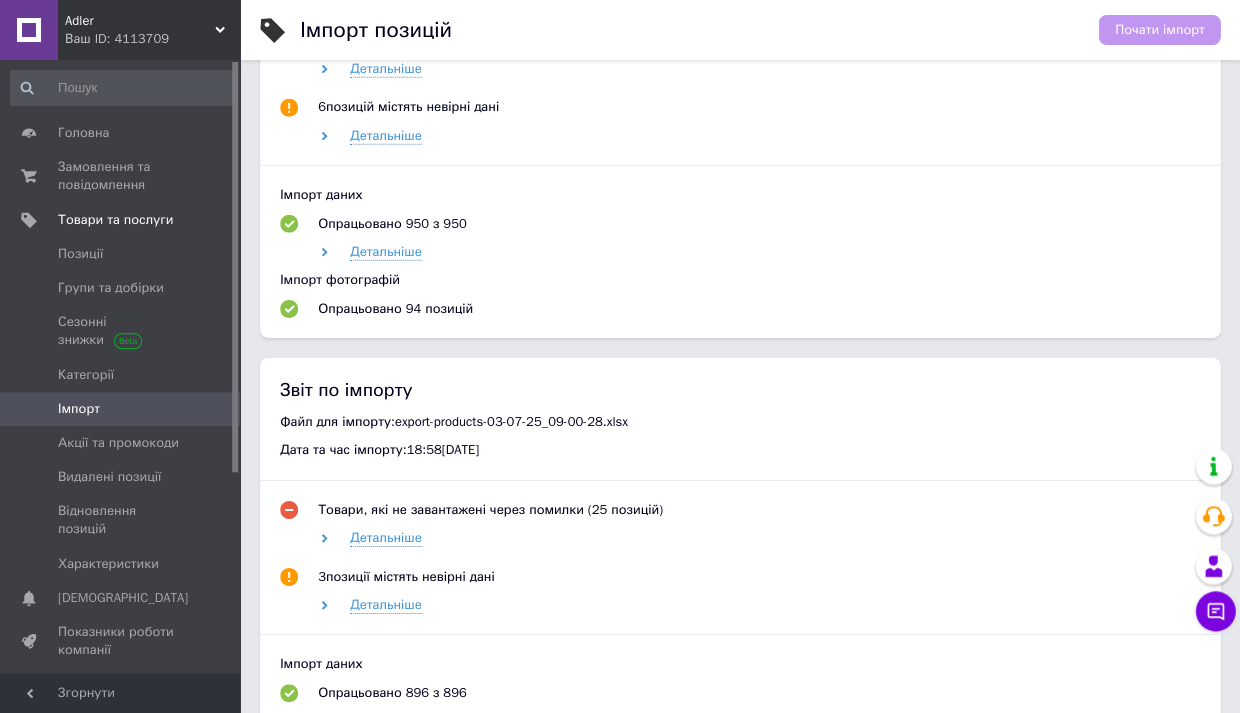click on "Детальніше" at bounding box center [757, 252] 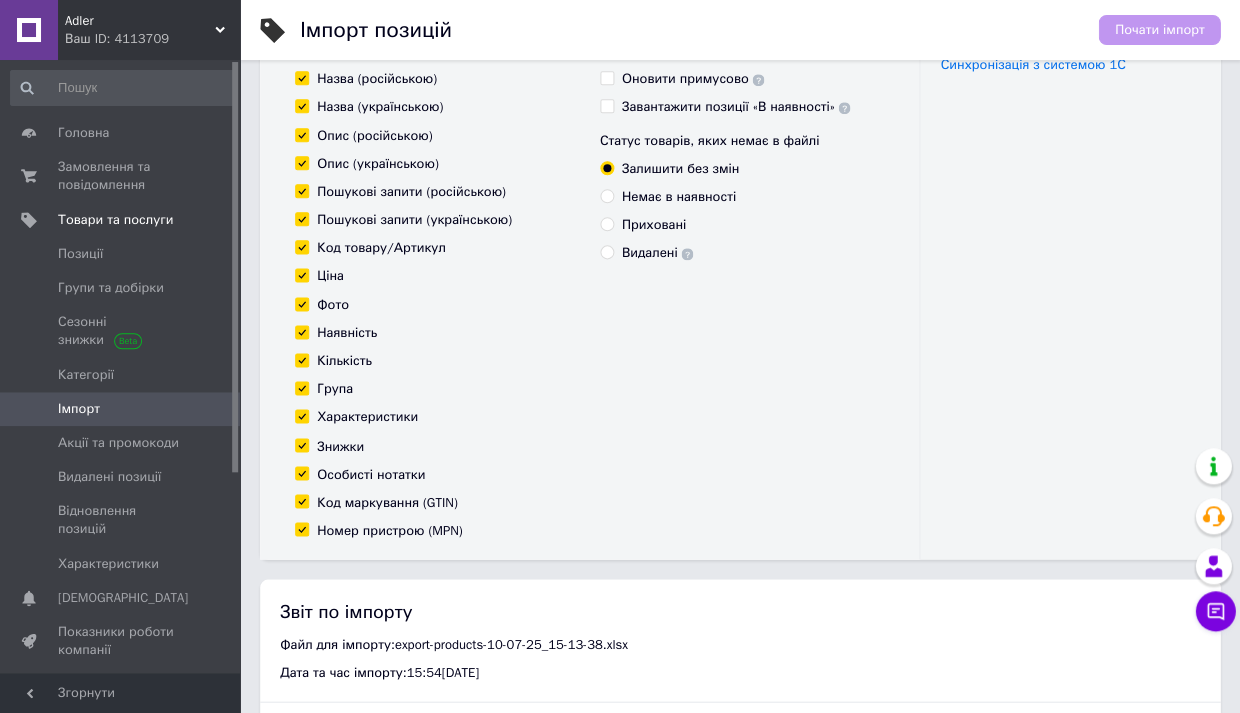 scroll, scrollTop: 261, scrollLeft: 0, axis: vertical 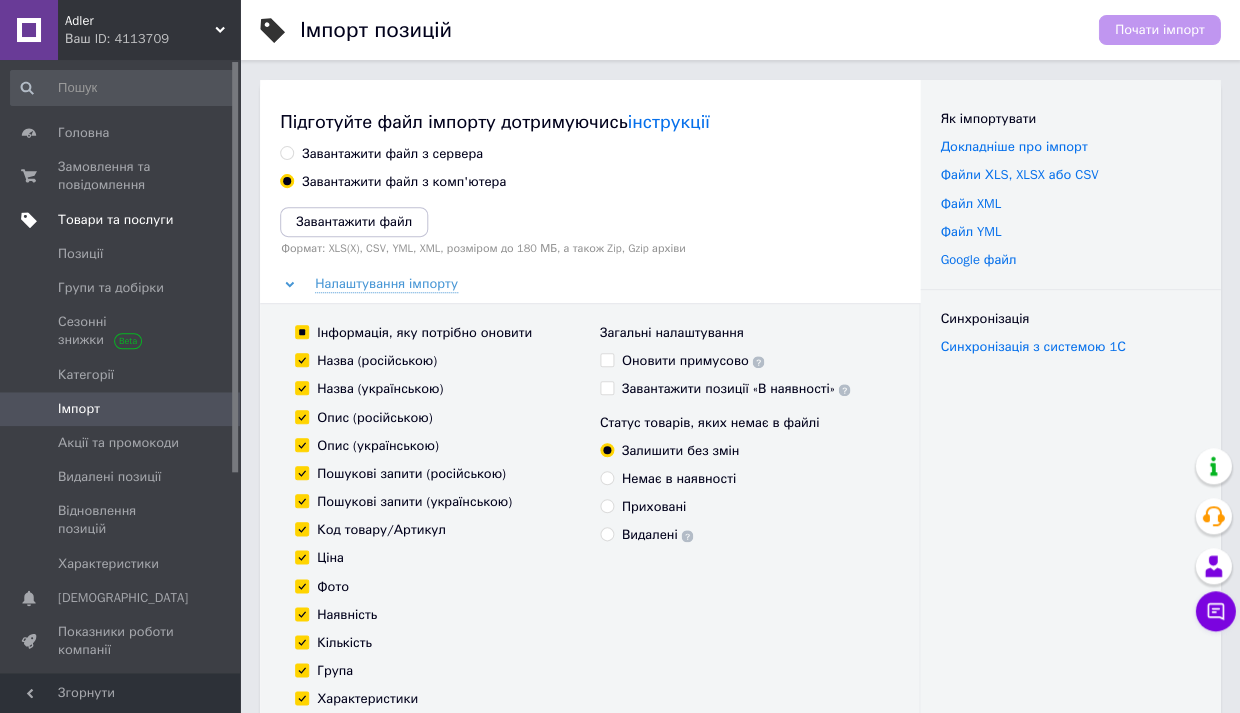 click on "Товари та послуги" at bounding box center (115, 220) 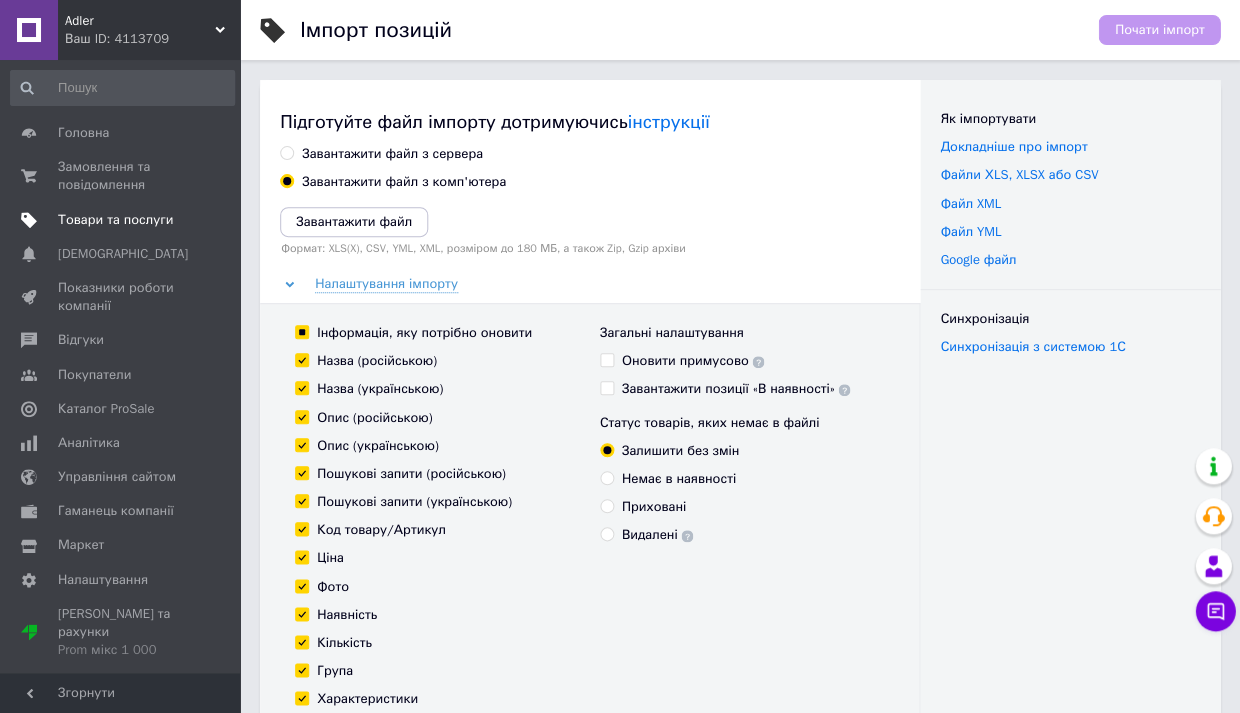click on "Товари та послуги" at bounding box center (115, 220) 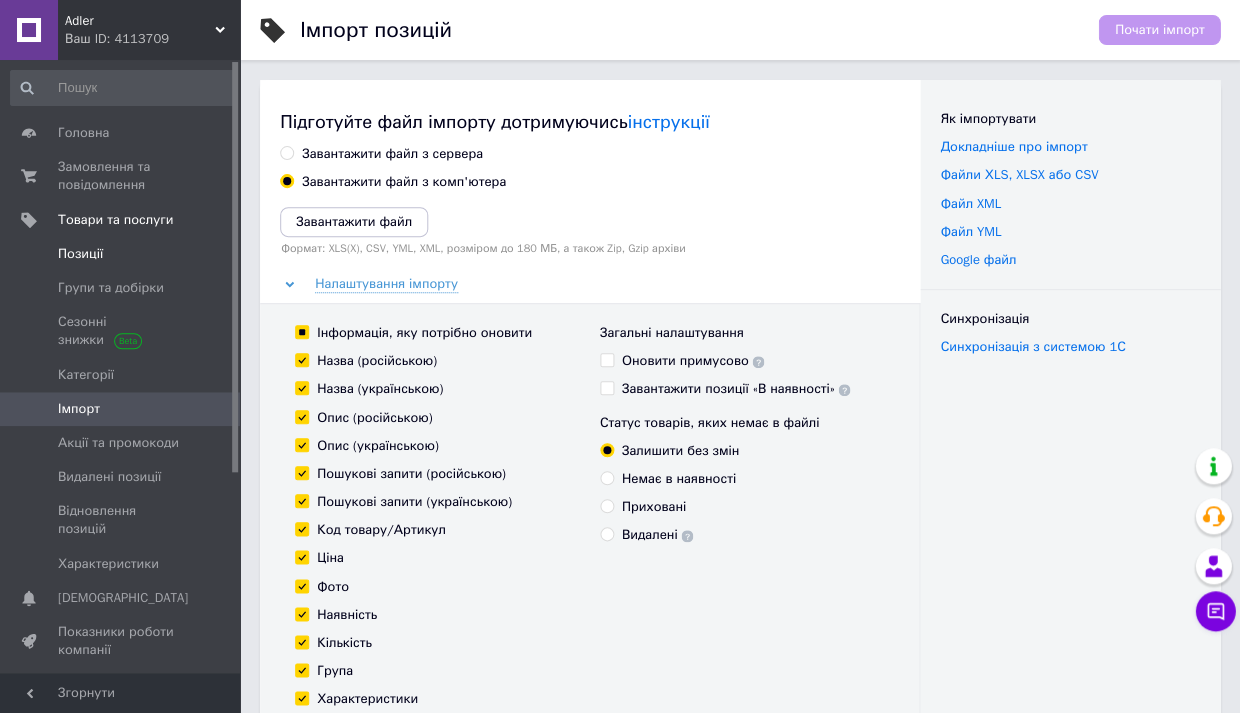 click on "Позиції" at bounding box center [80, 254] 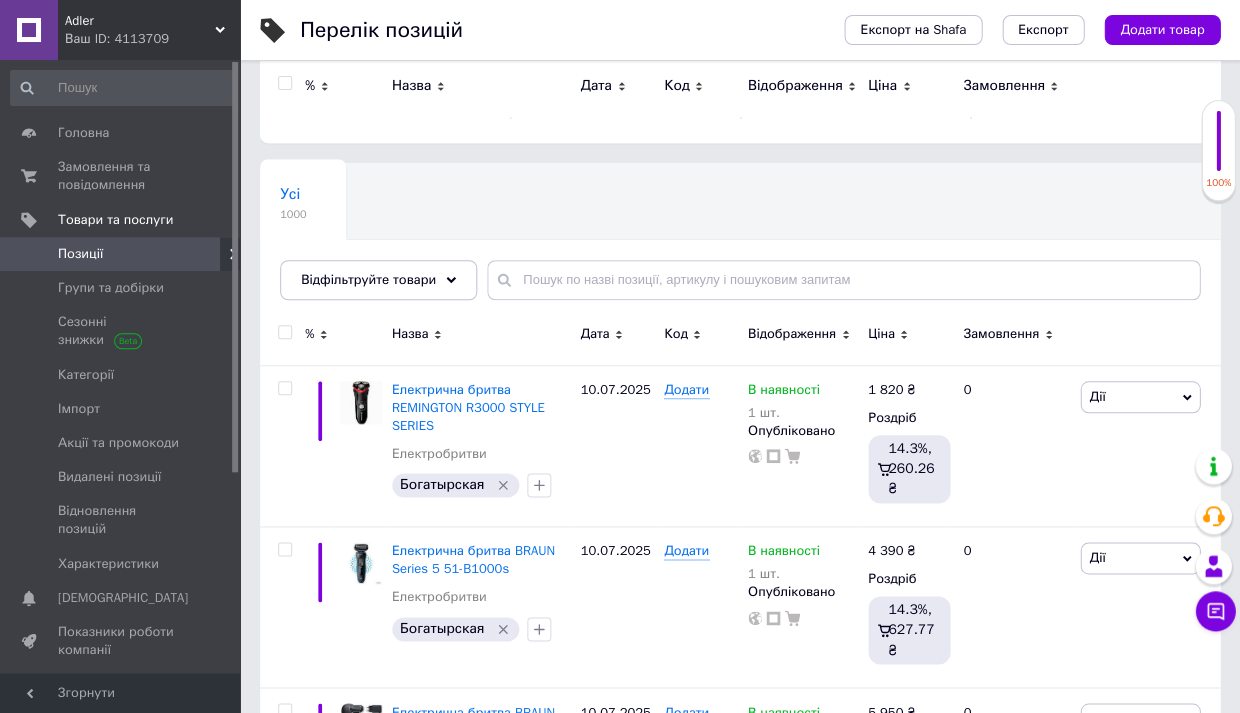 scroll, scrollTop: 13, scrollLeft: 0, axis: vertical 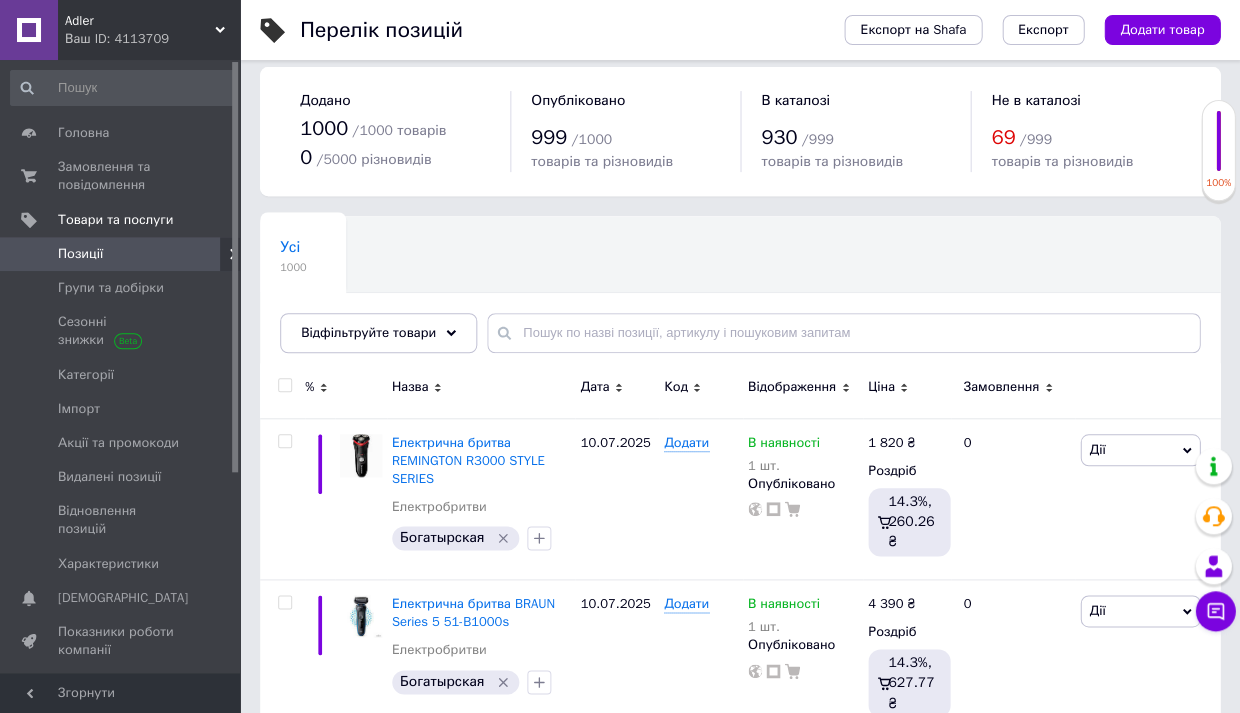 click 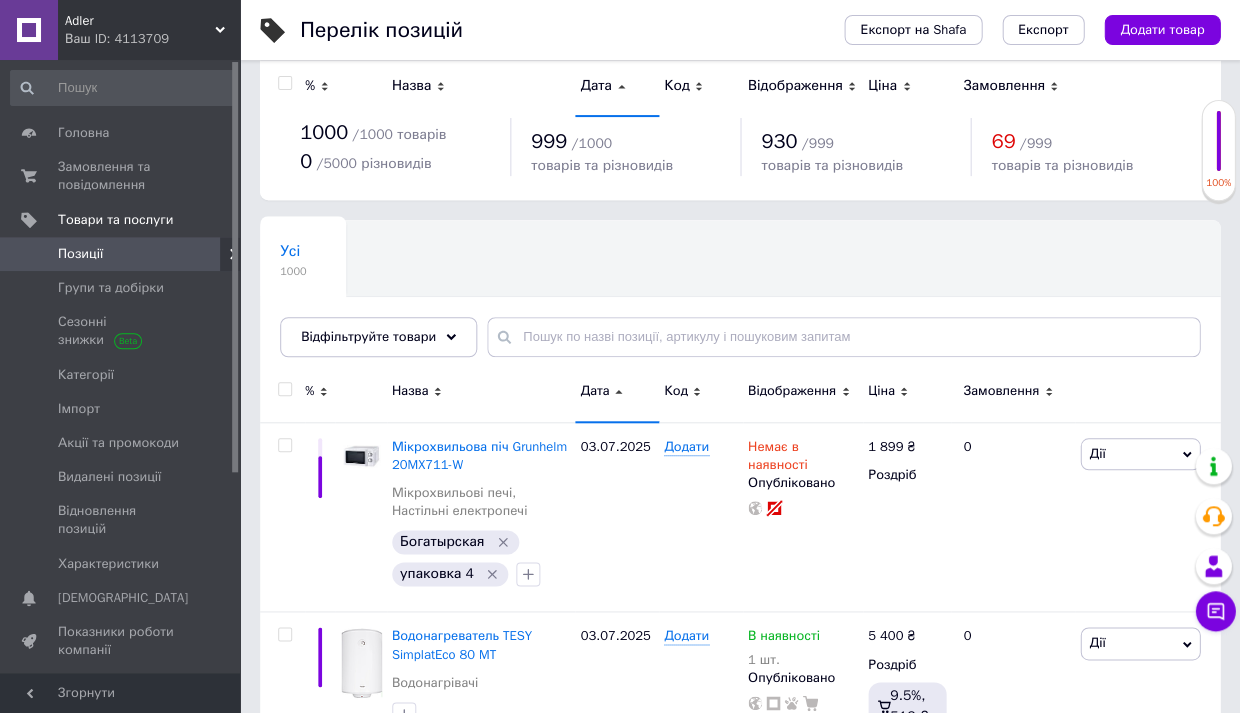 scroll, scrollTop: 0, scrollLeft: 0, axis: both 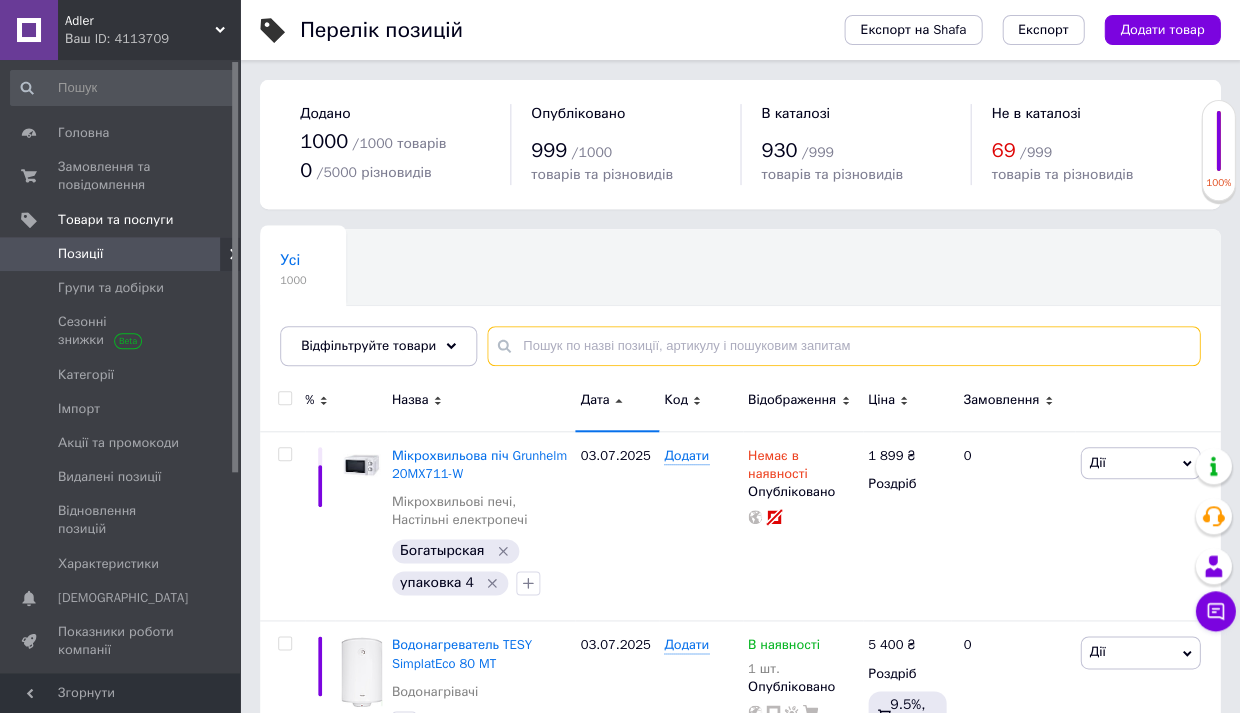 click at bounding box center (843, 346) 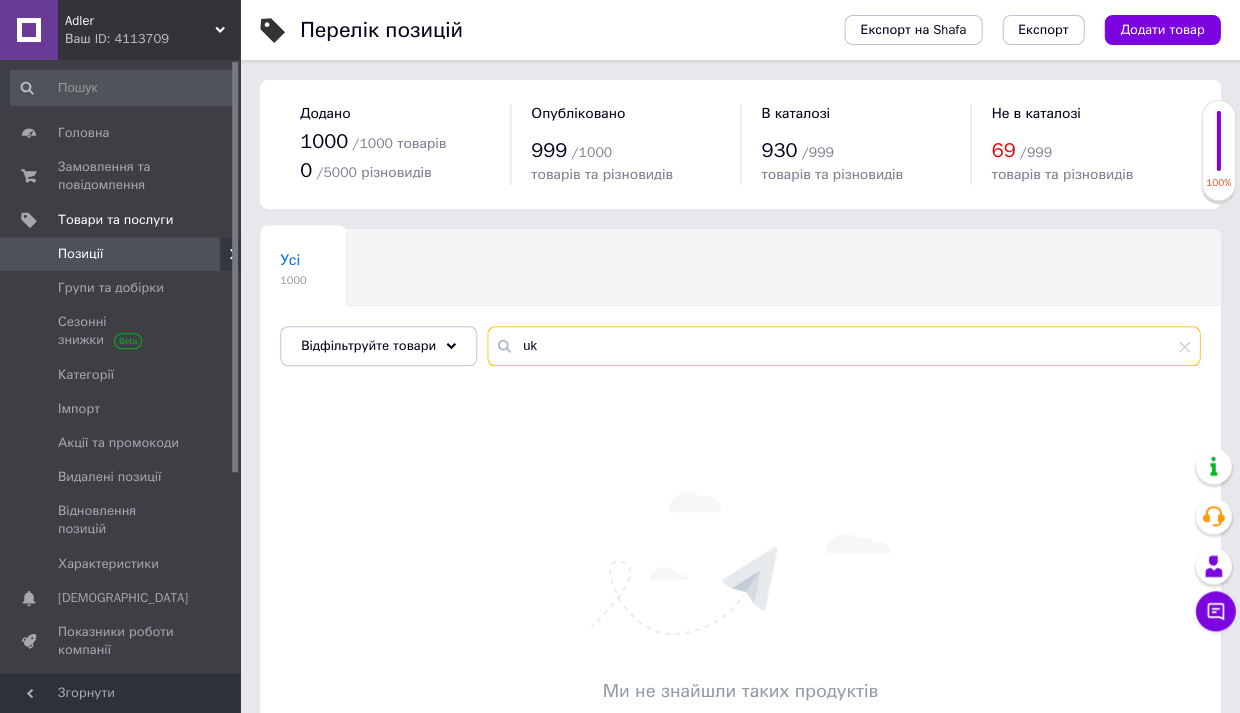 type on "u" 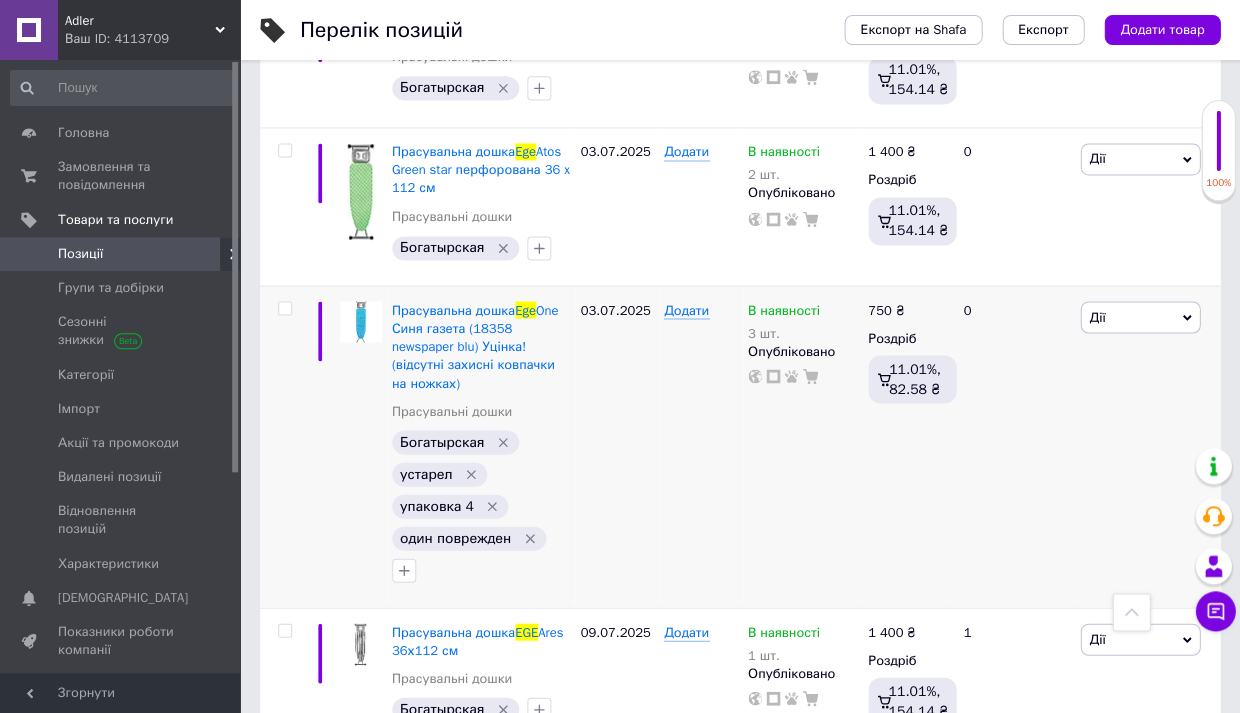 scroll, scrollTop: 446, scrollLeft: 0, axis: vertical 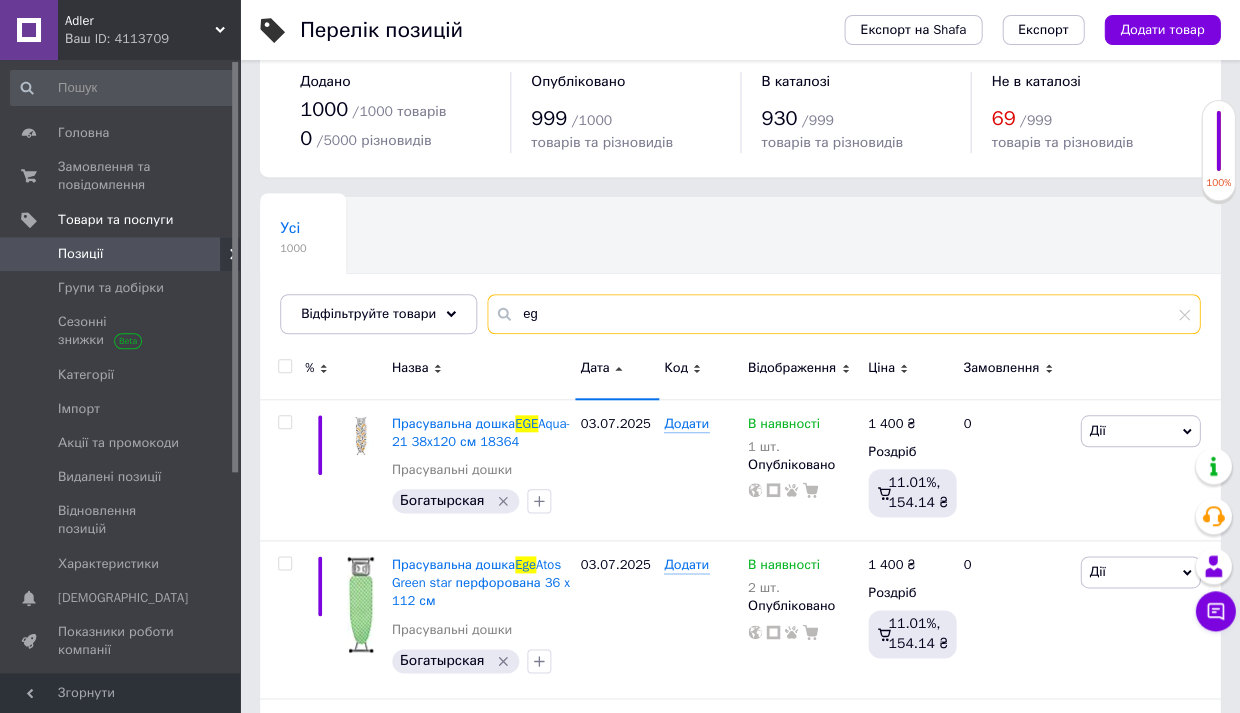type on "e" 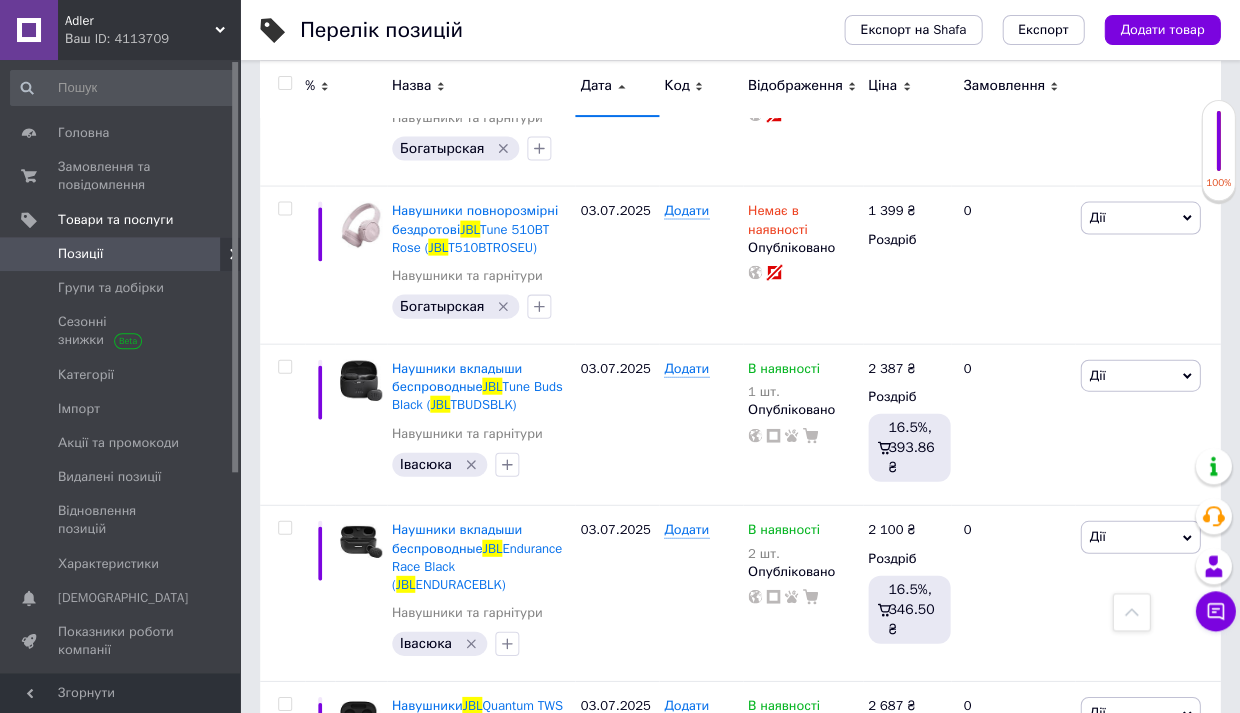 scroll, scrollTop: 0, scrollLeft: 0, axis: both 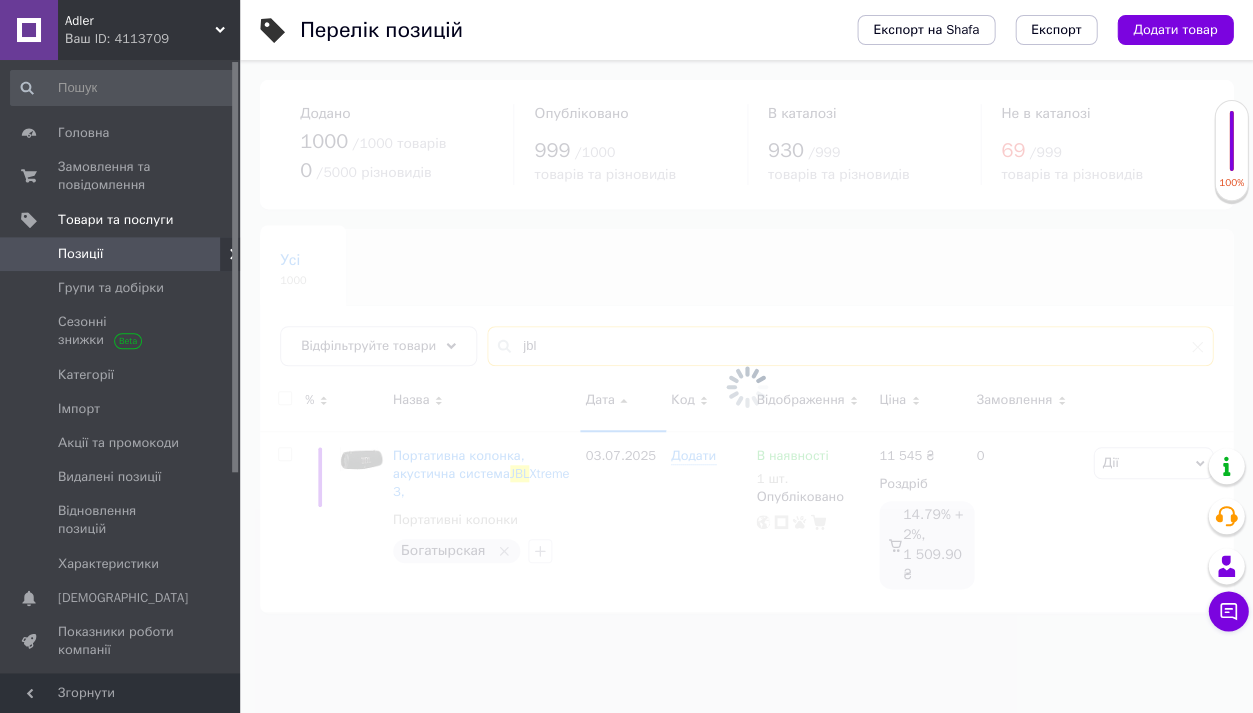 type on "jbl" 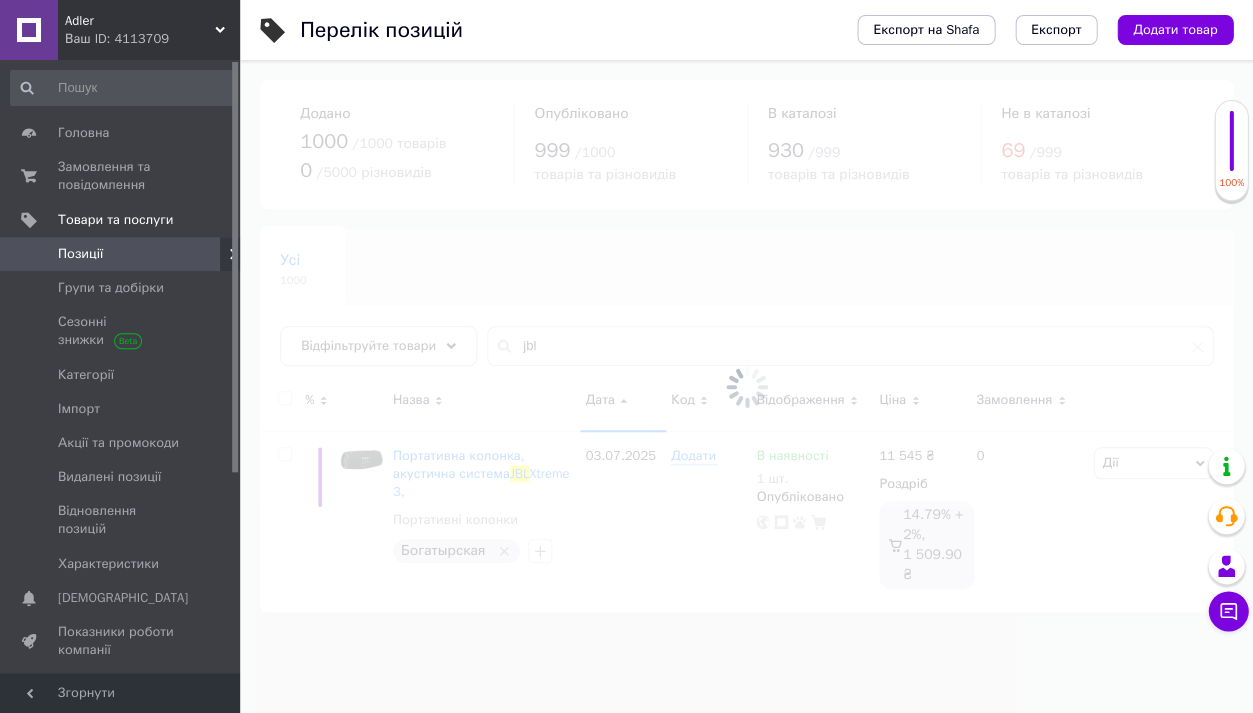 click at bounding box center [746, 386] 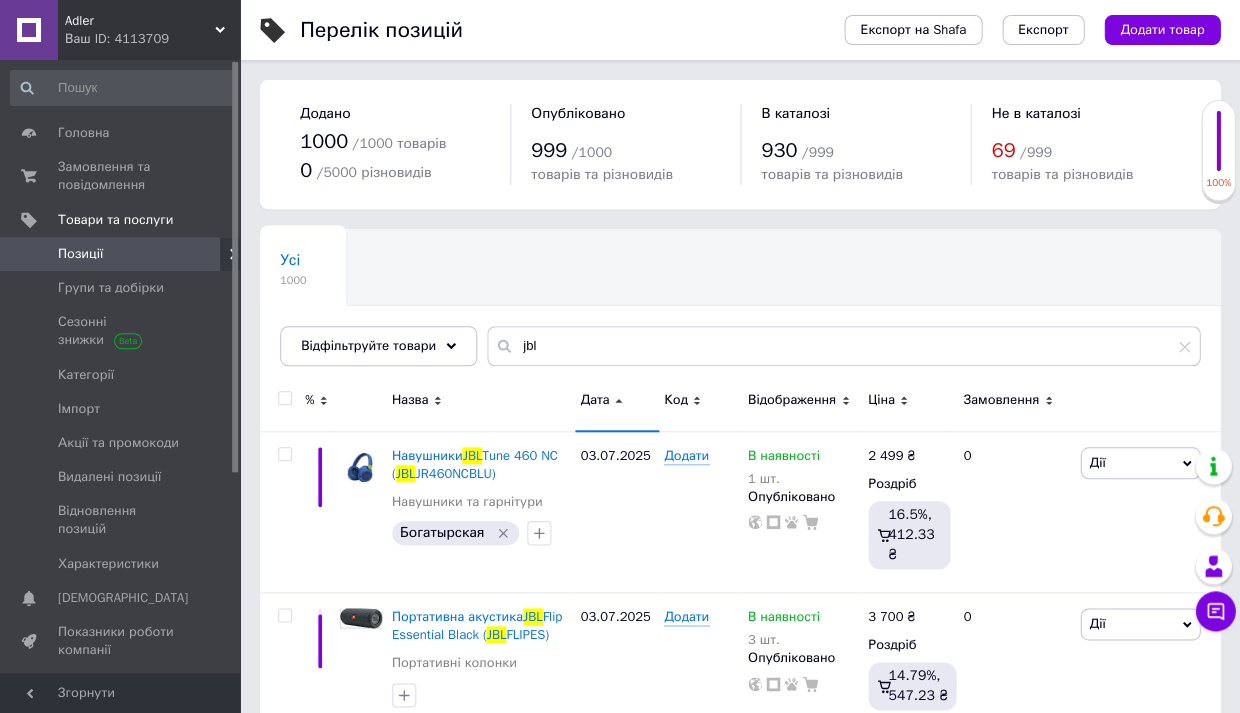 click 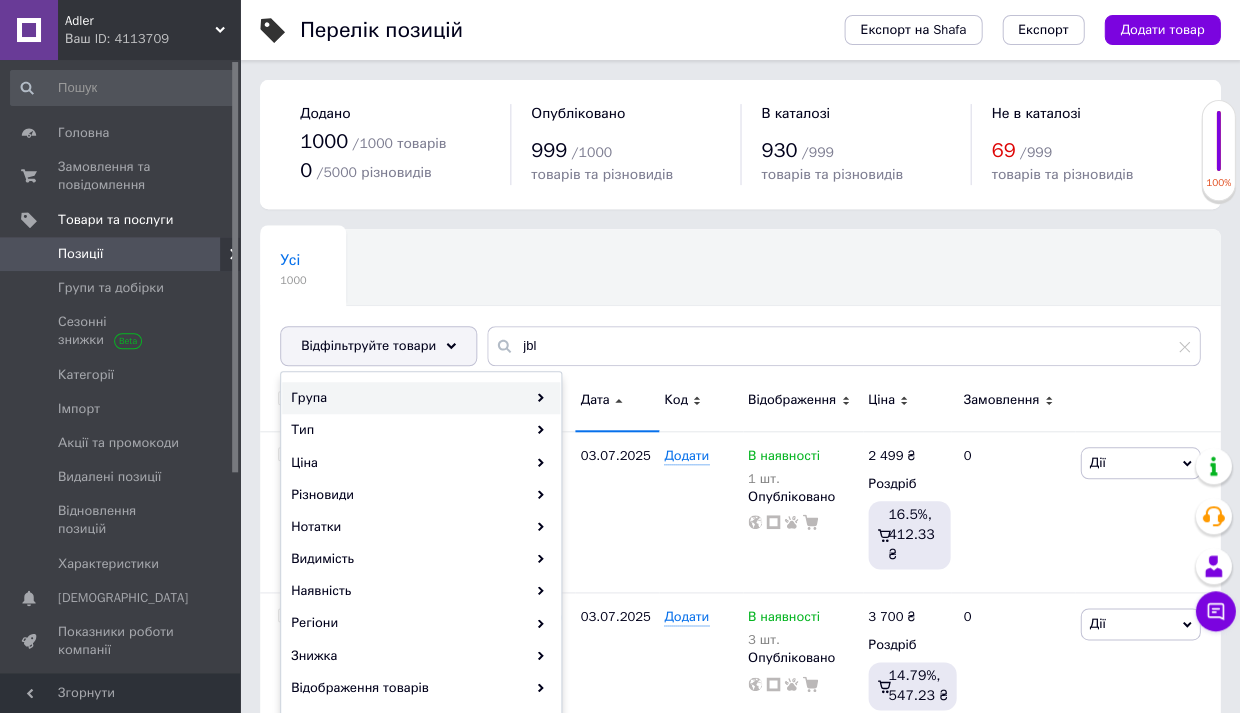 click on "Група" at bounding box center [421, 398] 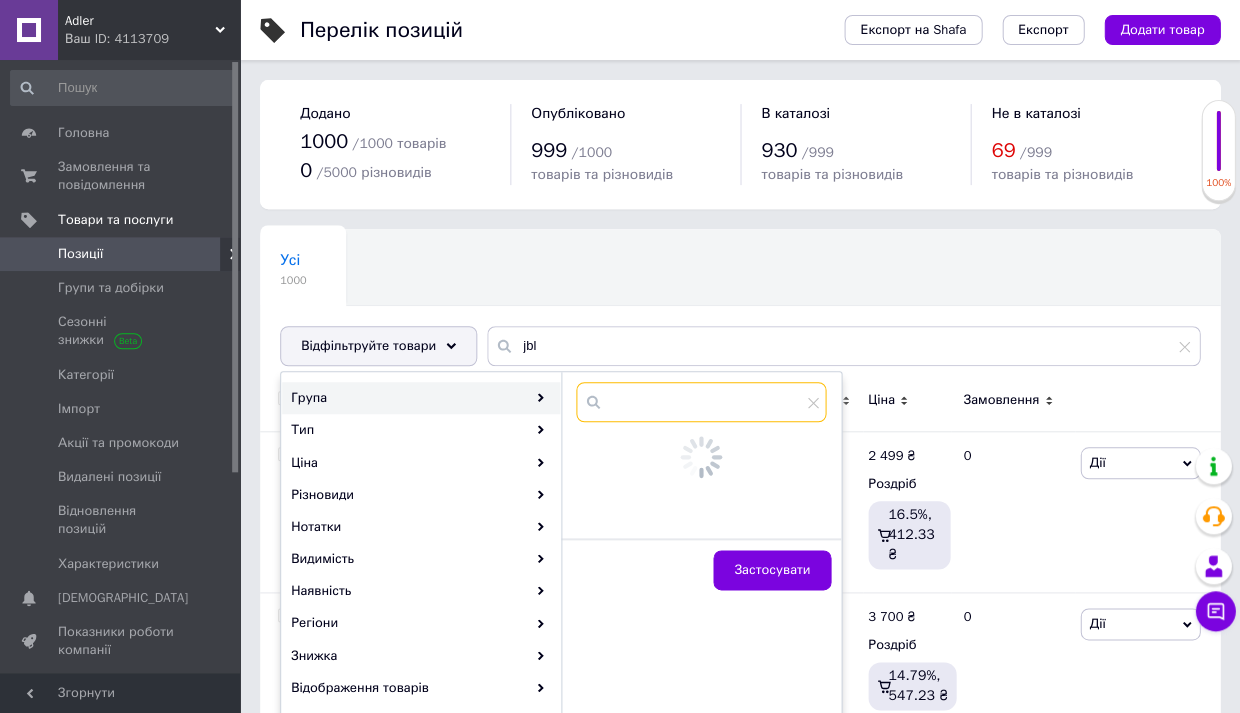click at bounding box center [701, 402] 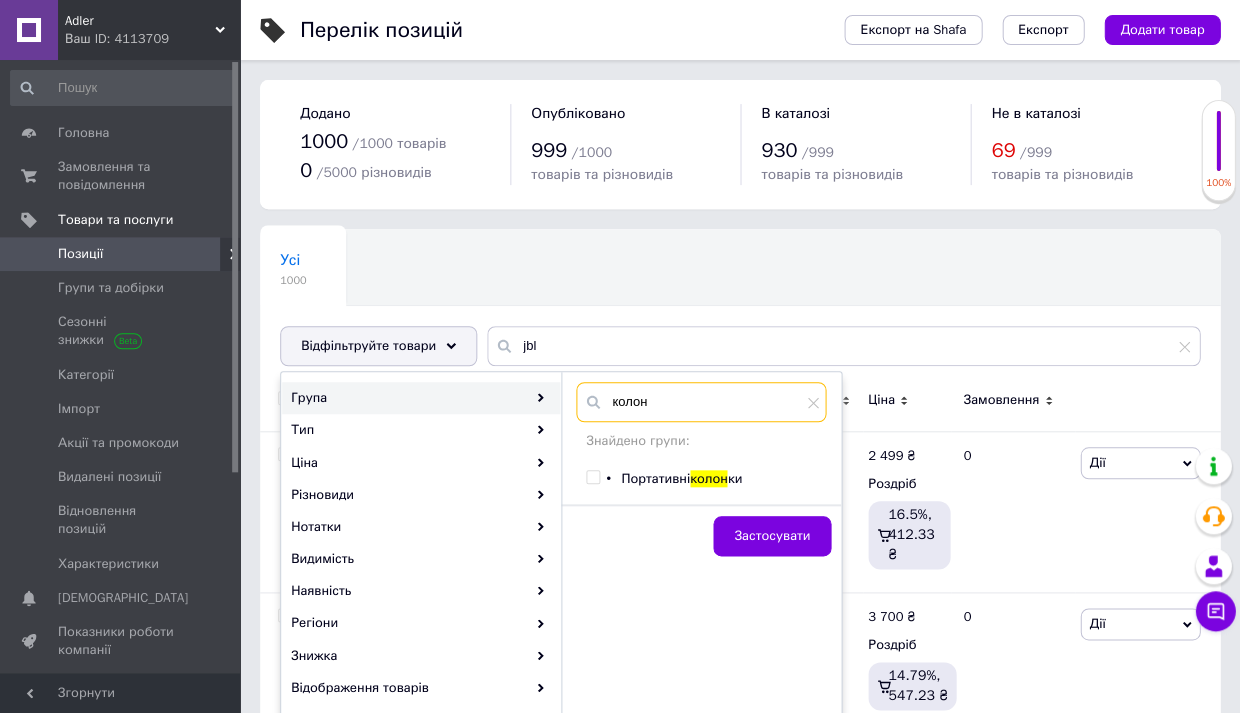 type on "колон" 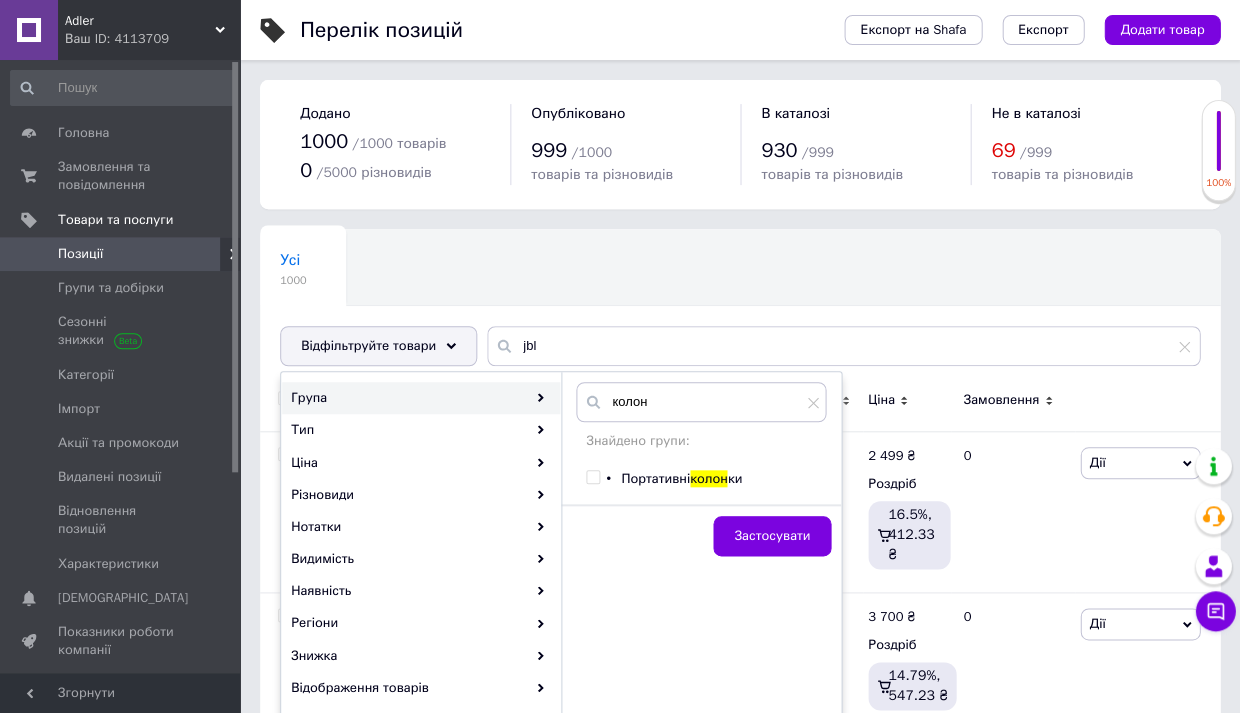 click at bounding box center [592, 477] 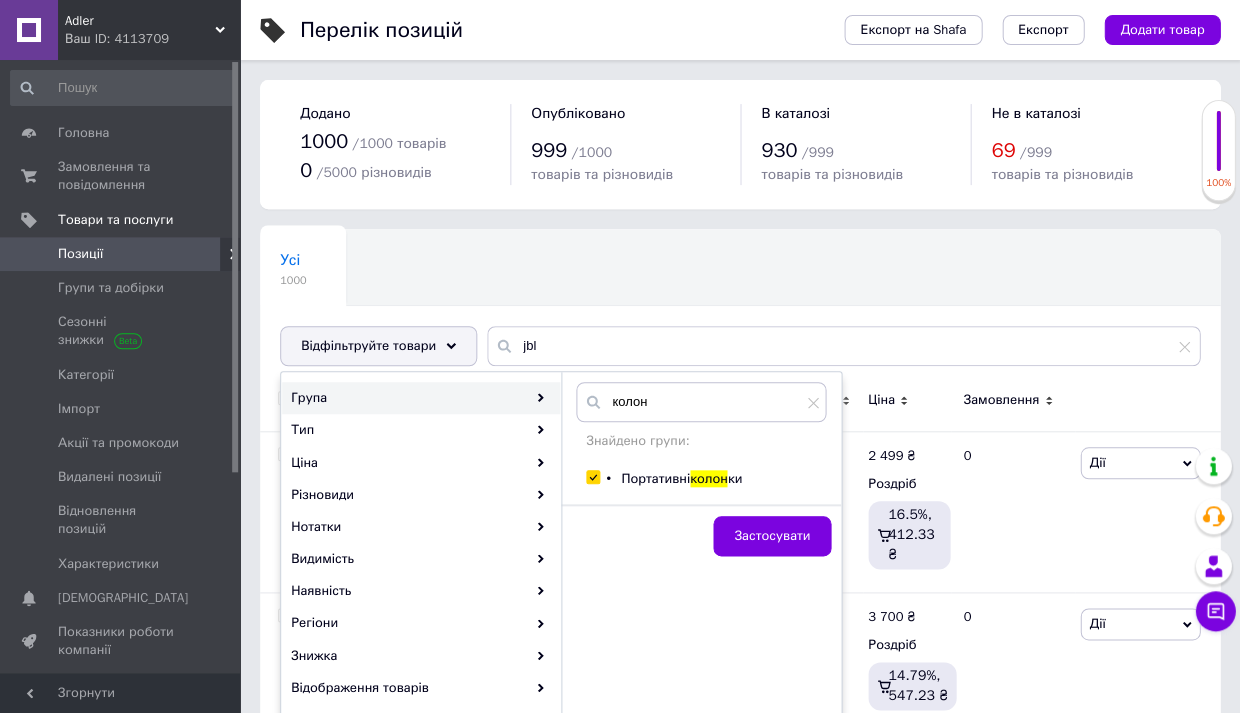 checkbox on "true" 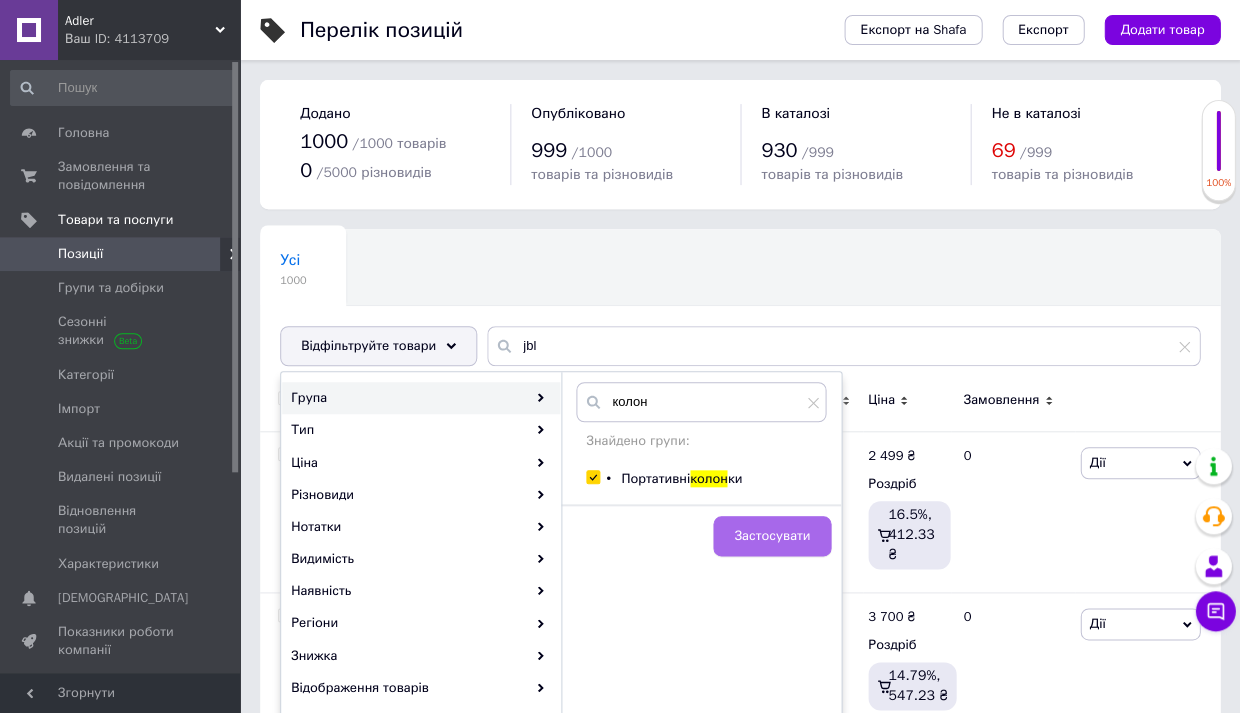 click on "Застосувати" at bounding box center [772, 536] 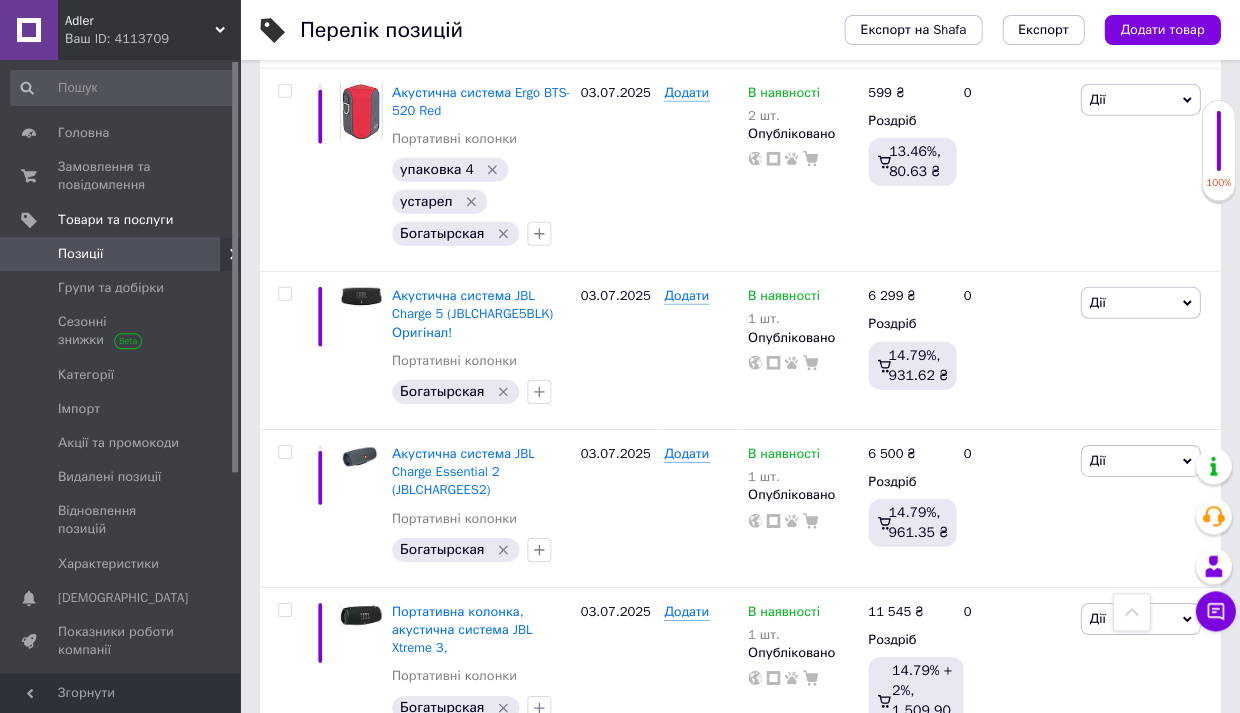 scroll, scrollTop: 873, scrollLeft: 0, axis: vertical 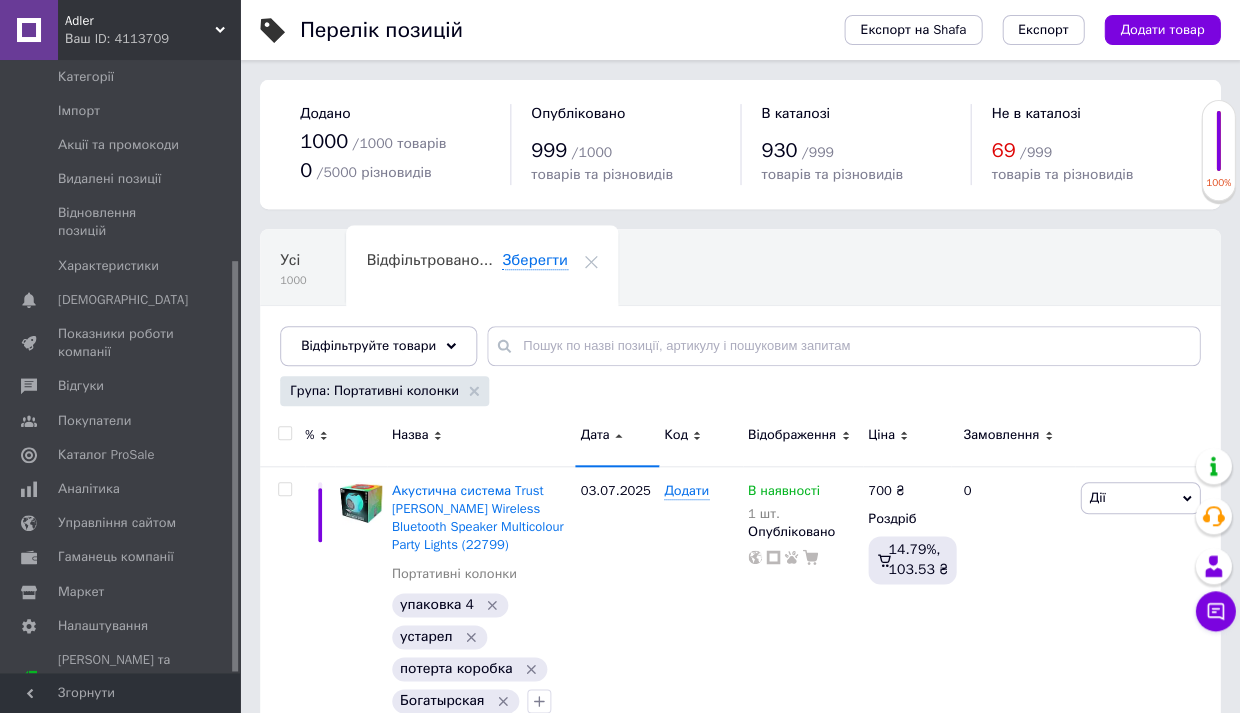 drag, startPoint x: 234, startPoint y: 378, endPoint x: 234, endPoint y: 688, distance: 310 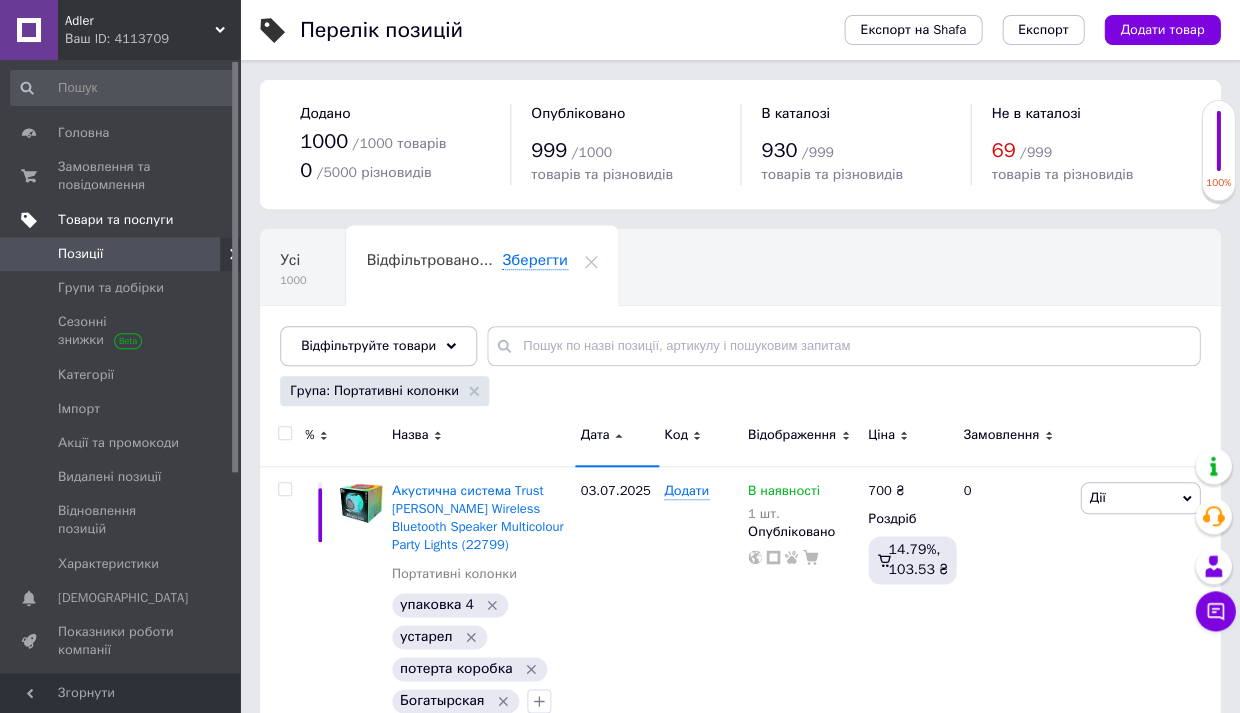 click on "Товари та послуги" at bounding box center [115, 220] 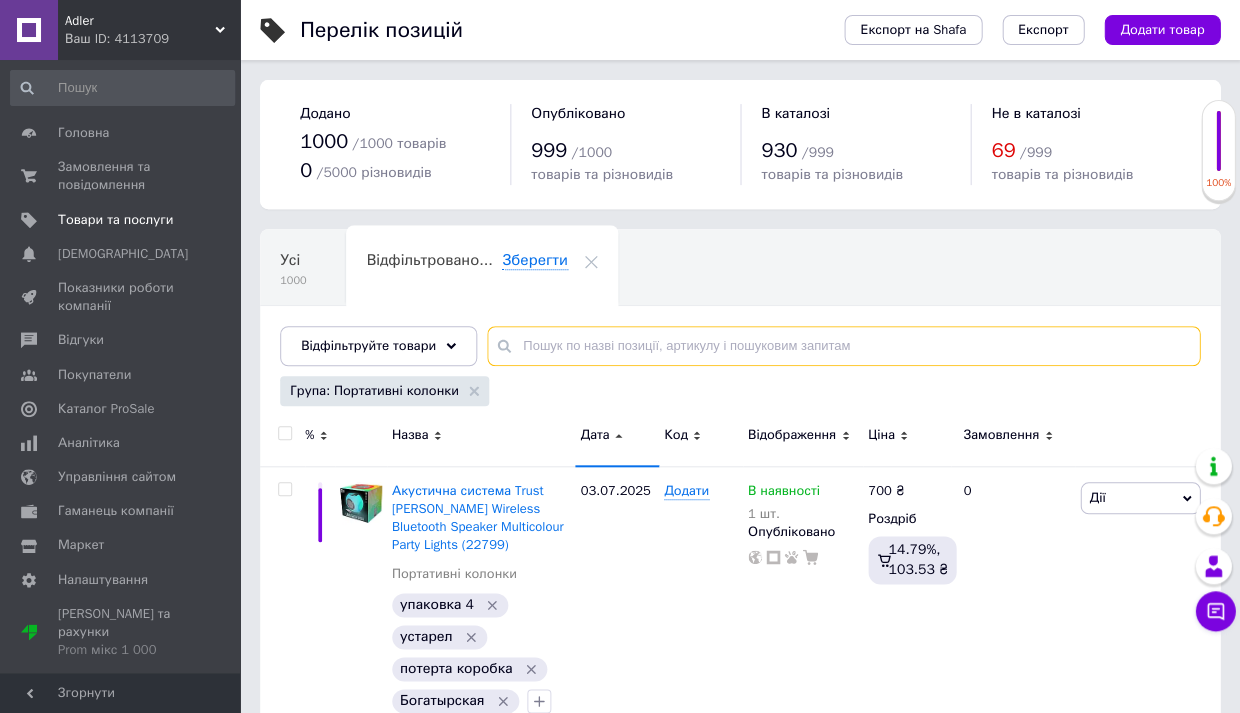 click at bounding box center (843, 346) 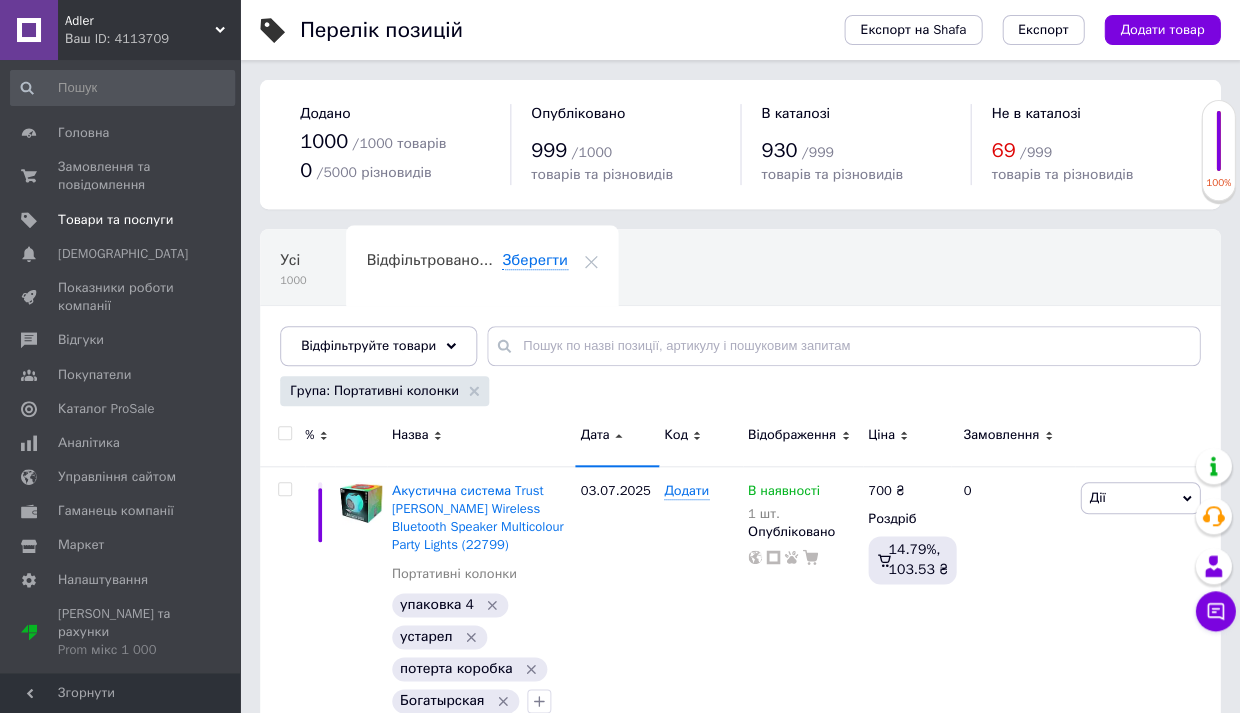 click on "Відфільтровано...  Зберегти" at bounding box center [481, 268] 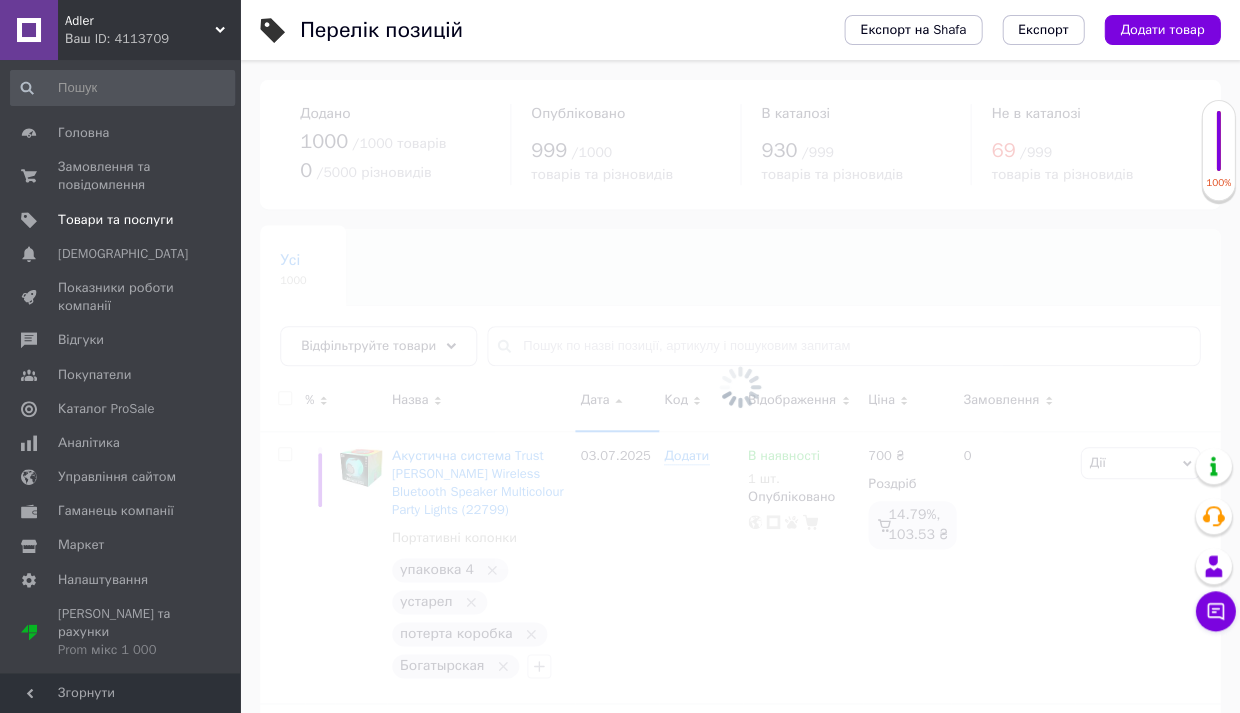 click at bounding box center (740, 386) 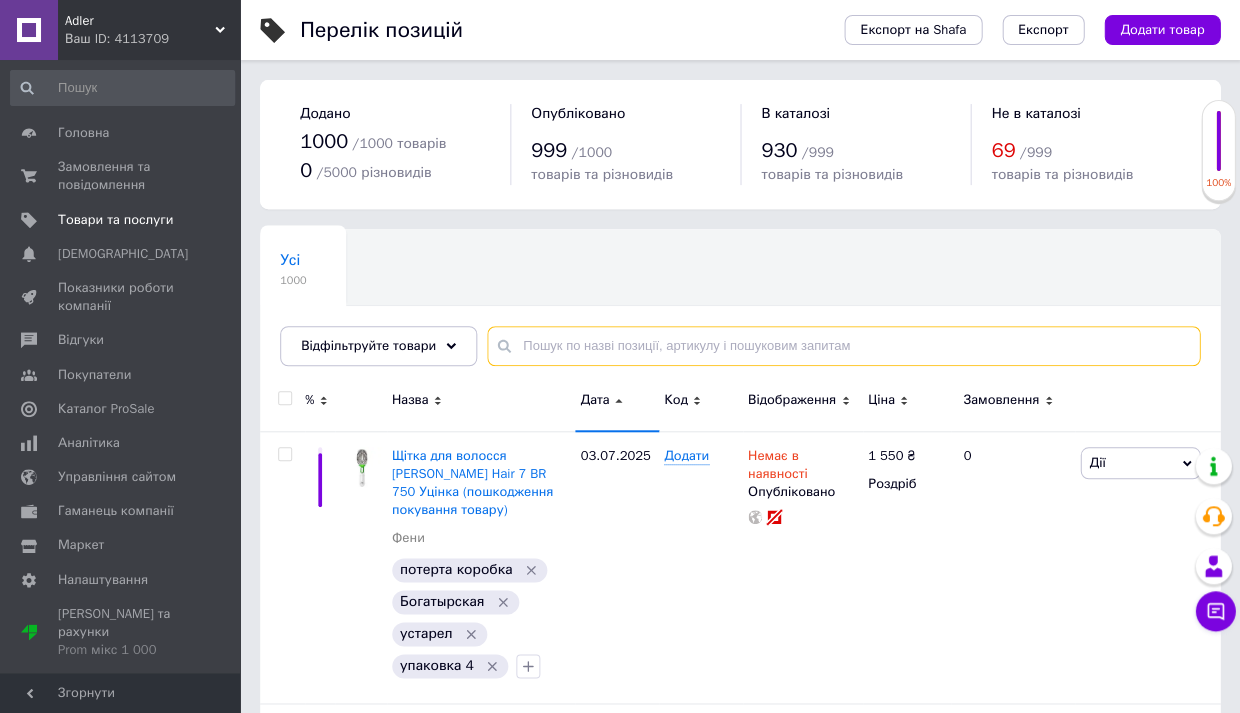 click at bounding box center (843, 346) 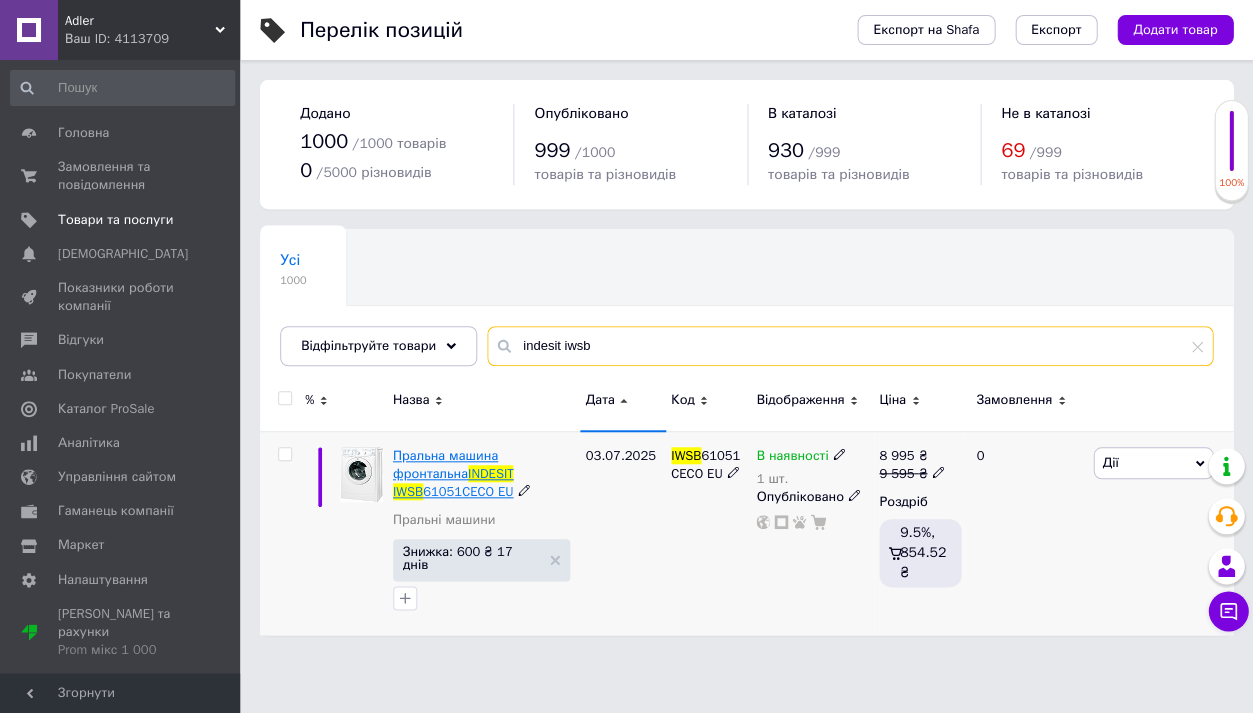 type on "indesit iwsb" 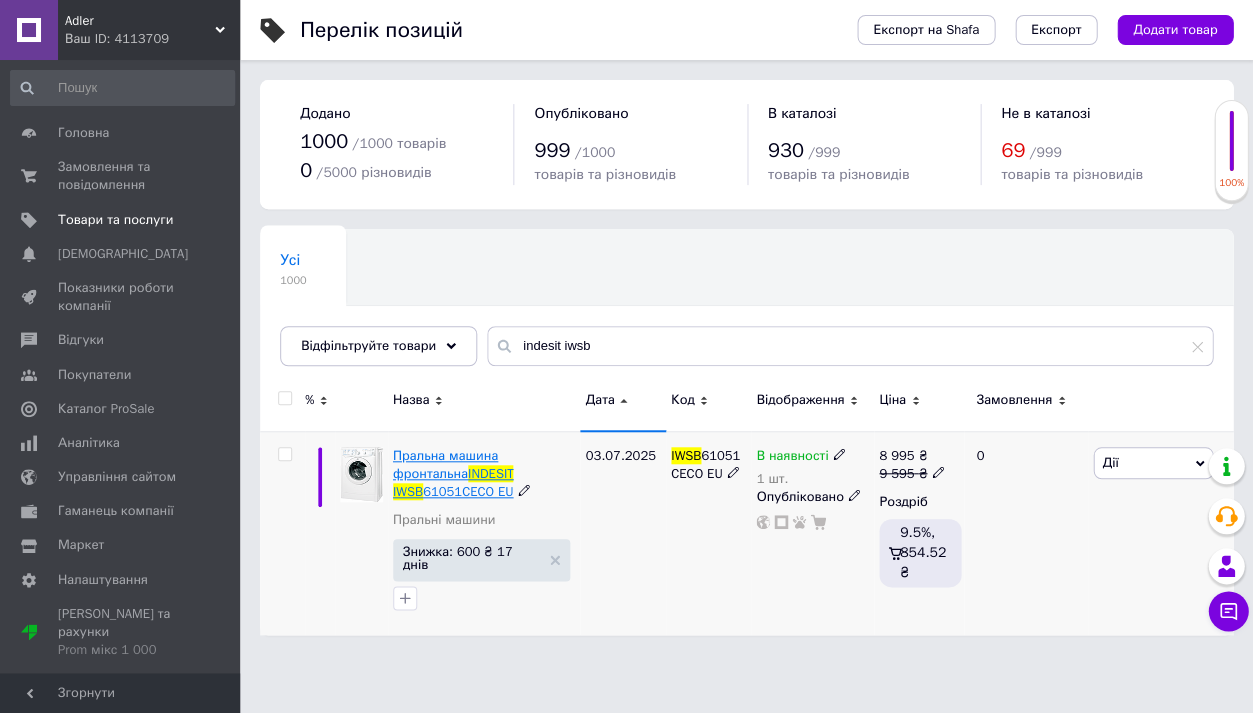 click on "Пральна машина фронтальна" at bounding box center [445, 464] 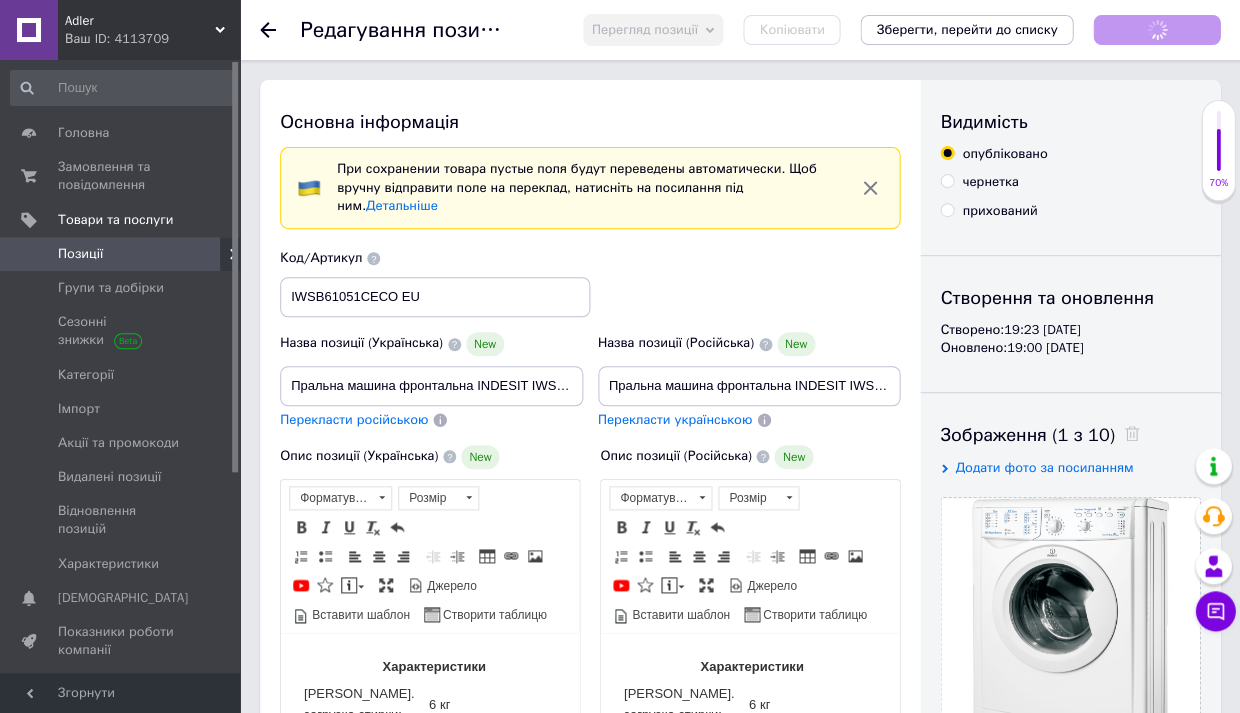 scroll, scrollTop: 0, scrollLeft: 0, axis: both 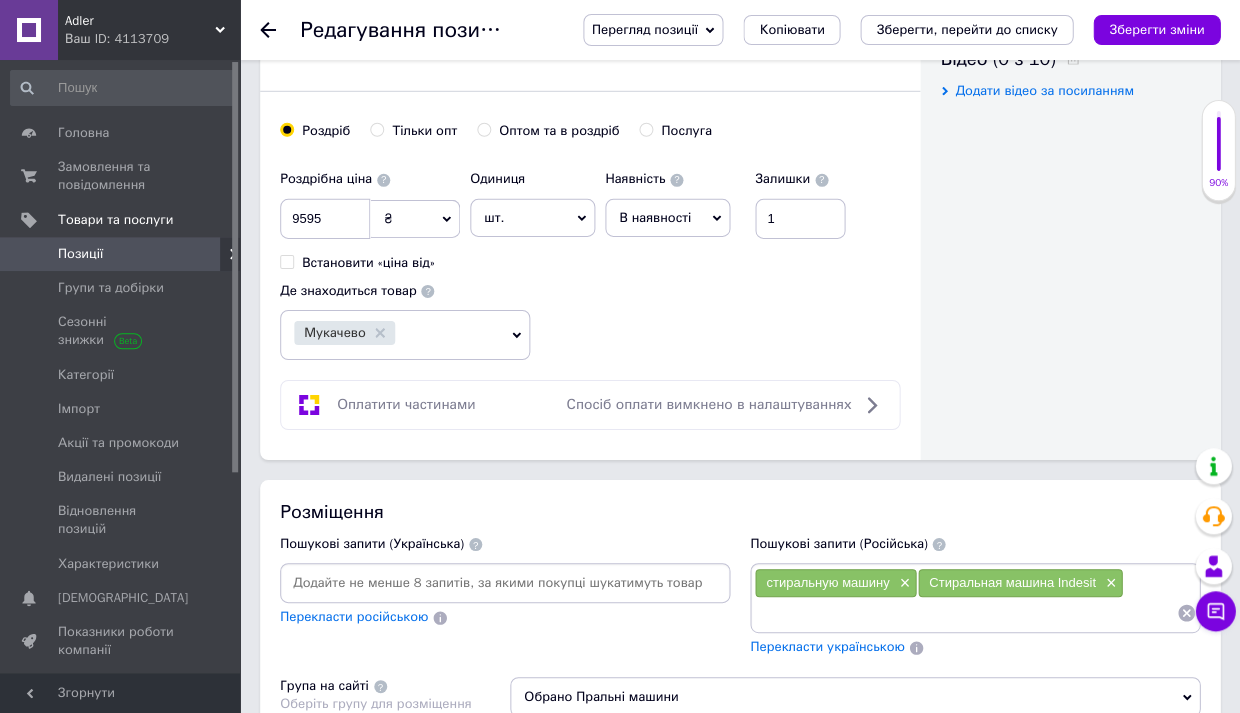 click 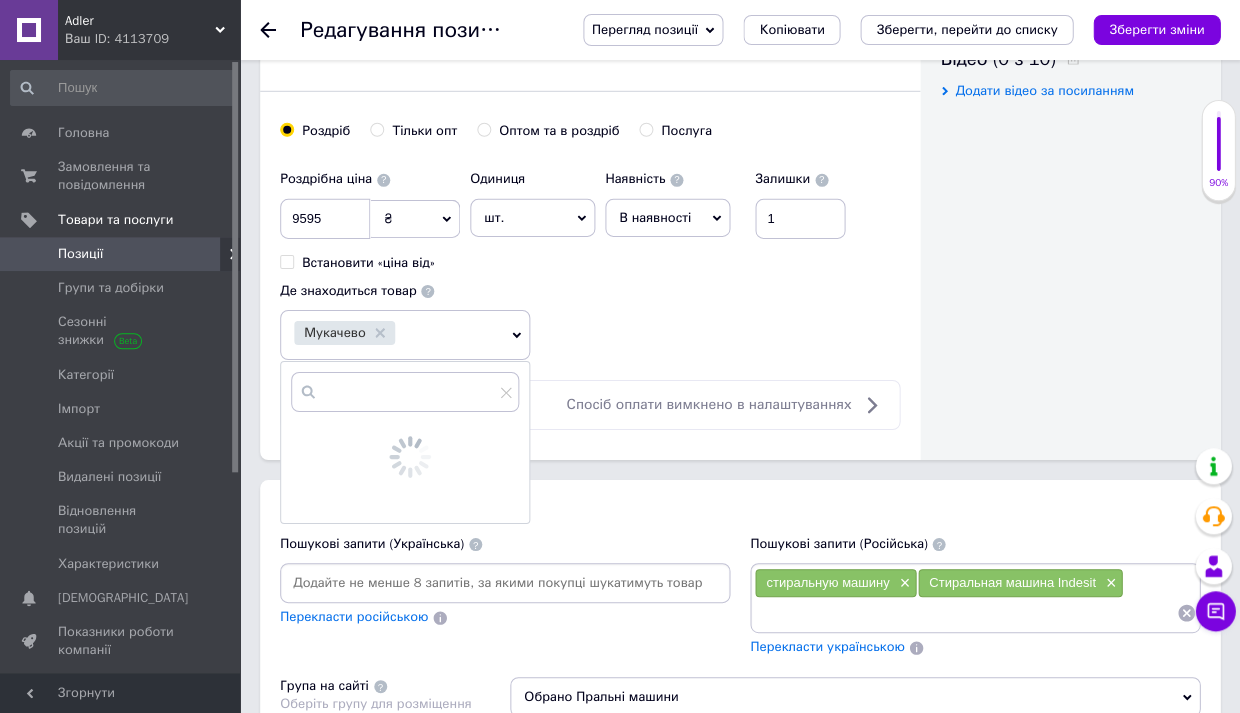scroll, scrollTop: 1048, scrollLeft: 0, axis: vertical 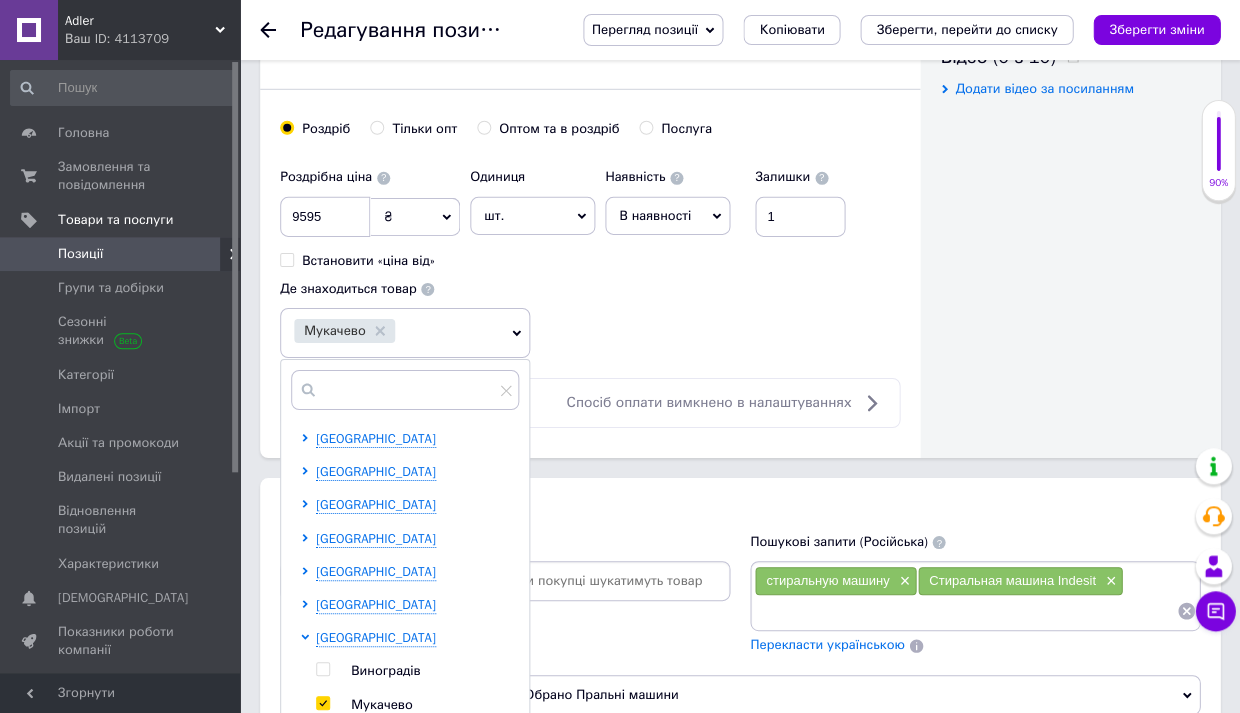 click on "Мукачево" at bounding box center (405, 333) 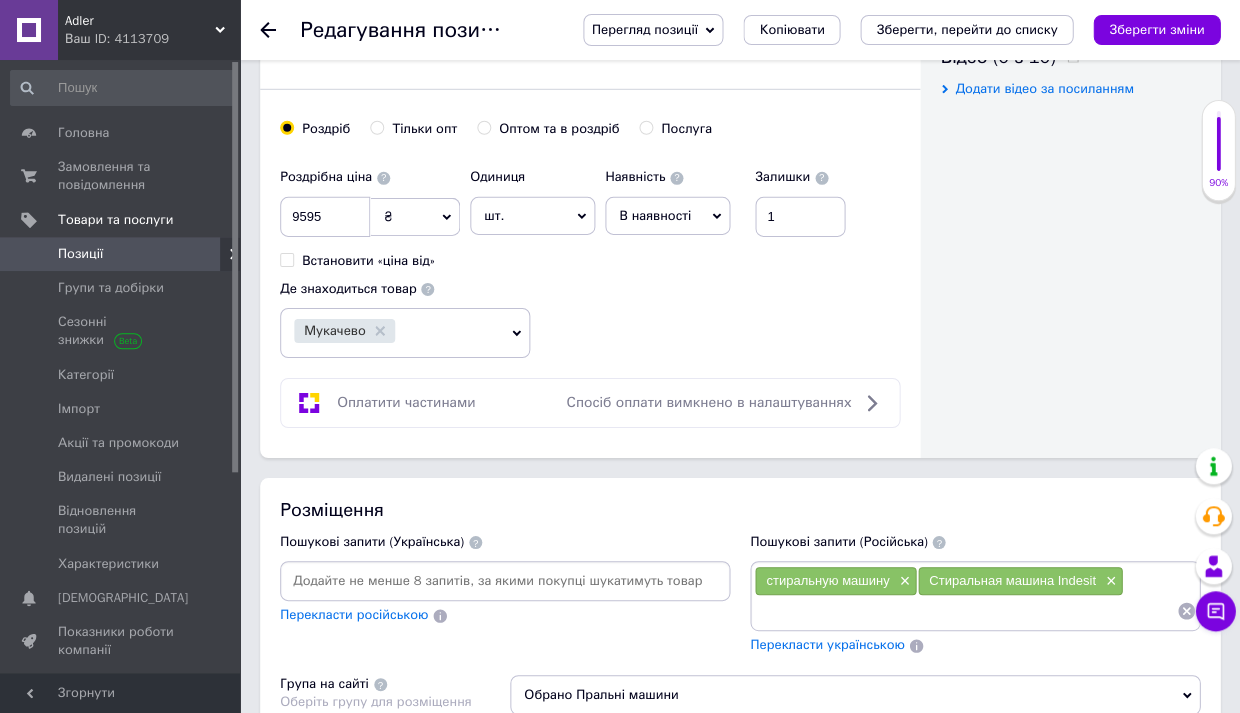 click 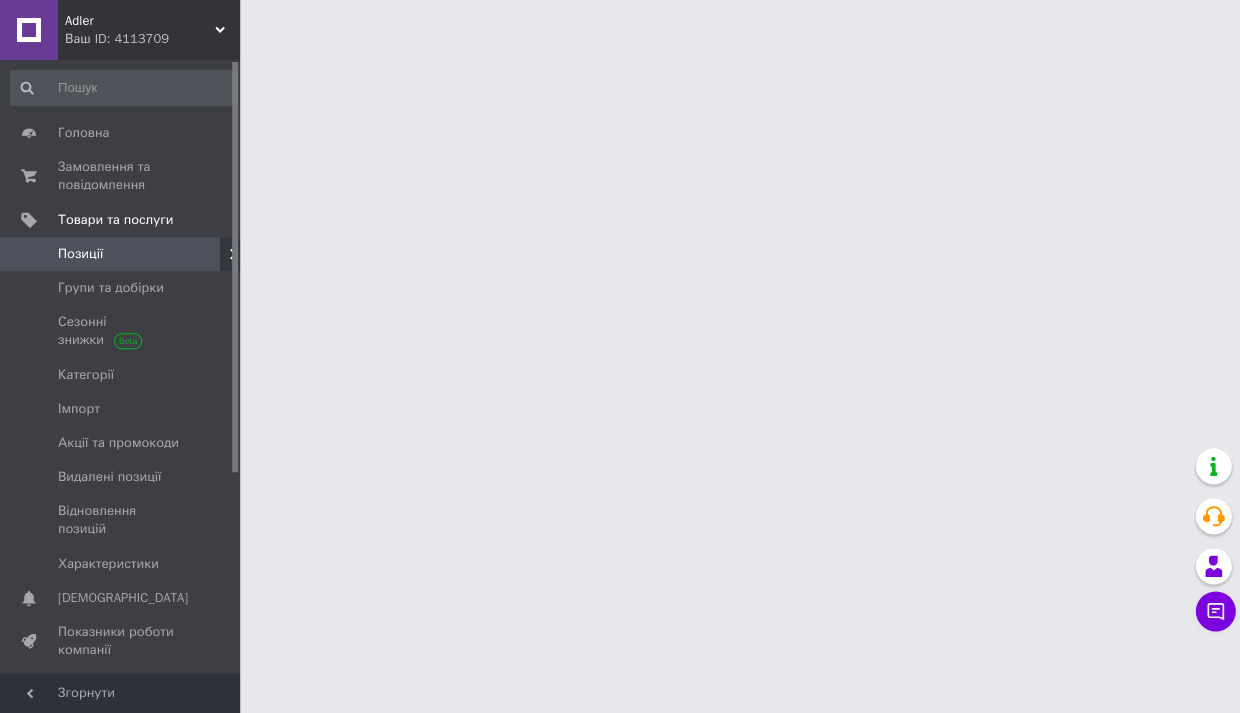 scroll, scrollTop: 0, scrollLeft: 0, axis: both 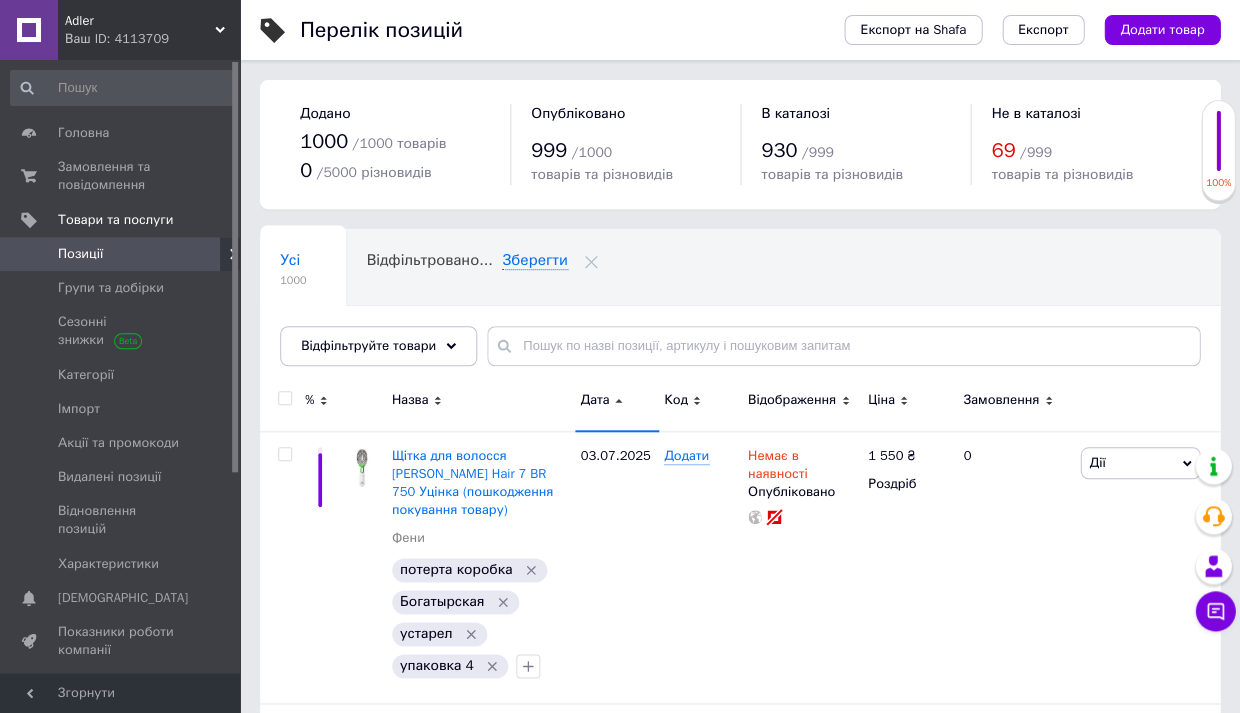 click on "Усі 1000 Ok Відфільтровано...  Зберегти" at bounding box center (740, 307) 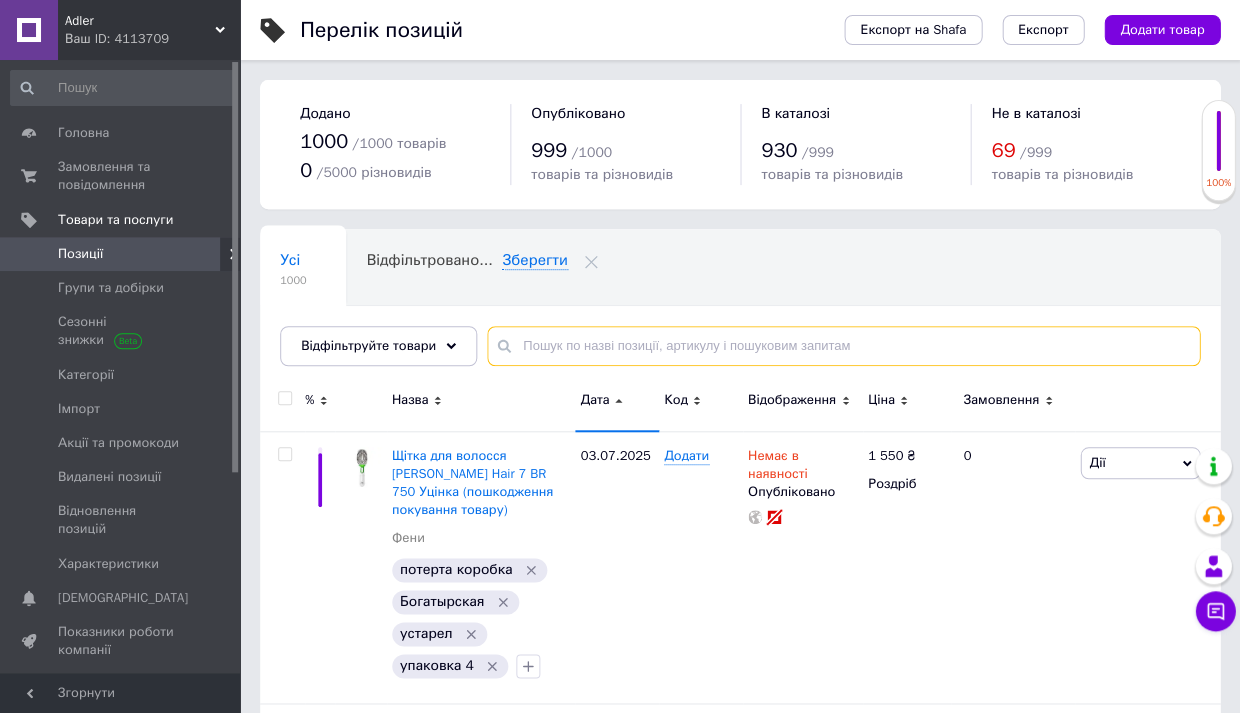 click at bounding box center [843, 346] 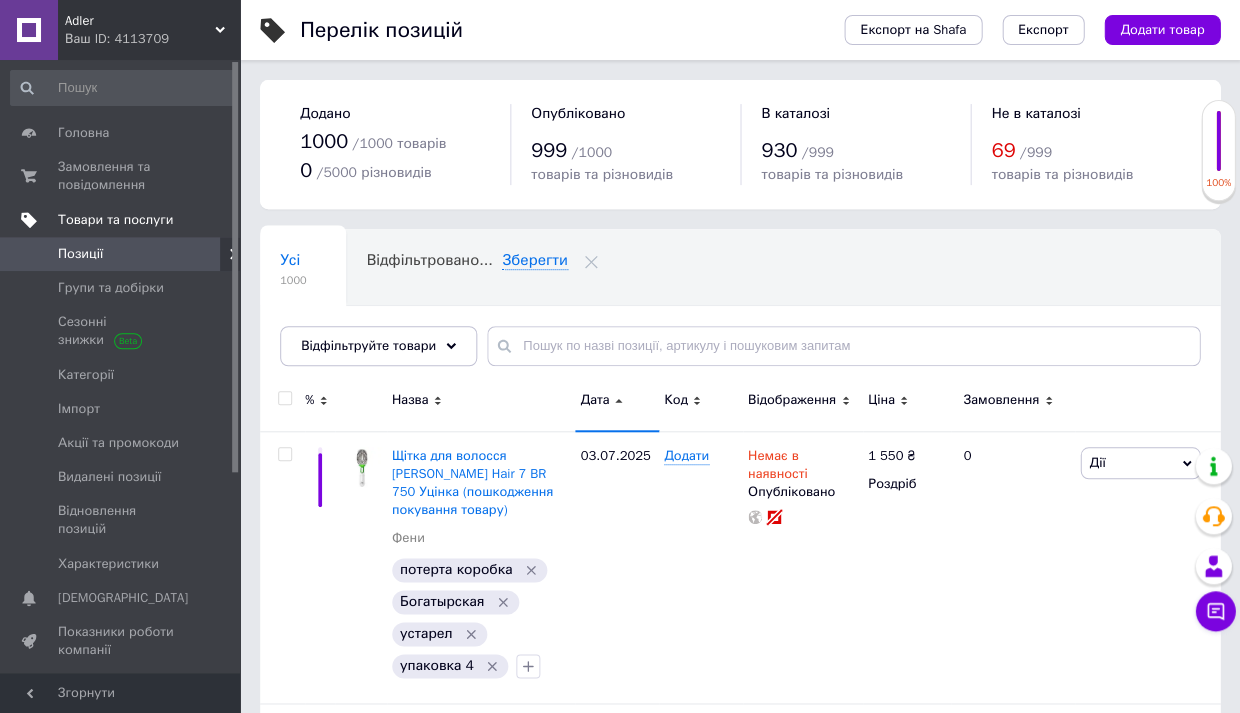 click on "Товари та послуги" at bounding box center [115, 220] 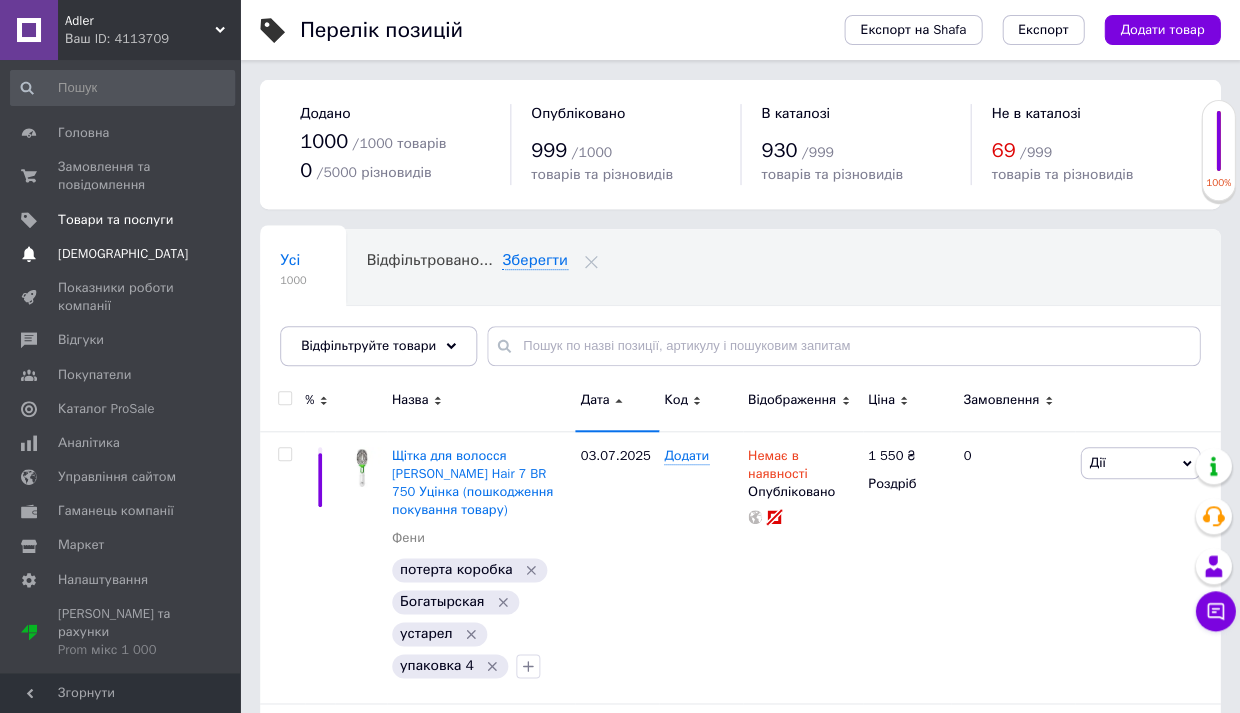 click on "[DEMOGRAPHIC_DATA]" at bounding box center [123, 254] 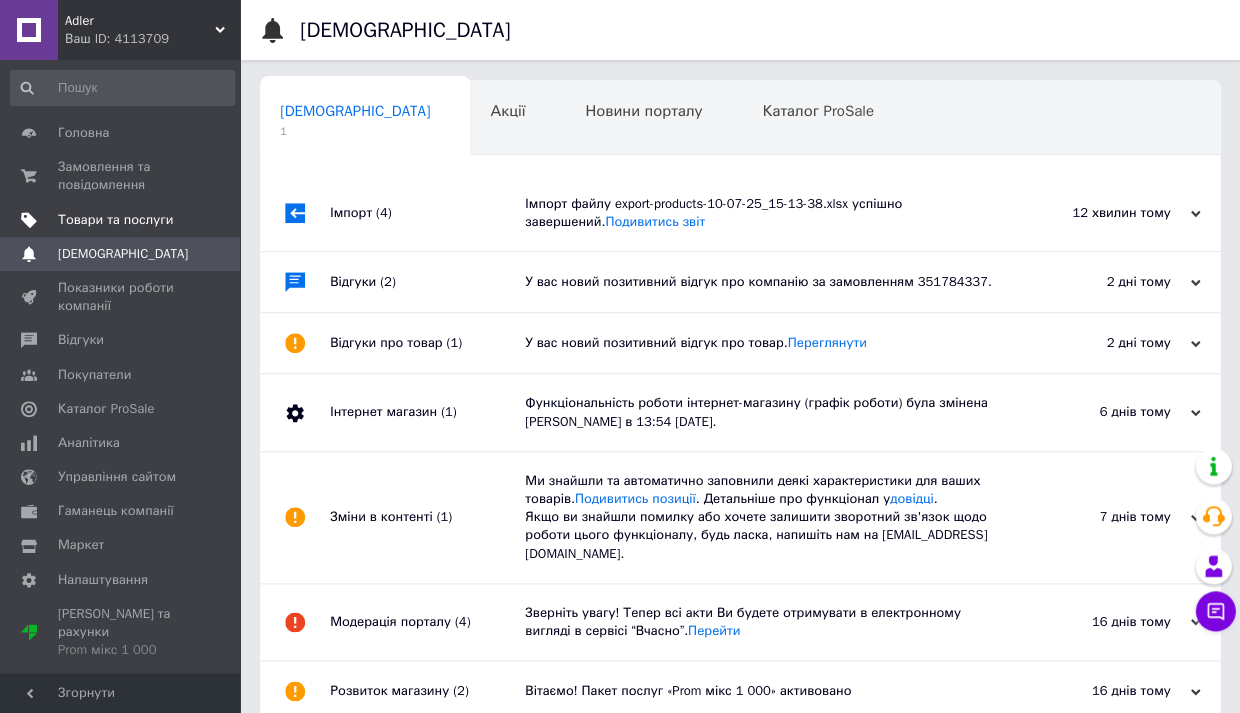 click on "Товари та послуги" at bounding box center (115, 220) 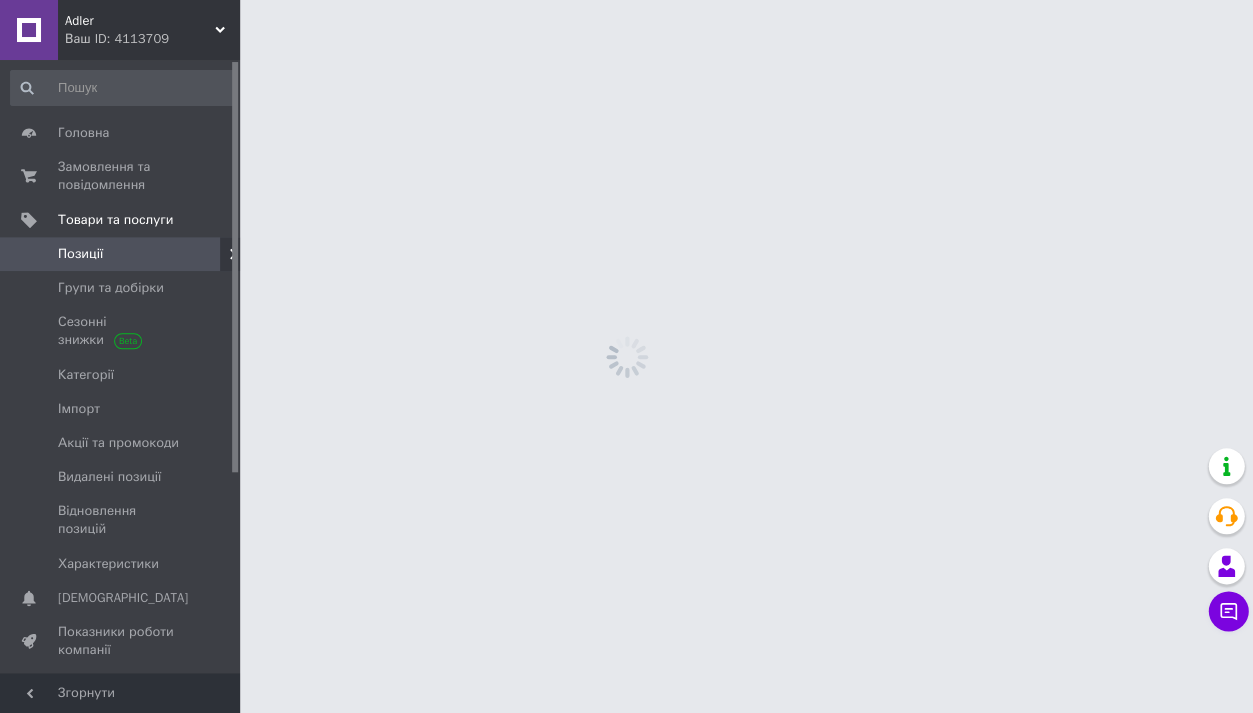 click on "Позиції" at bounding box center [121, 254] 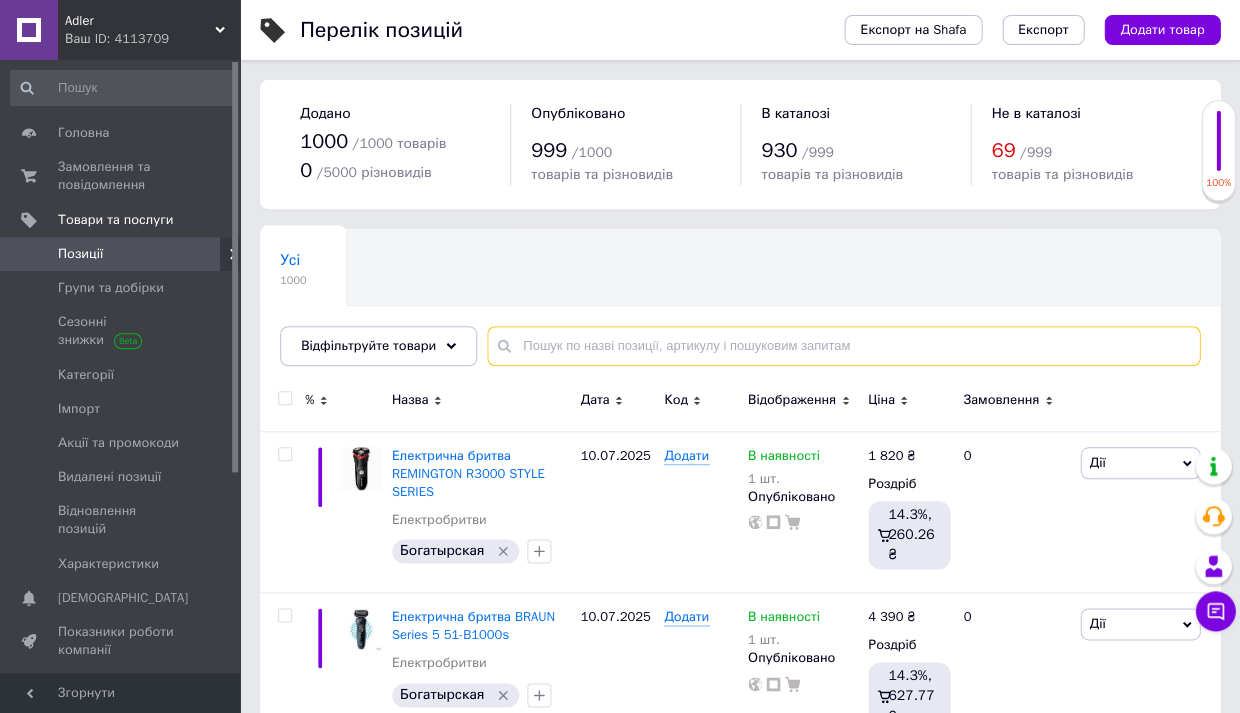 click at bounding box center [843, 346] 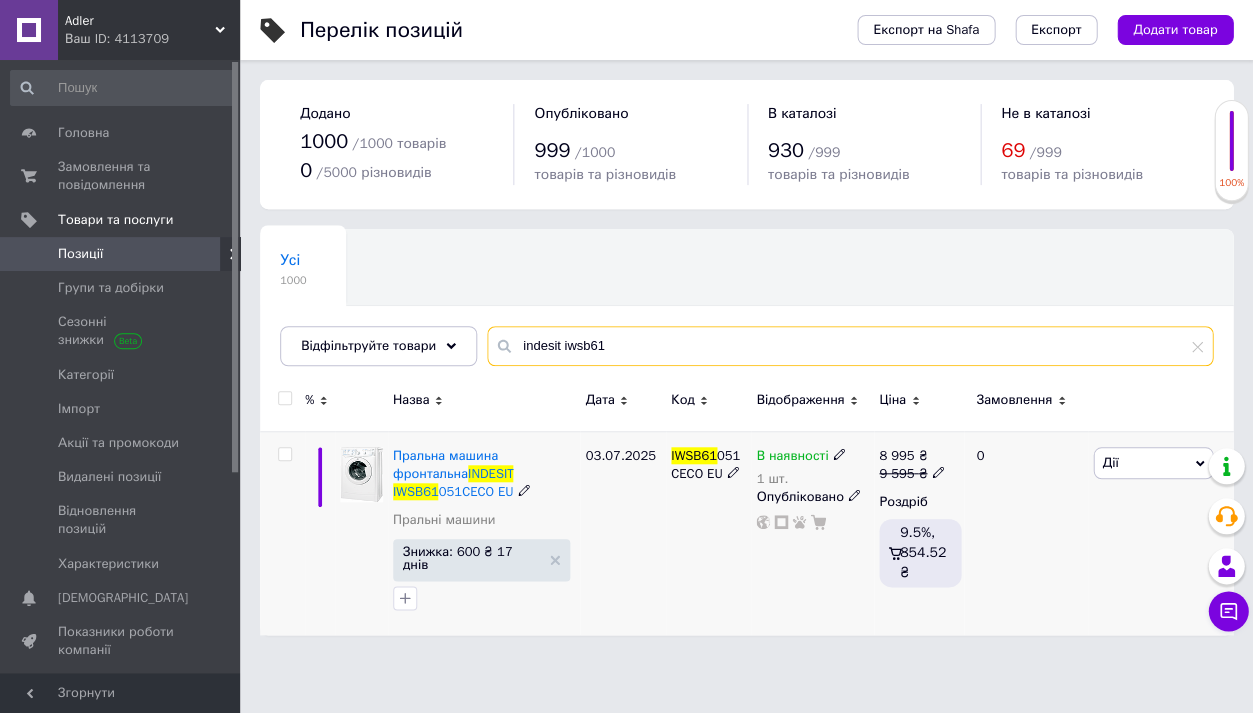type on "indesit iwsb61" 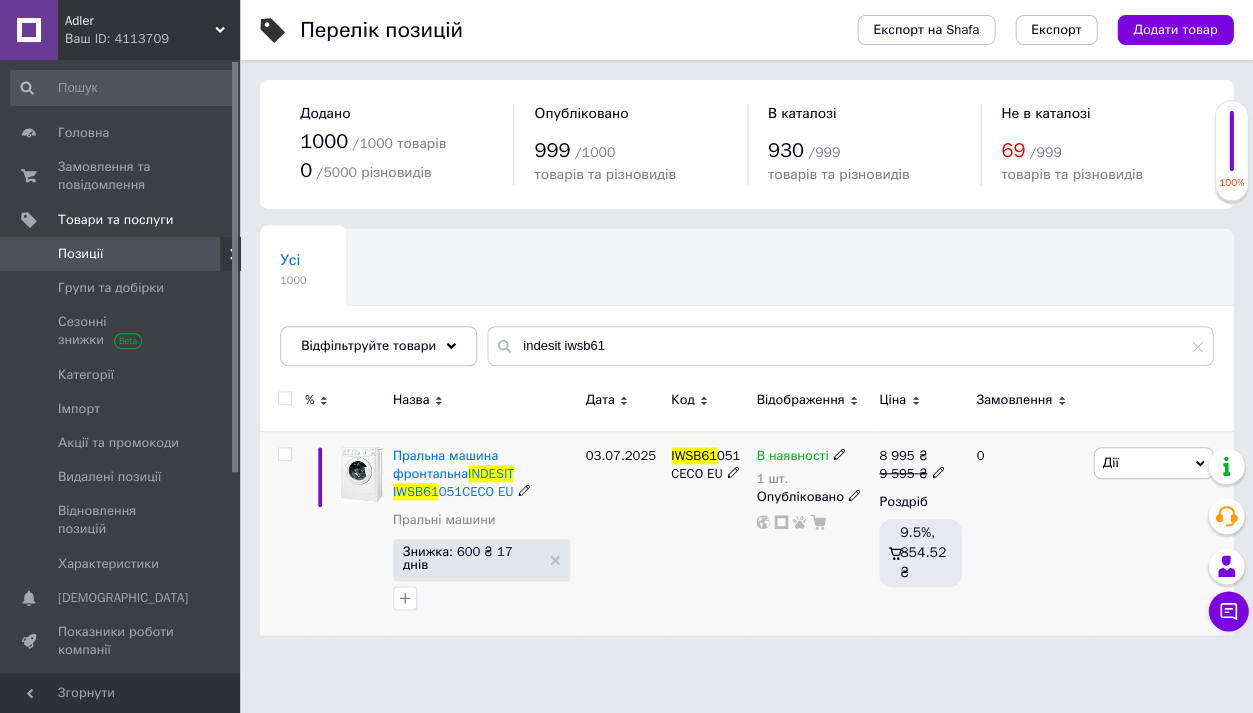 click 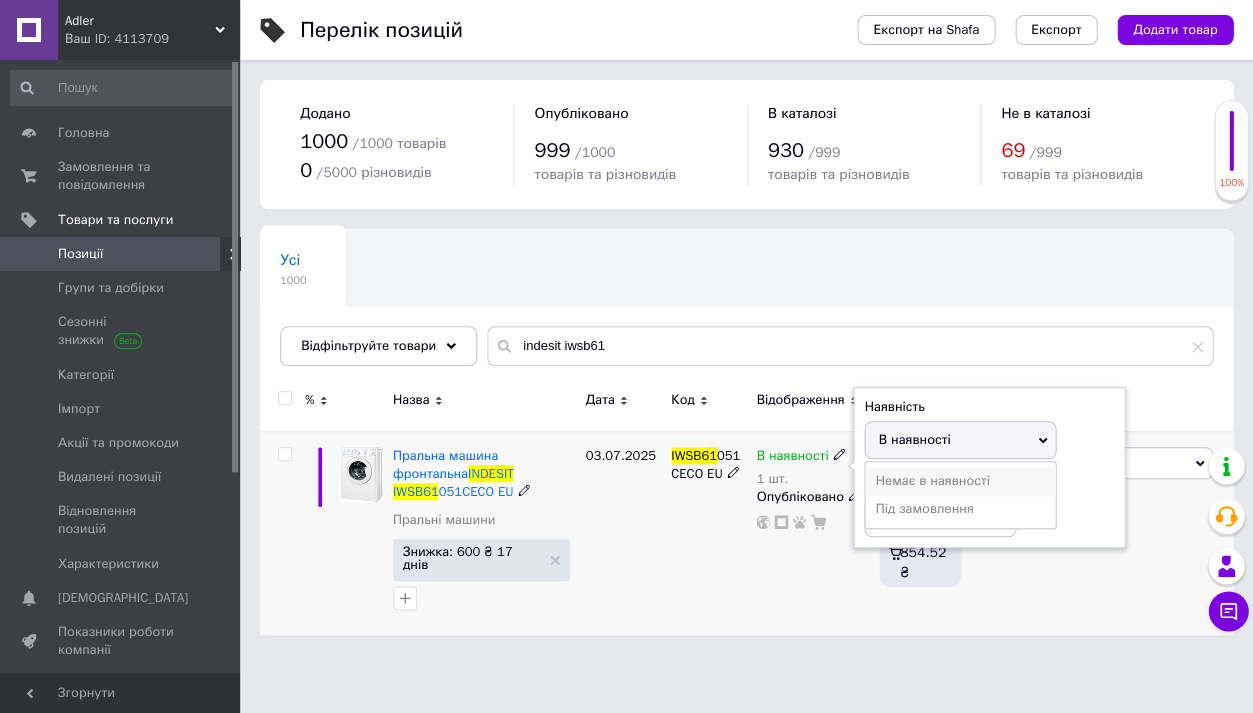 click on "Немає в наявності" at bounding box center (960, 481) 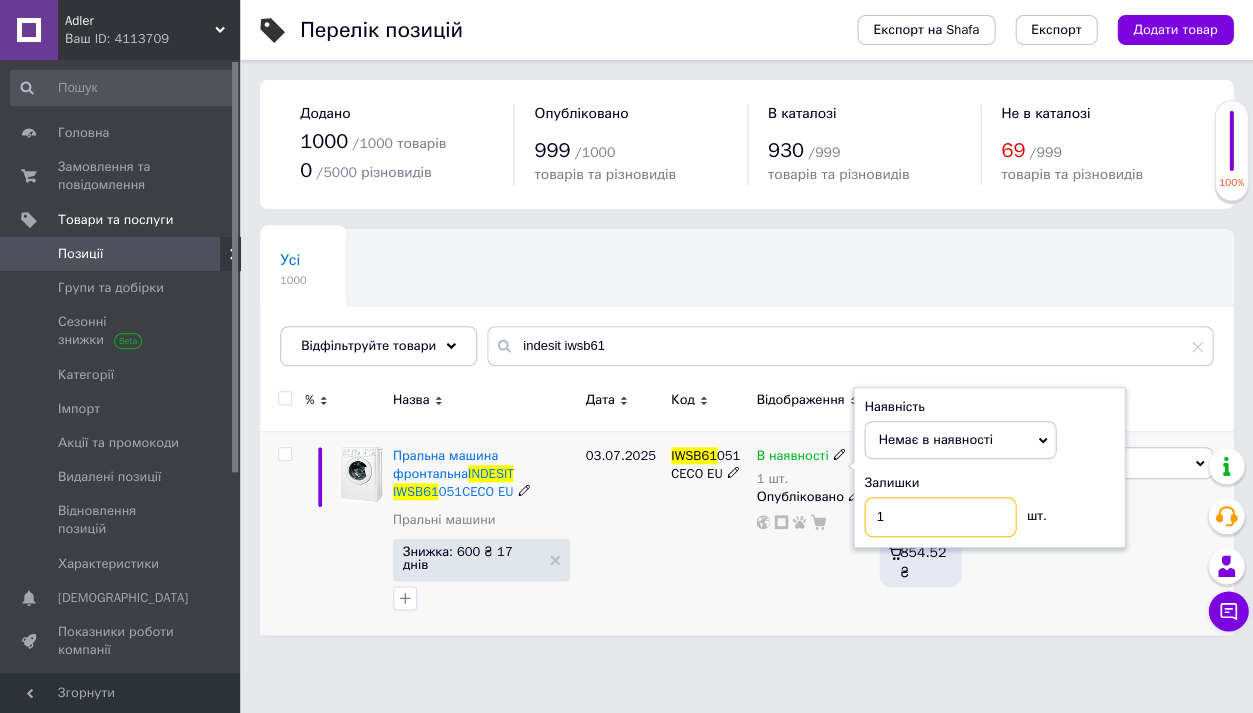 drag, startPoint x: 914, startPoint y: 518, endPoint x: 838, endPoint y: 515, distance: 76.05919 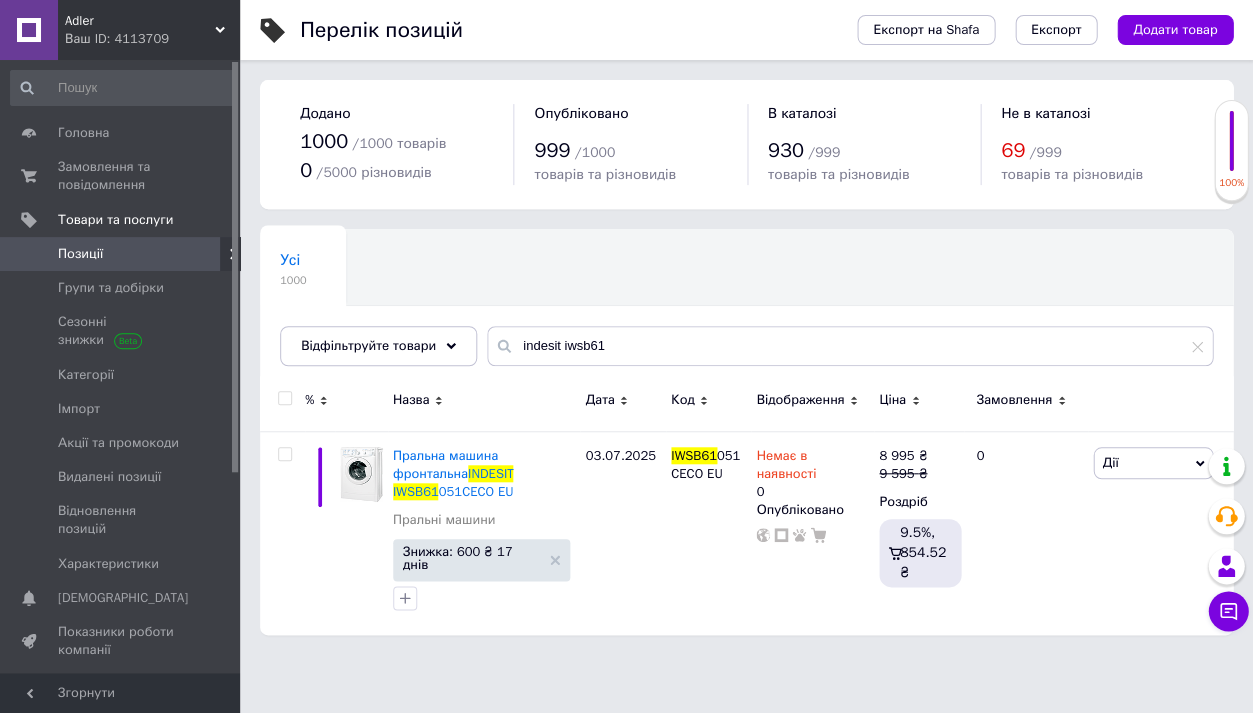 click on "Відображення" at bounding box center (800, 400) 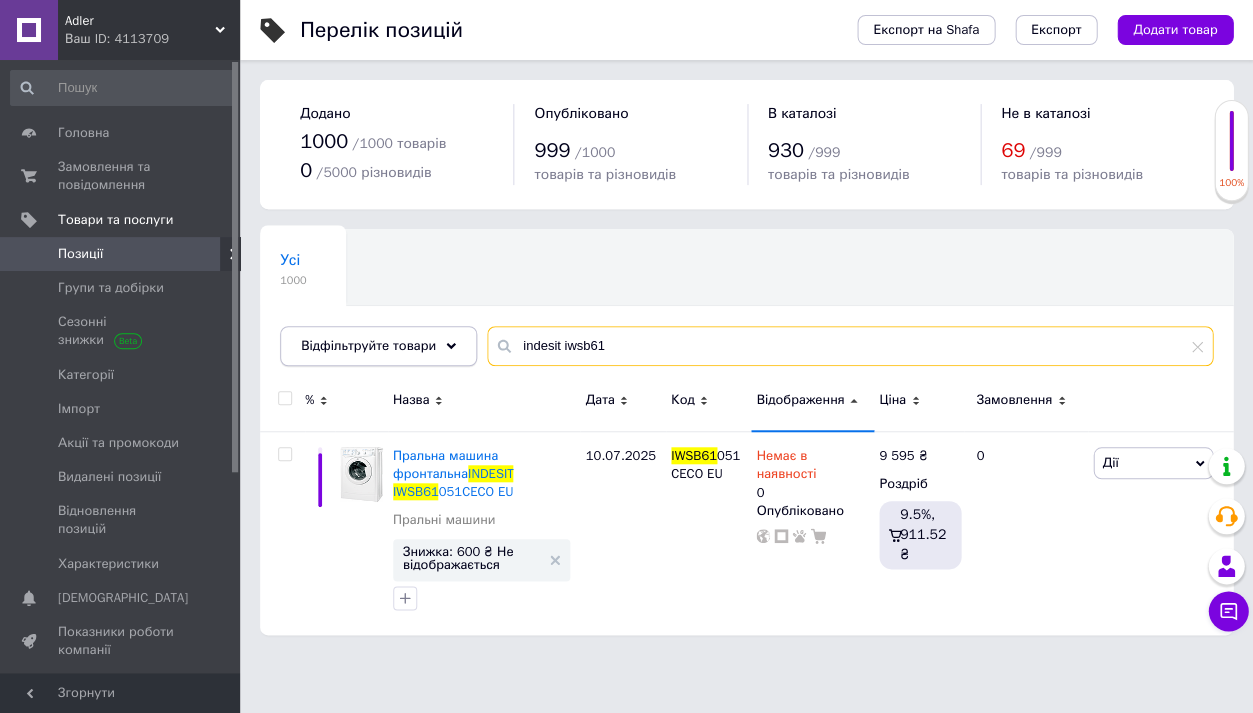 drag, startPoint x: 618, startPoint y: 340, endPoint x: 369, endPoint y: 331, distance: 249.1626 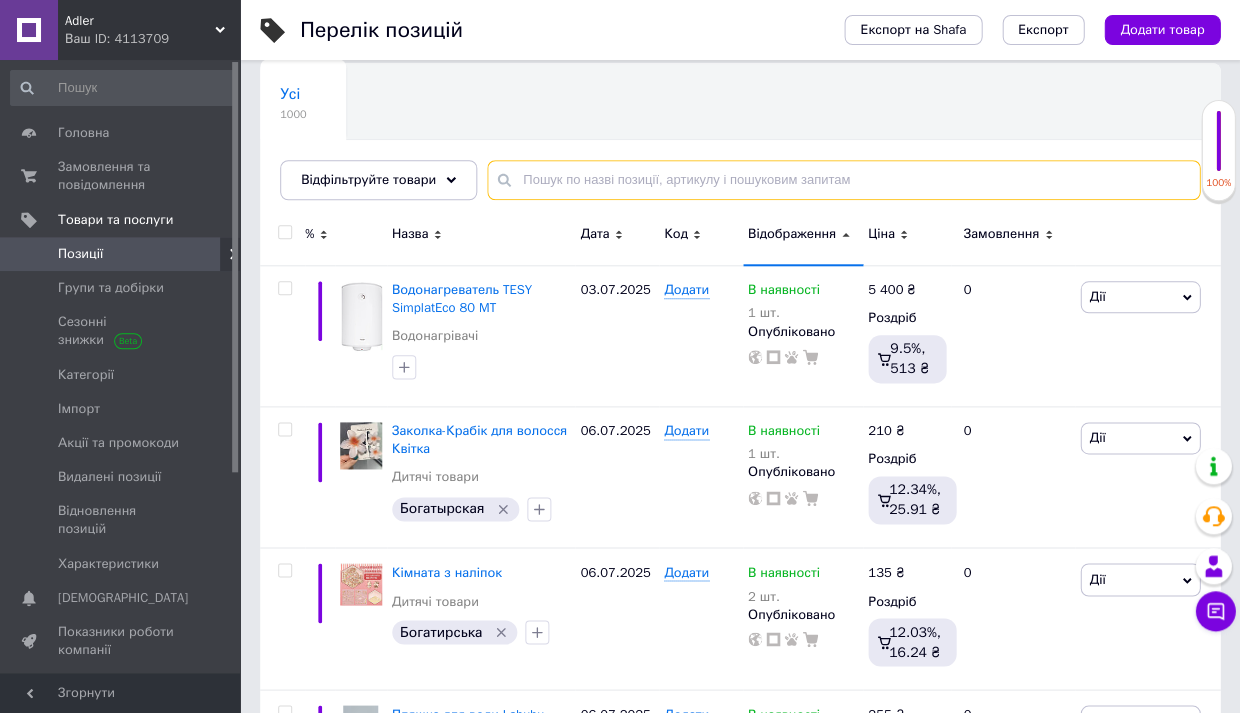 scroll, scrollTop: 215, scrollLeft: 0, axis: vertical 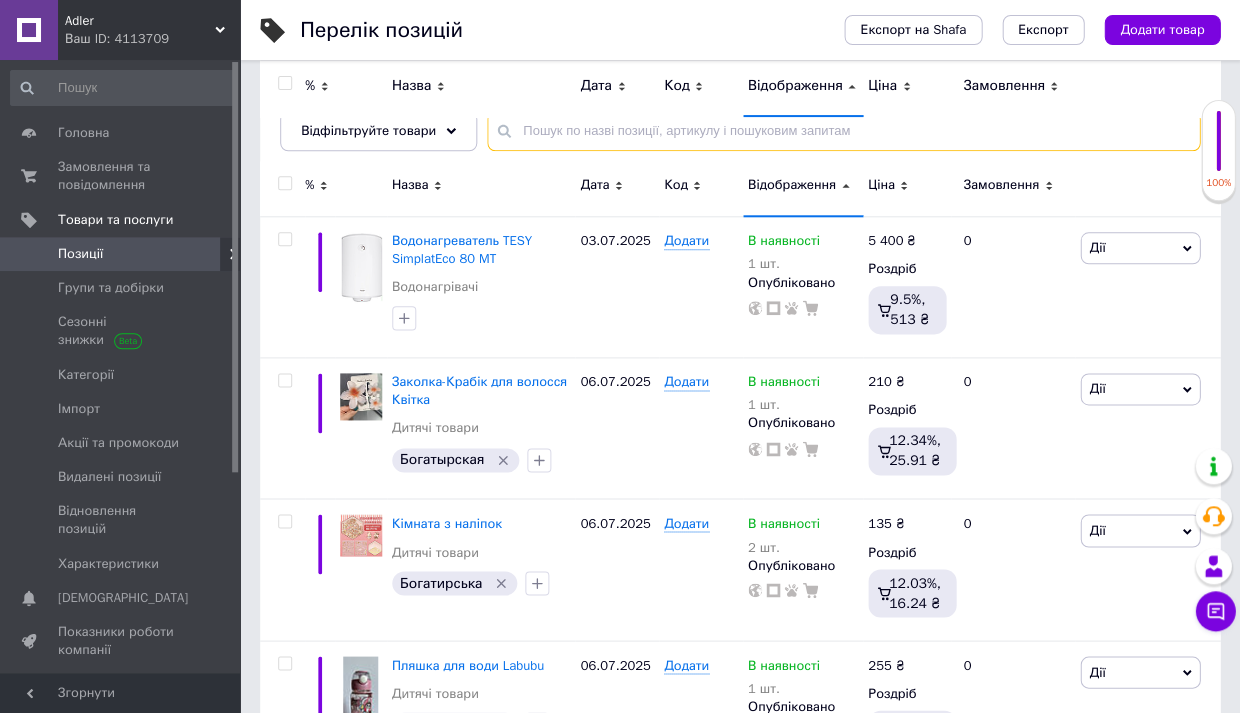 type 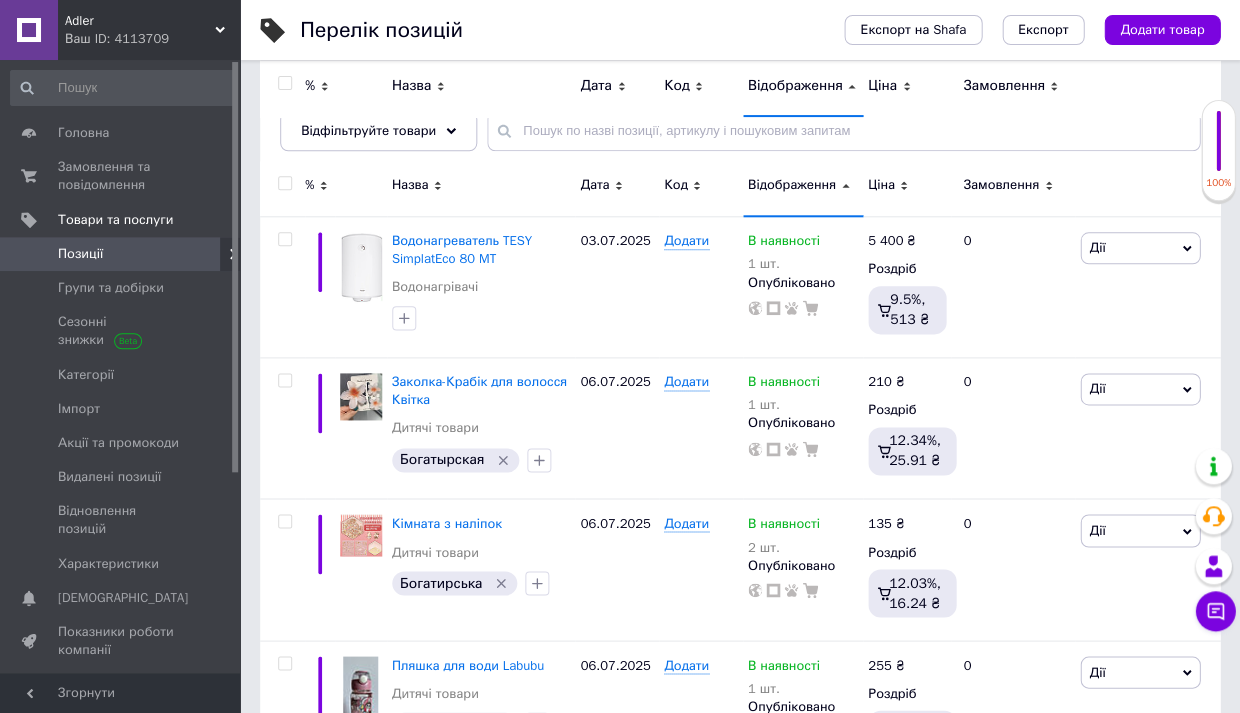 click on "Відображення" at bounding box center (803, 185) 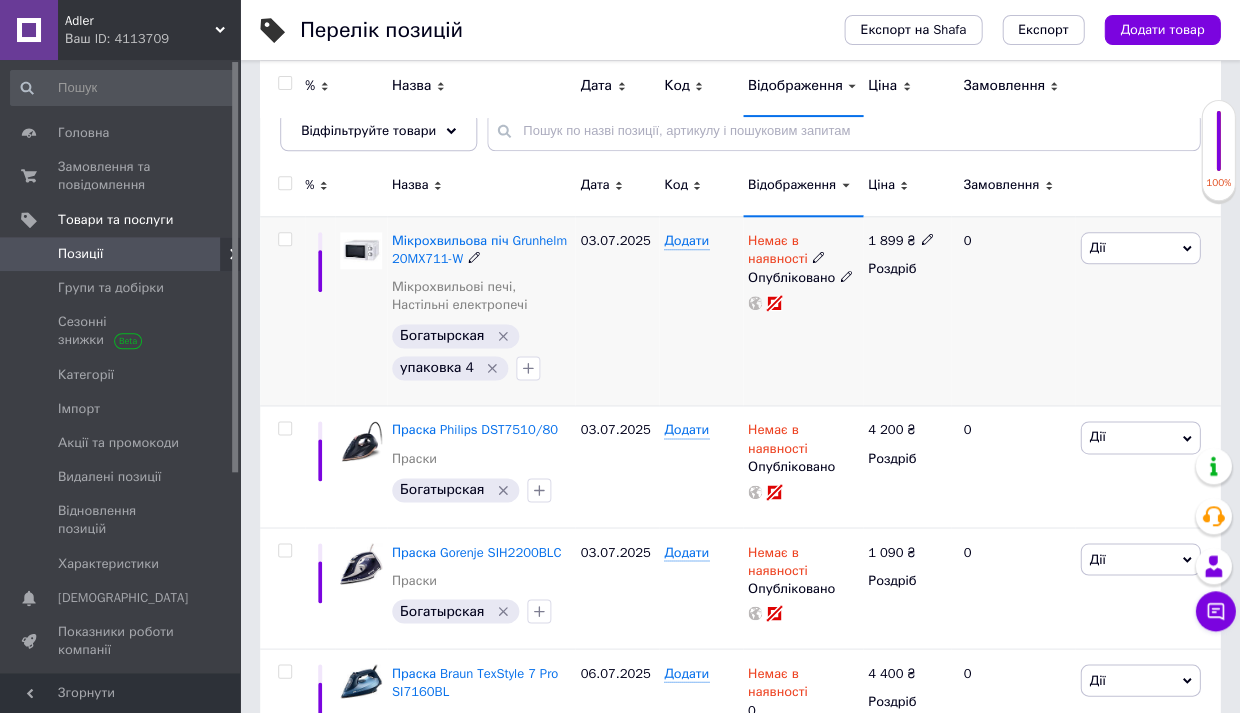 click 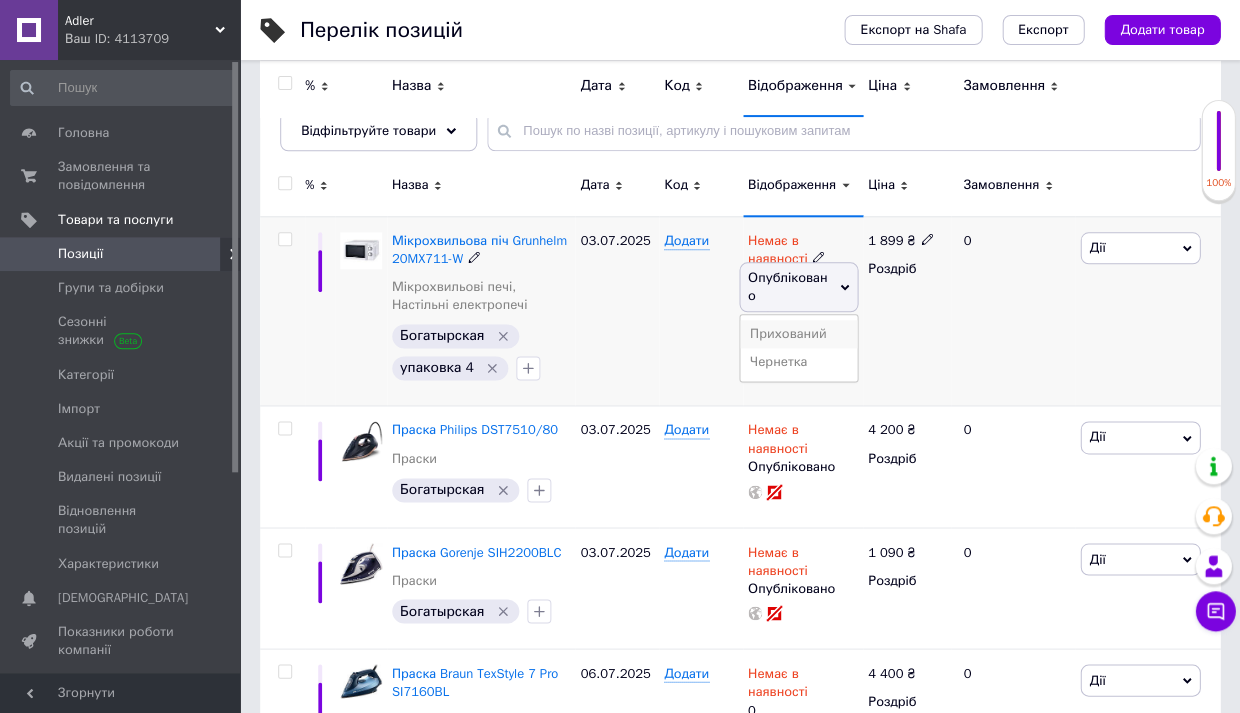 click on "Прихований" at bounding box center [798, 334] 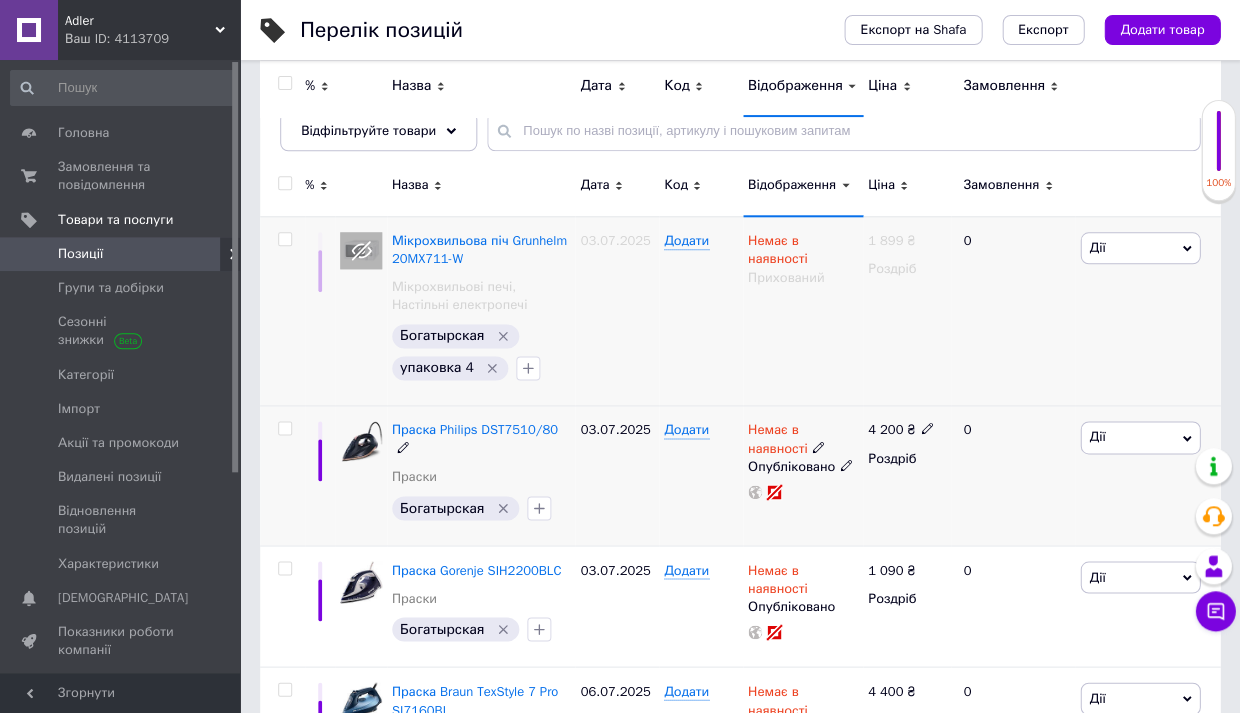 click 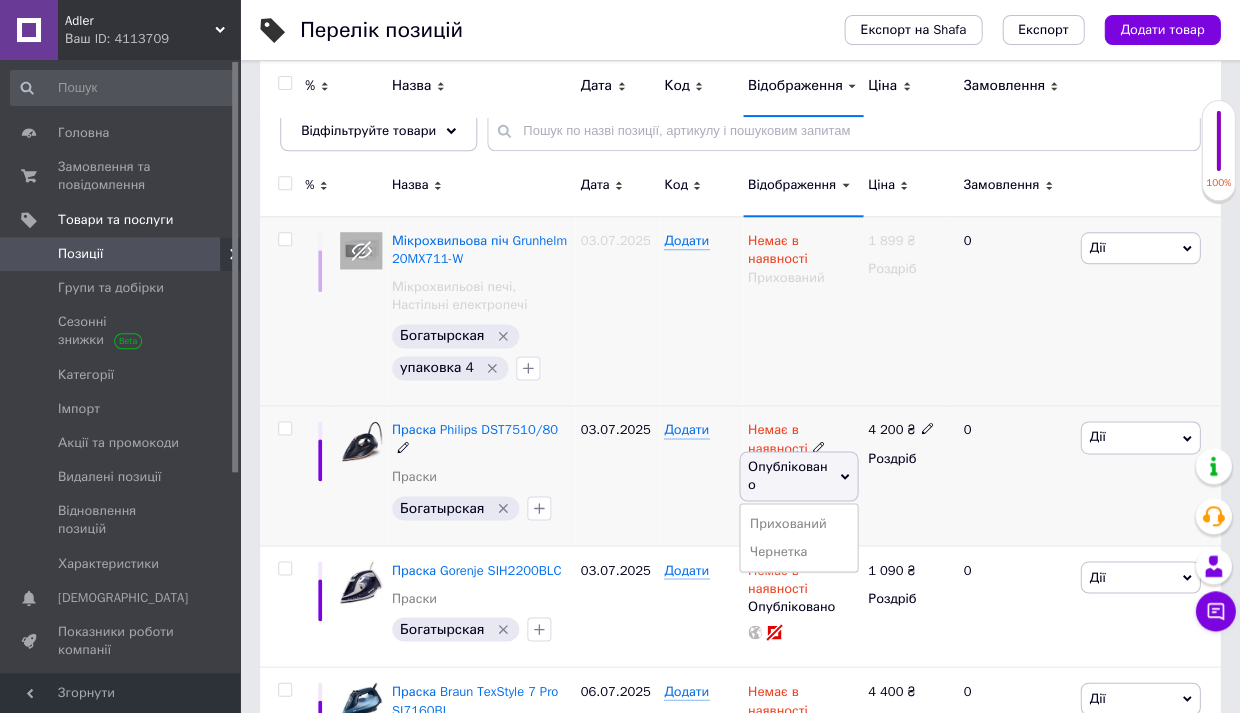 scroll, scrollTop: 213, scrollLeft: 0, axis: vertical 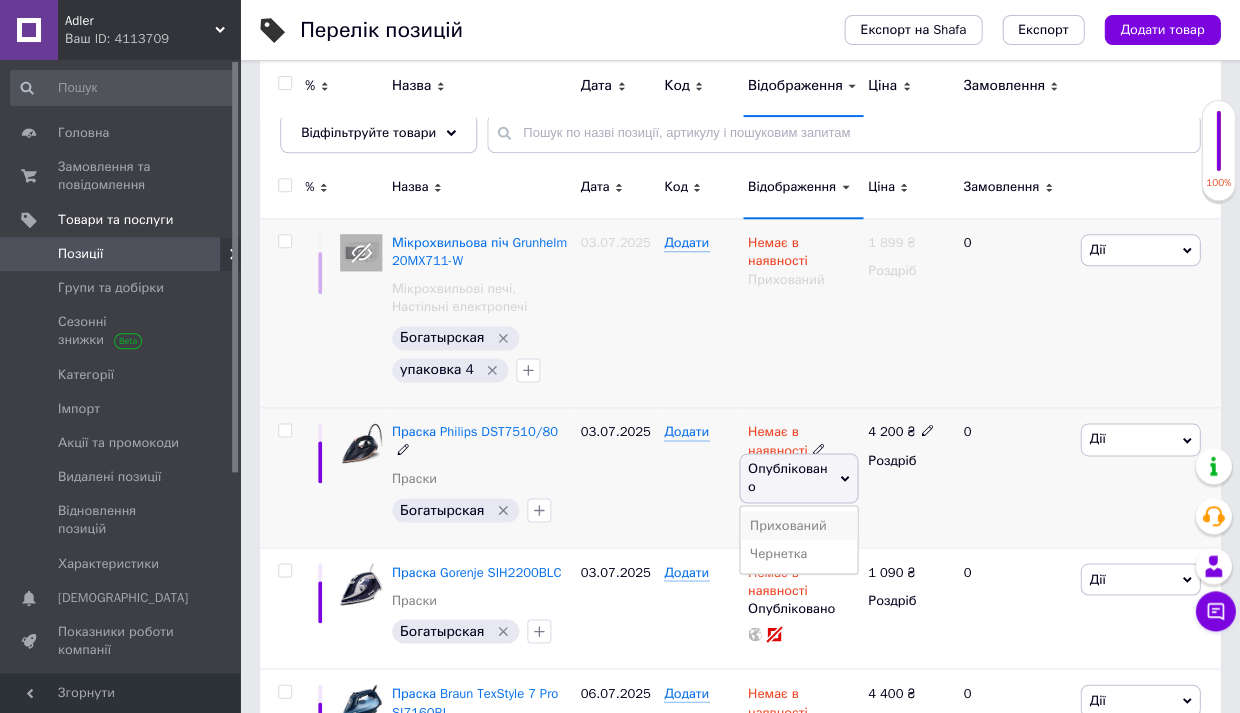 click on "Прихований" at bounding box center [798, 525] 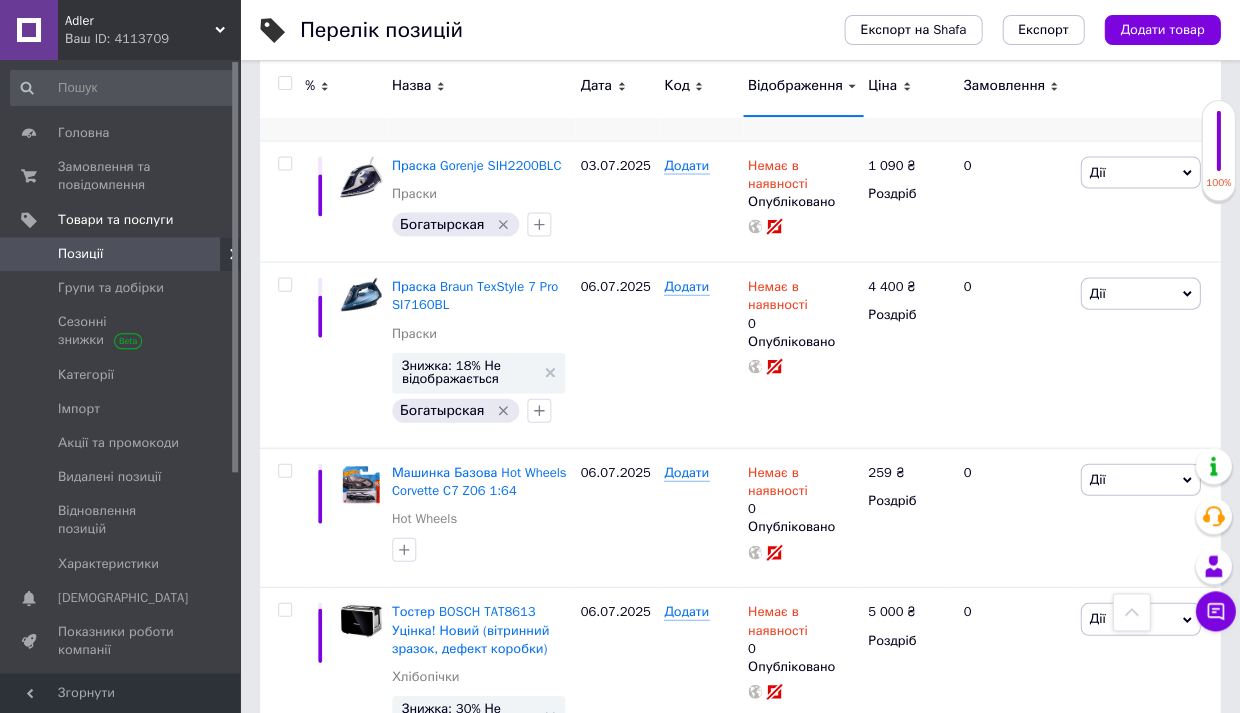 scroll, scrollTop: 611, scrollLeft: 0, axis: vertical 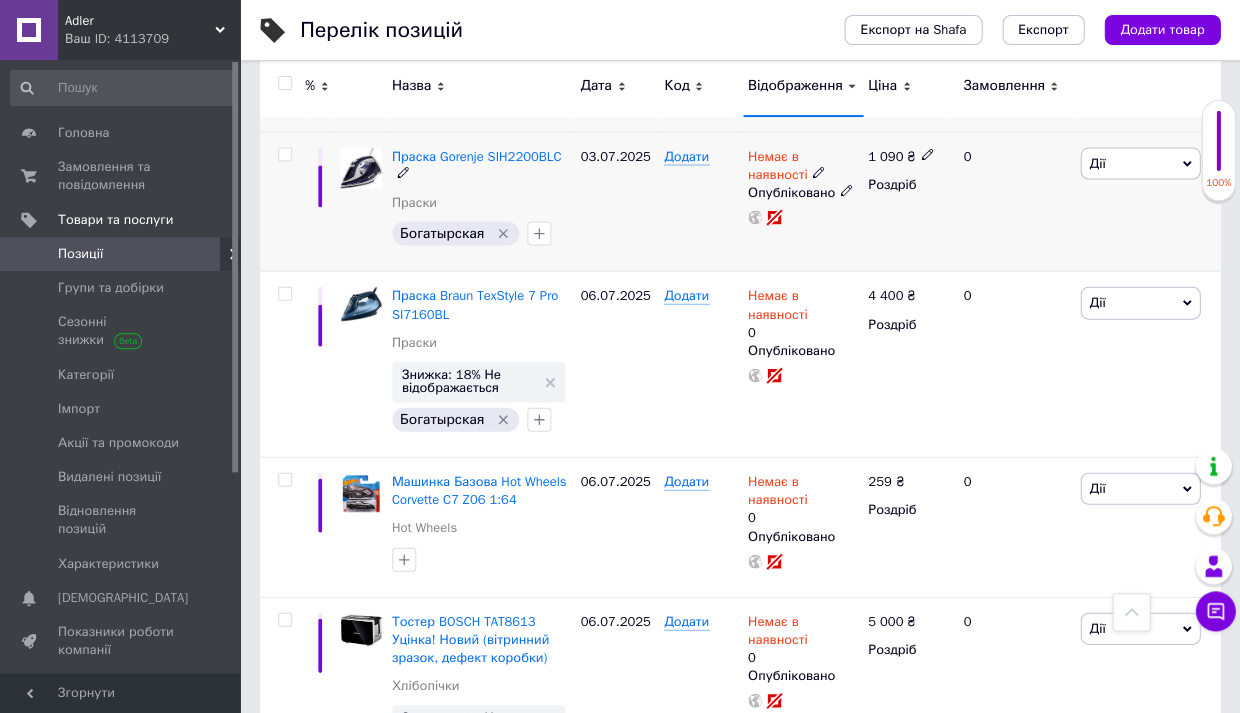 click 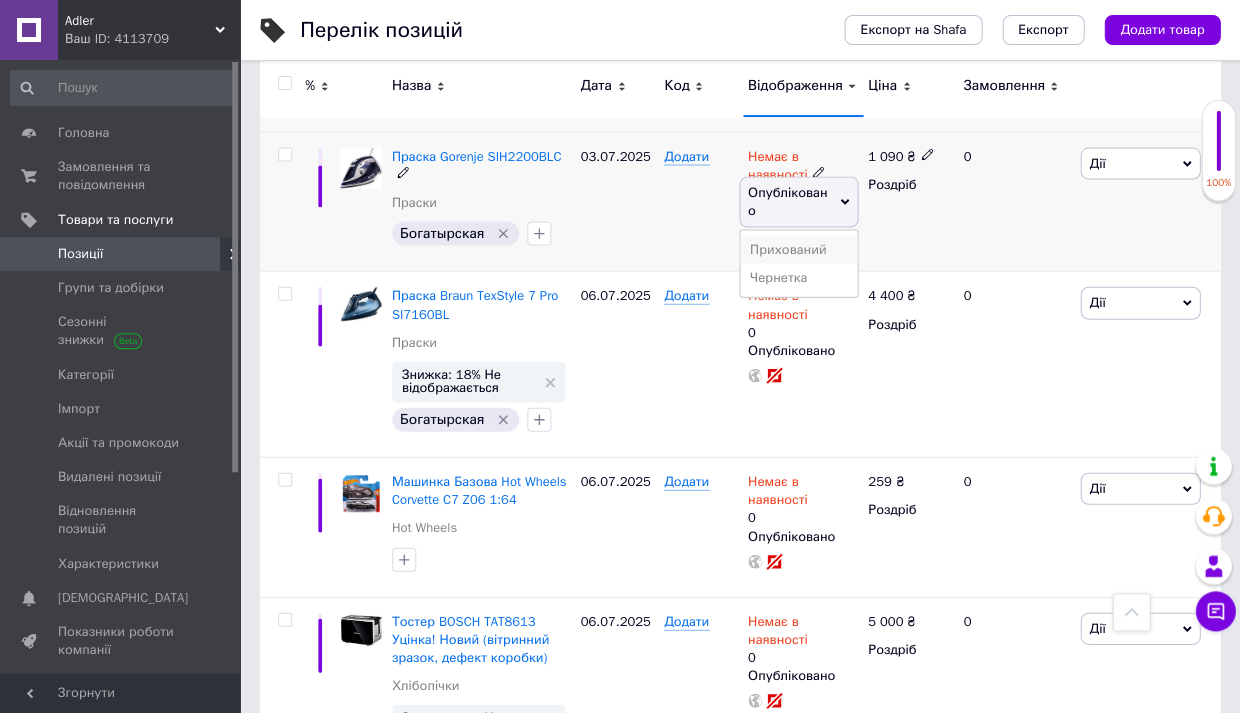 click on "Прихований" at bounding box center (798, 249) 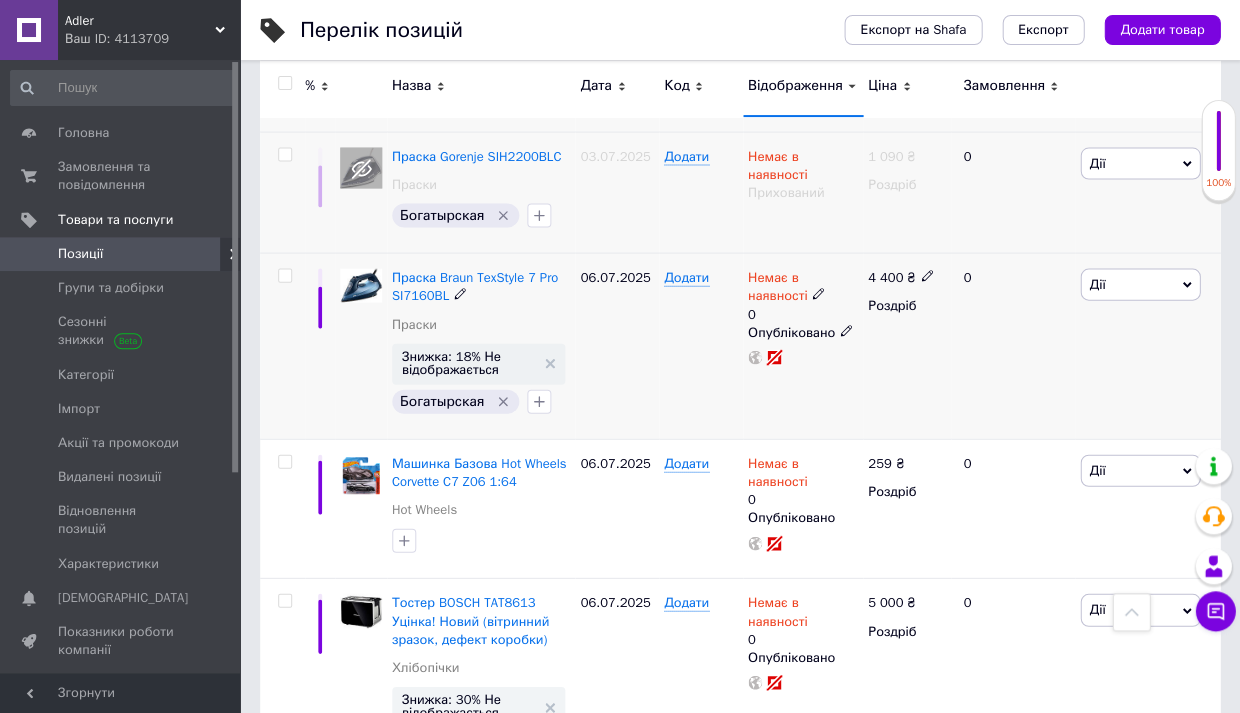 click 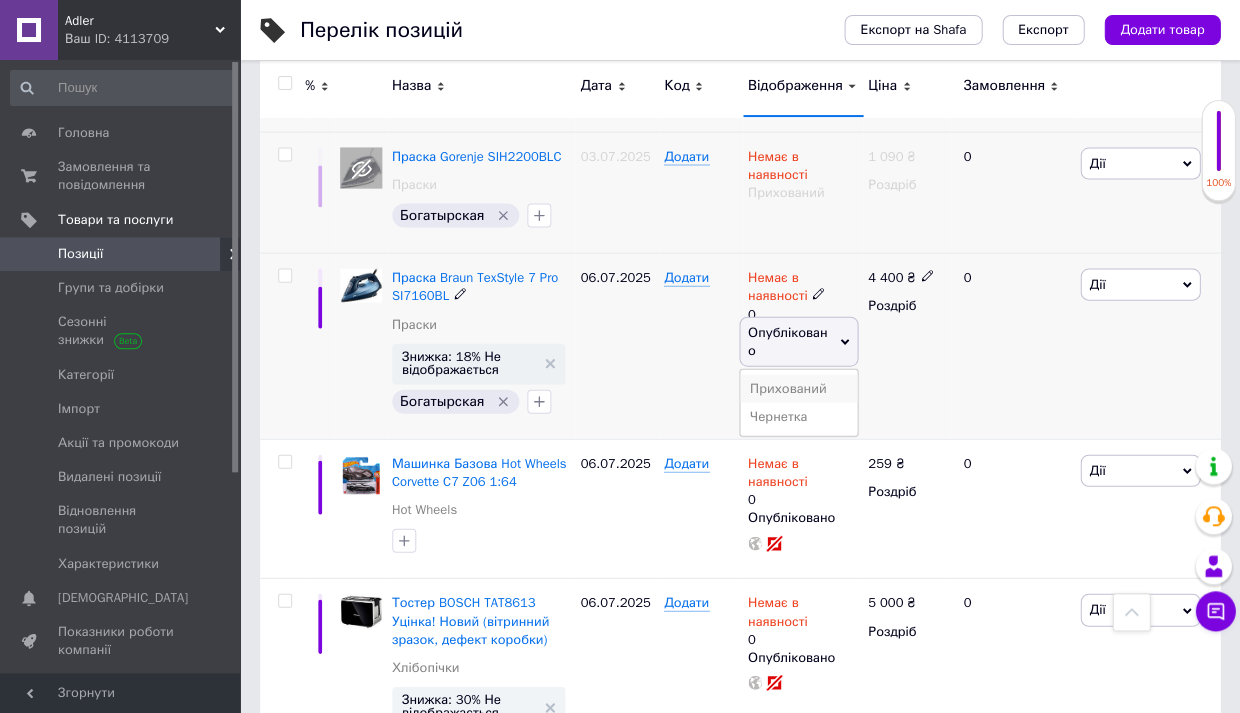 click on "Прихований" at bounding box center [798, 388] 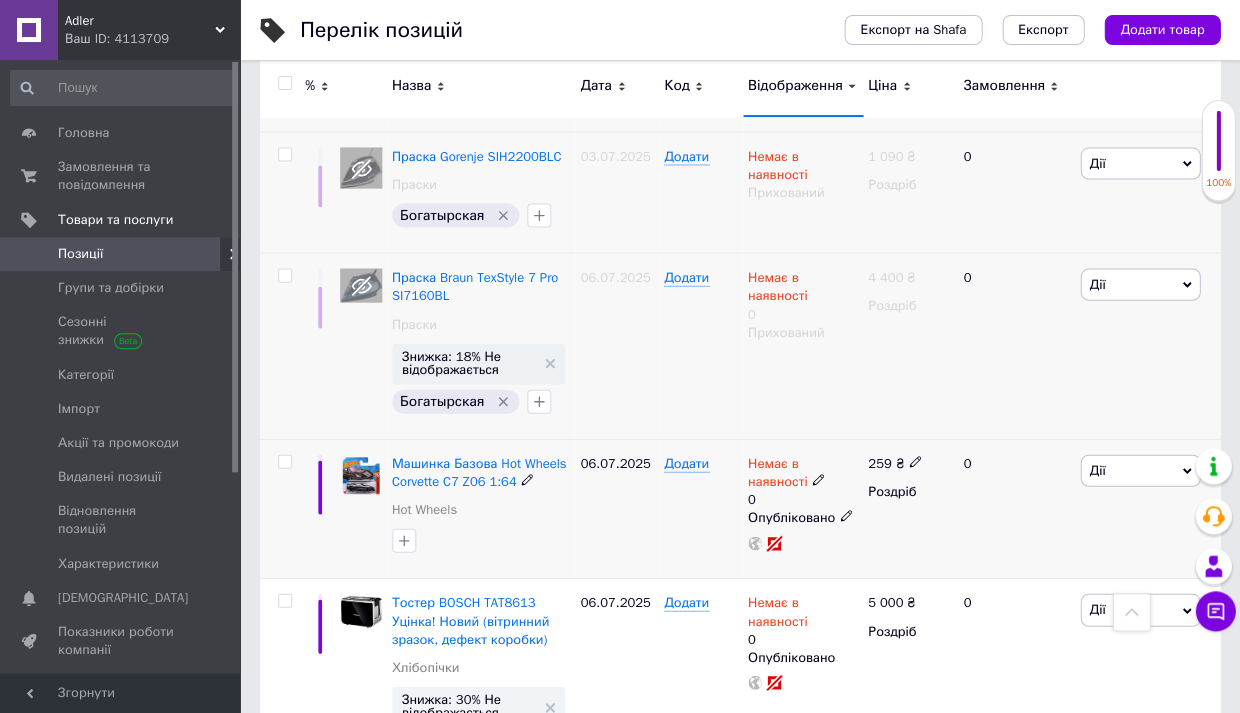 click 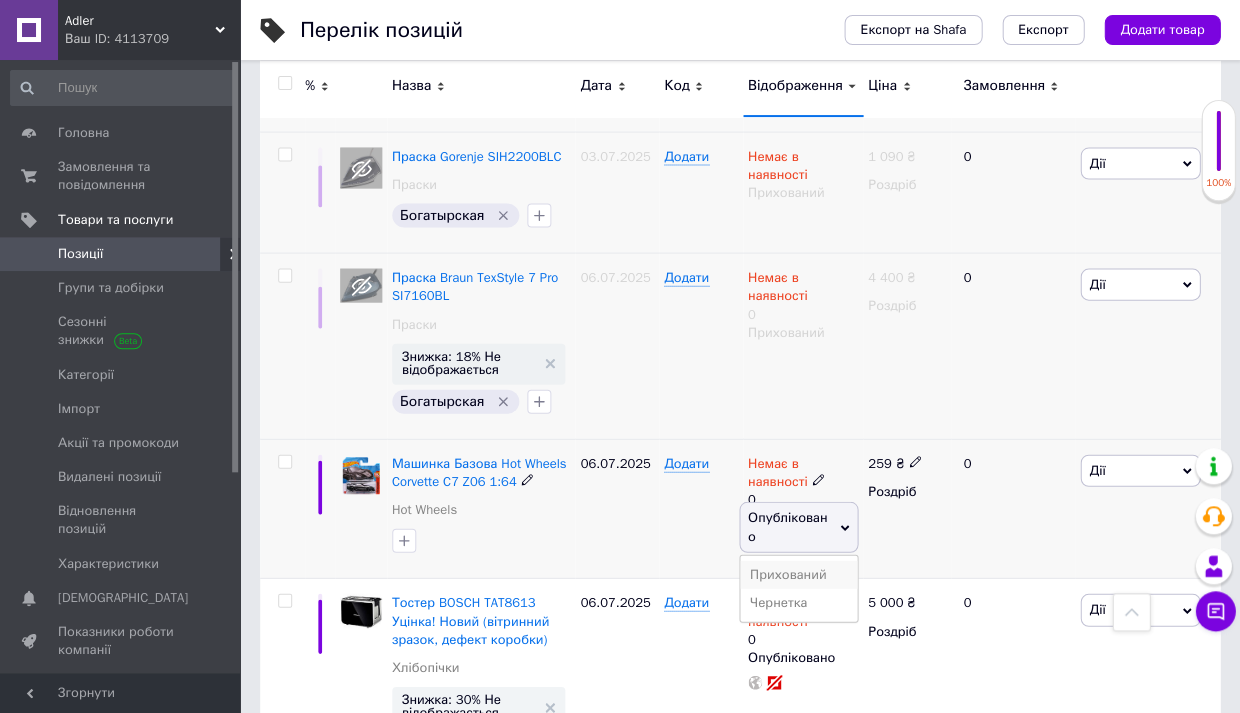 click on "Прихований" at bounding box center (798, 574) 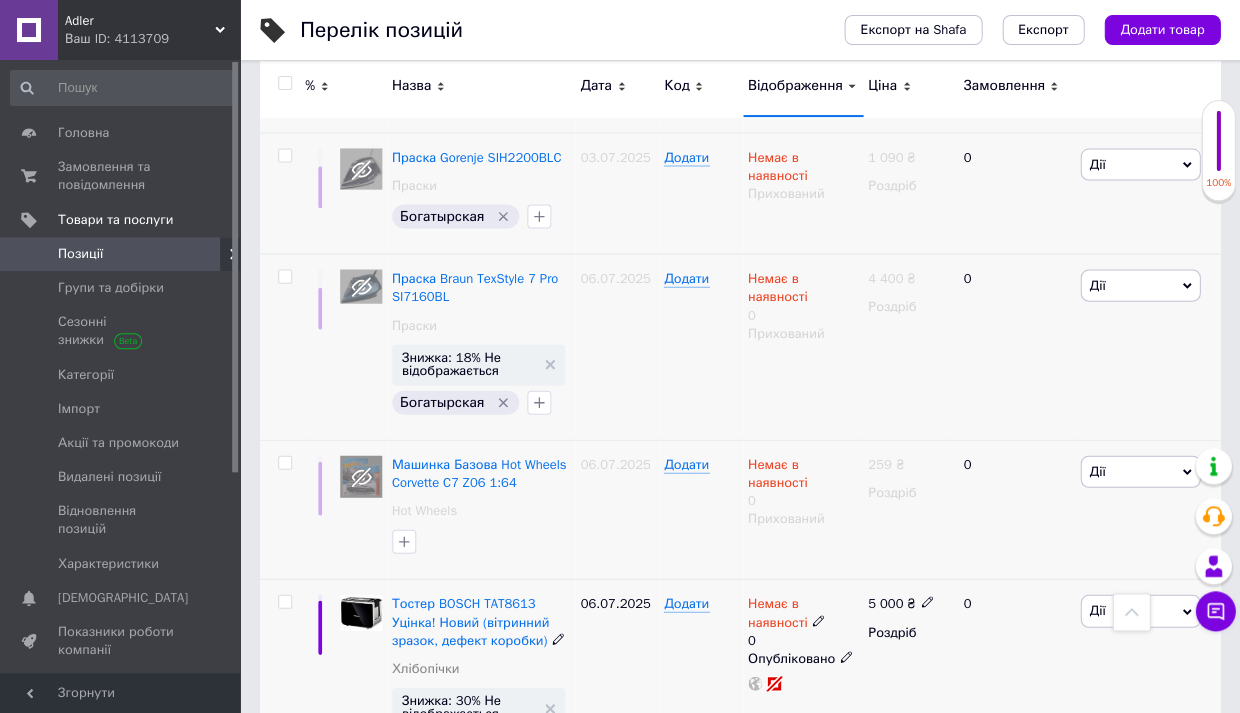 scroll, scrollTop: 608, scrollLeft: 0, axis: vertical 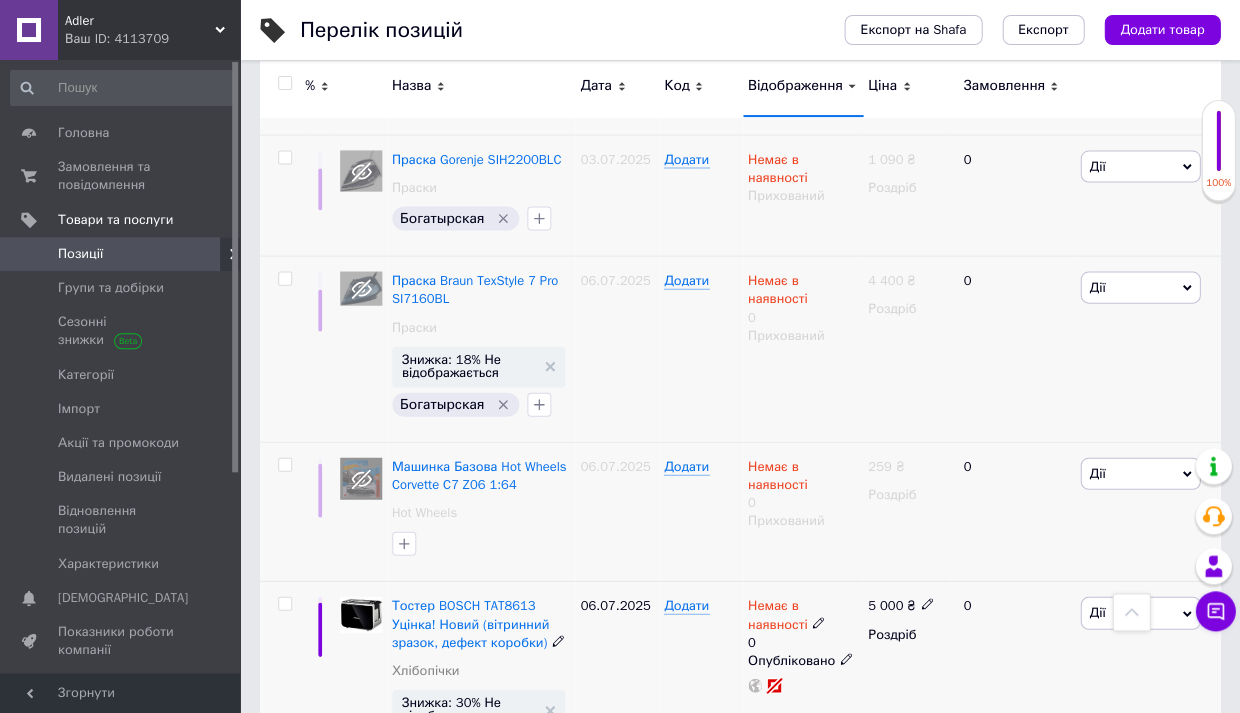 click 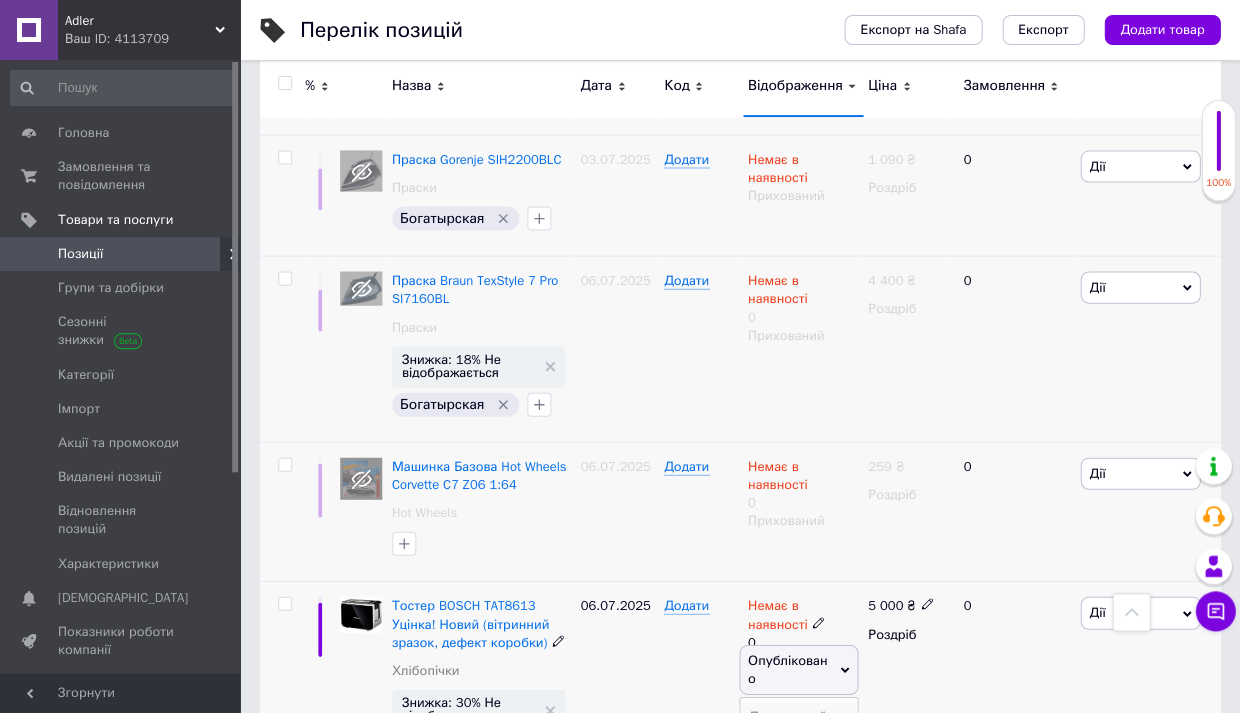 click on "Прихований" at bounding box center (798, 716) 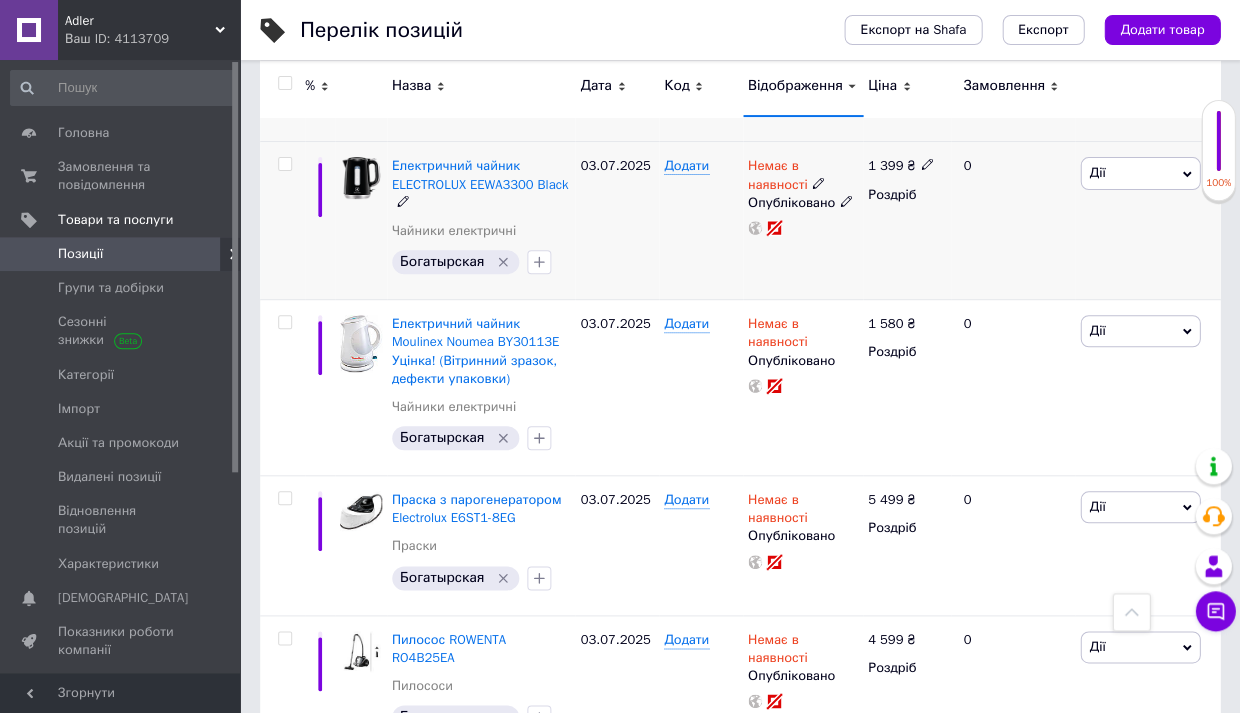scroll, scrollTop: 1393, scrollLeft: 0, axis: vertical 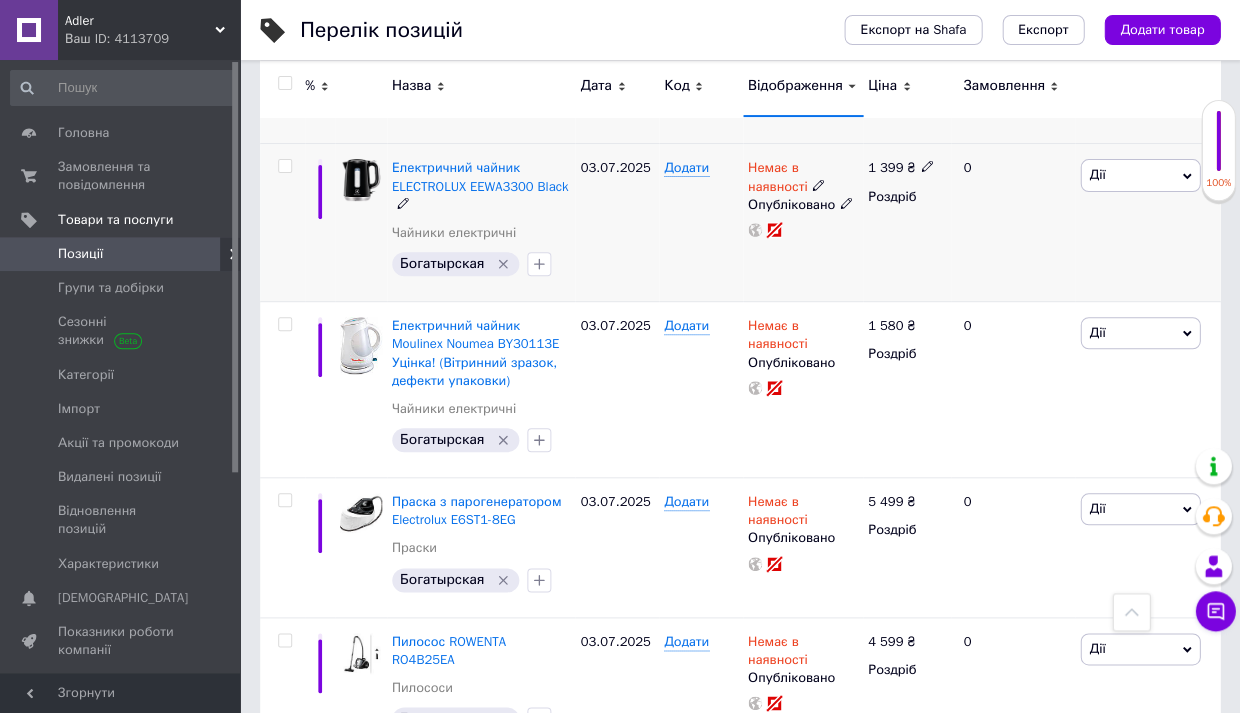 click 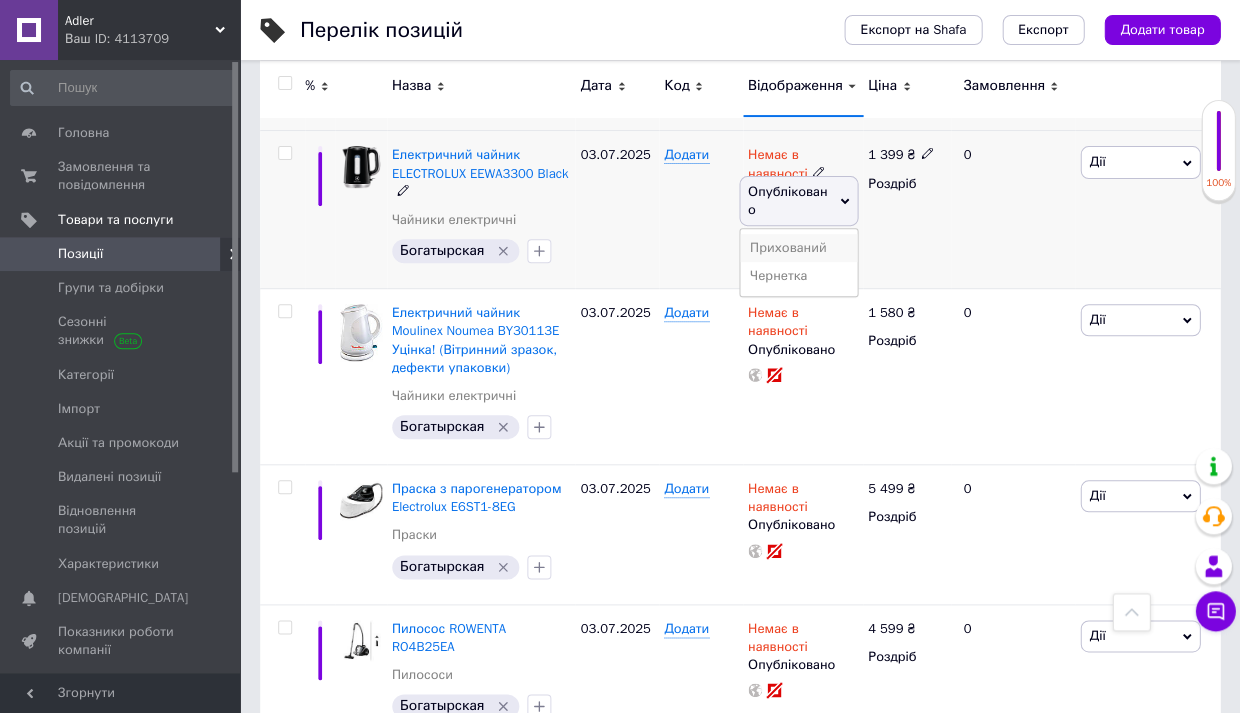 click on "Прихований" at bounding box center [798, 248] 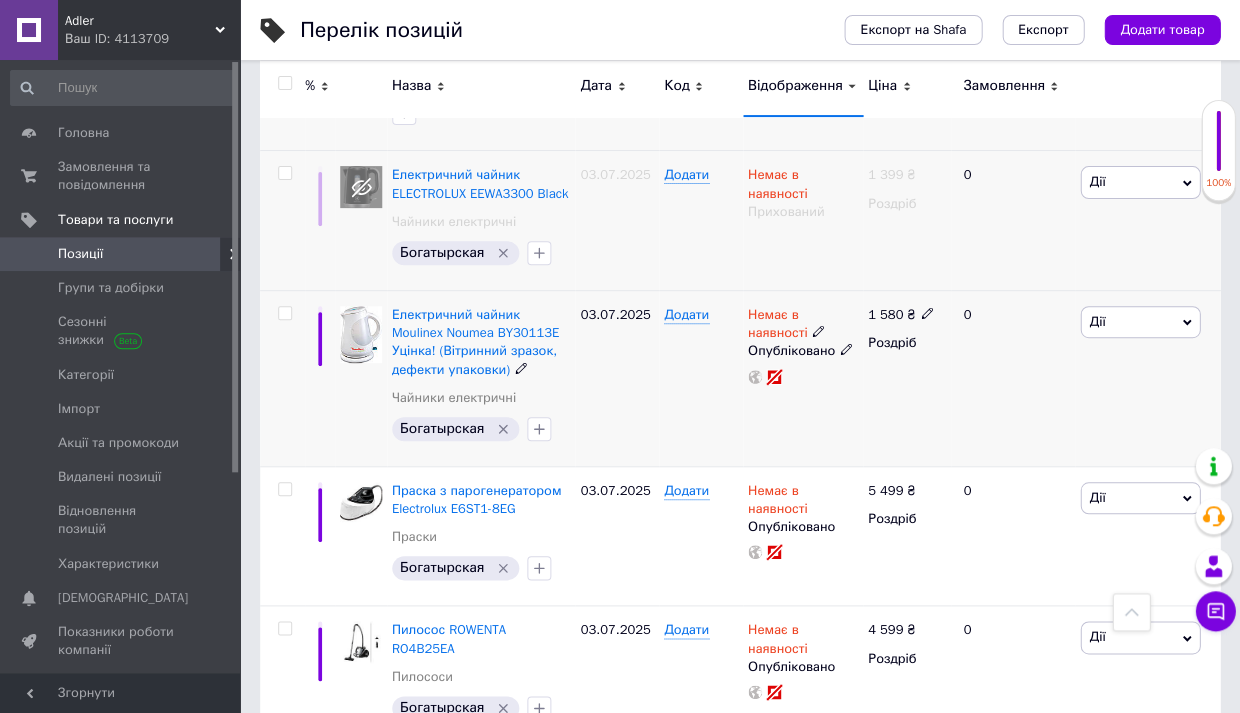 click 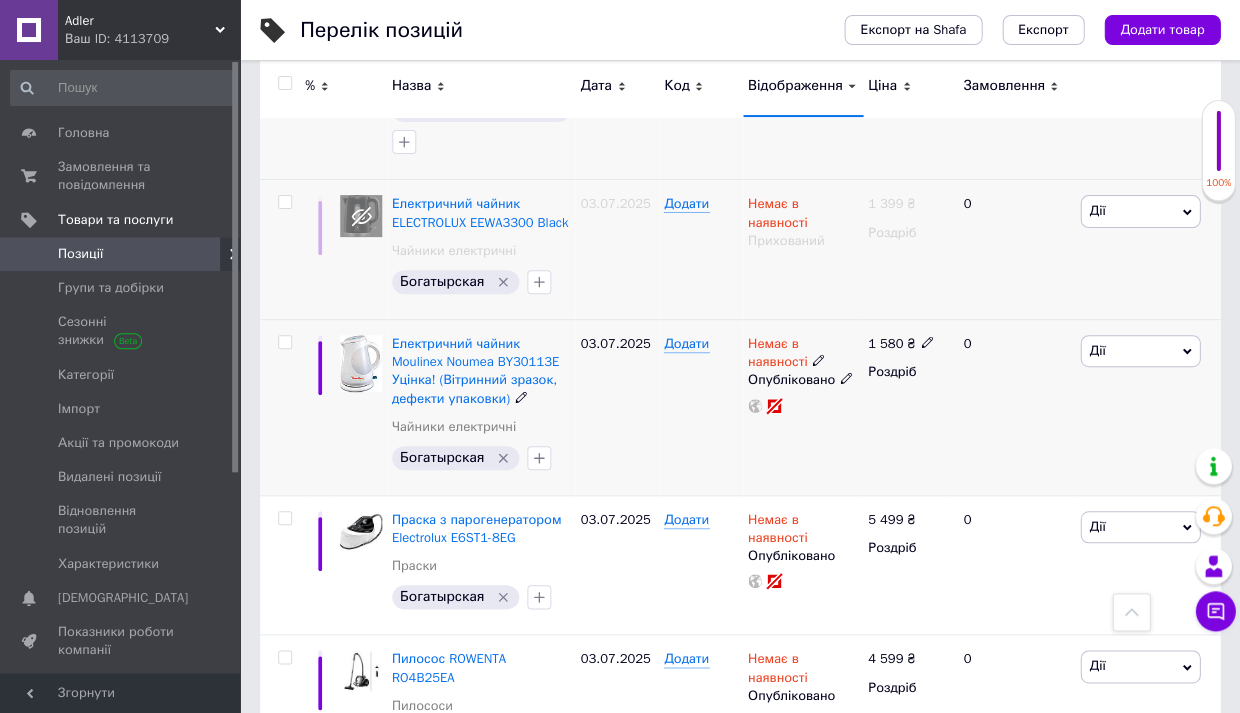 scroll, scrollTop: 1353, scrollLeft: 0, axis: vertical 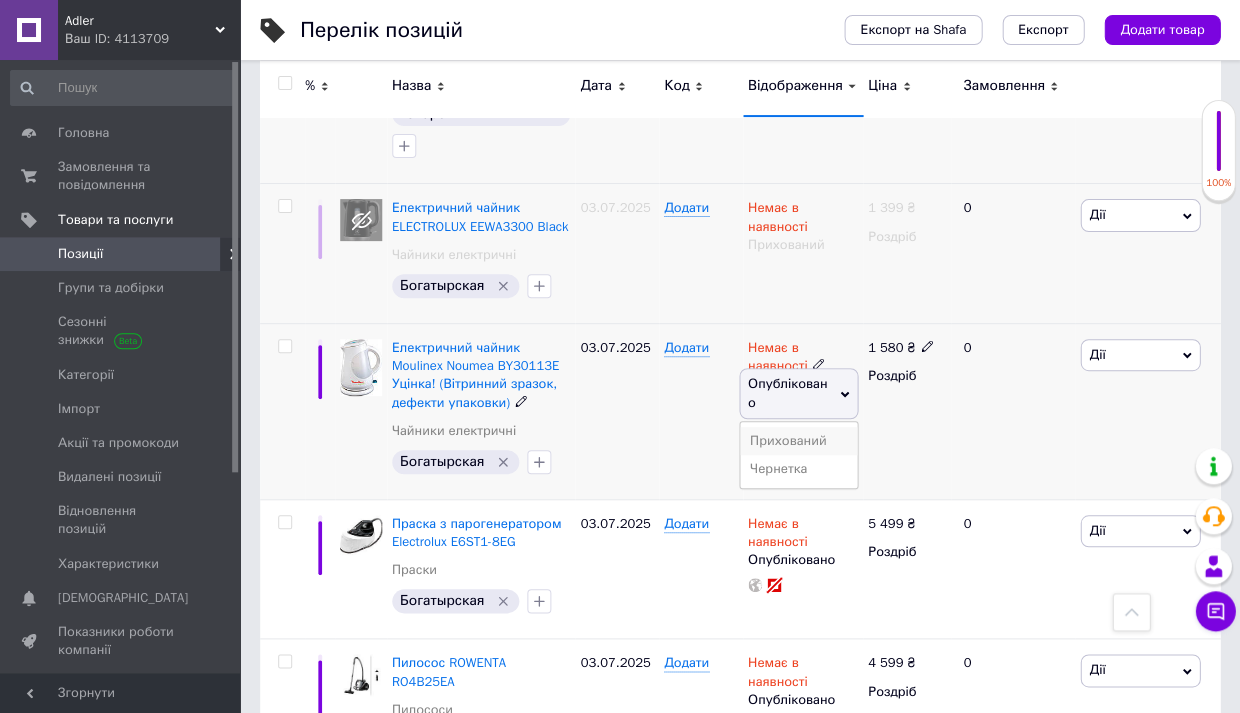 click on "Прихований" at bounding box center (798, 441) 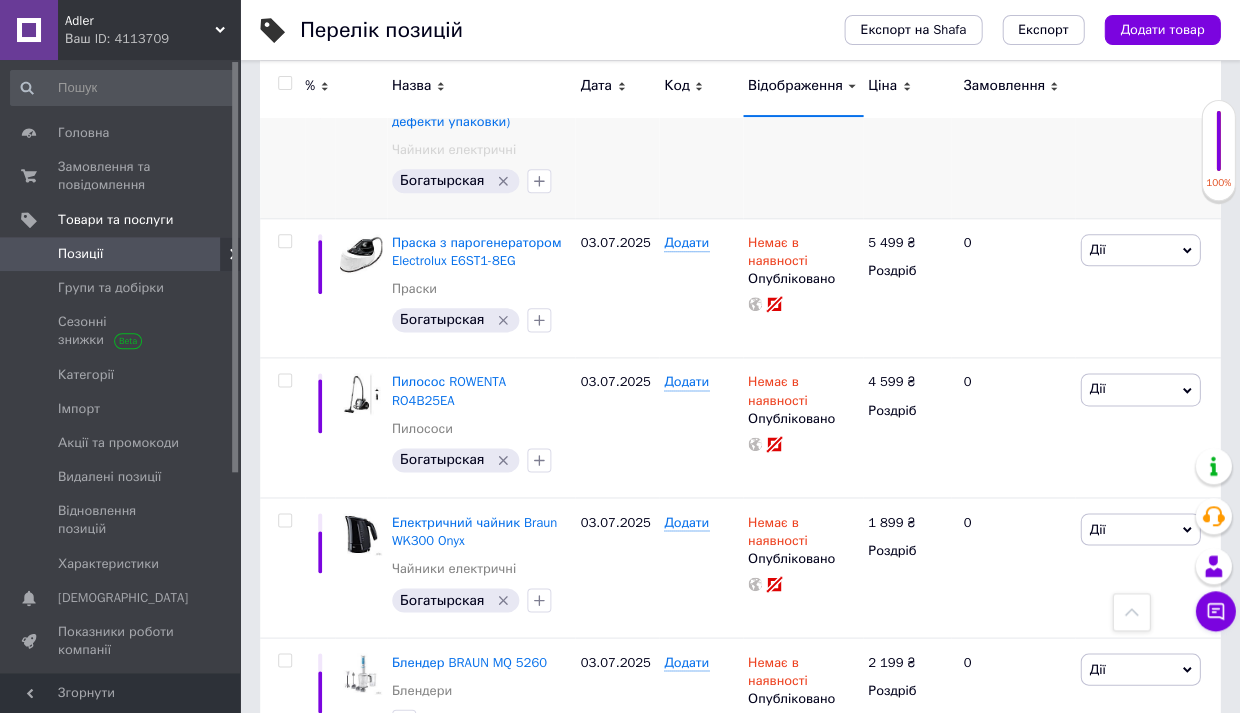 scroll, scrollTop: 1638, scrollLeft: 0, axis: vertical 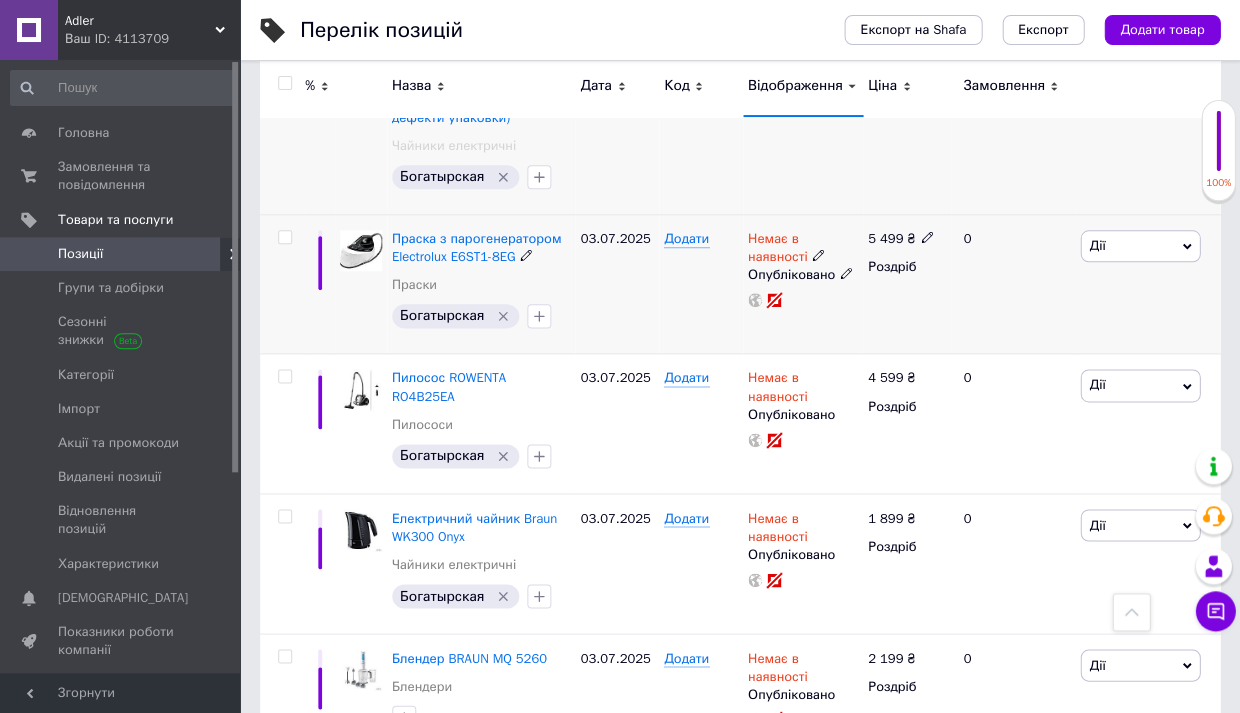 click 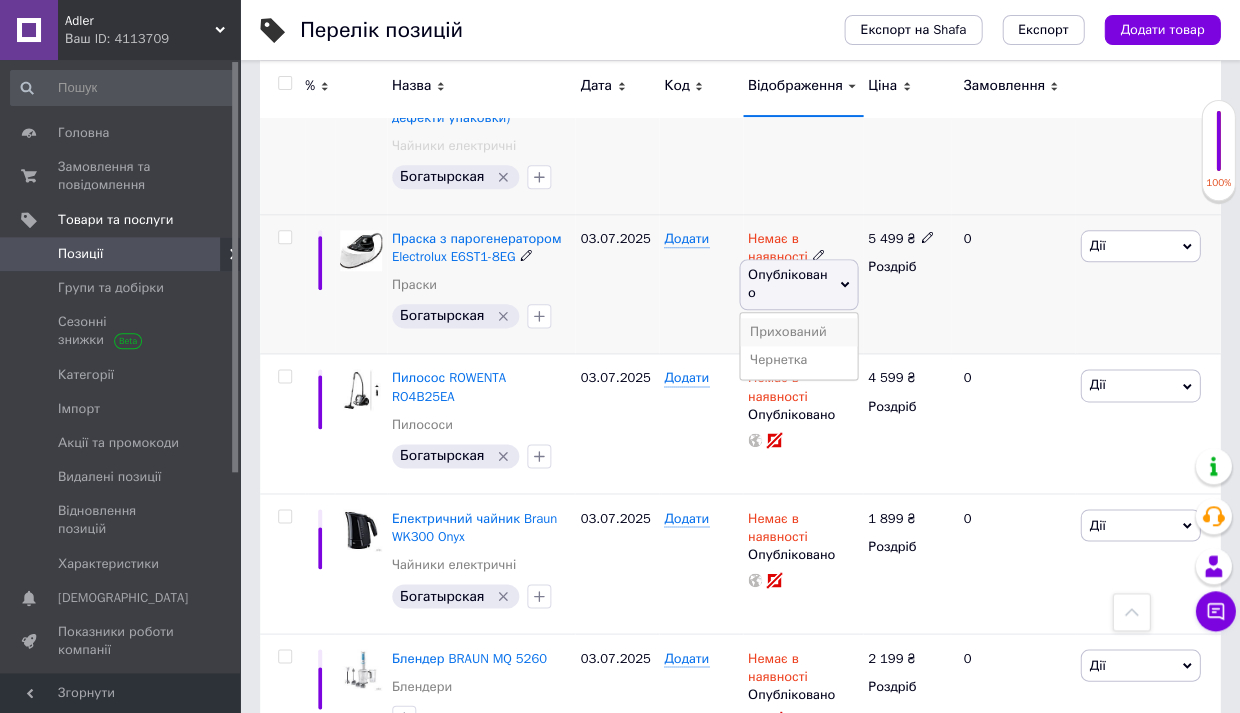 click on "Прихований" at bounding box center (798, 332) 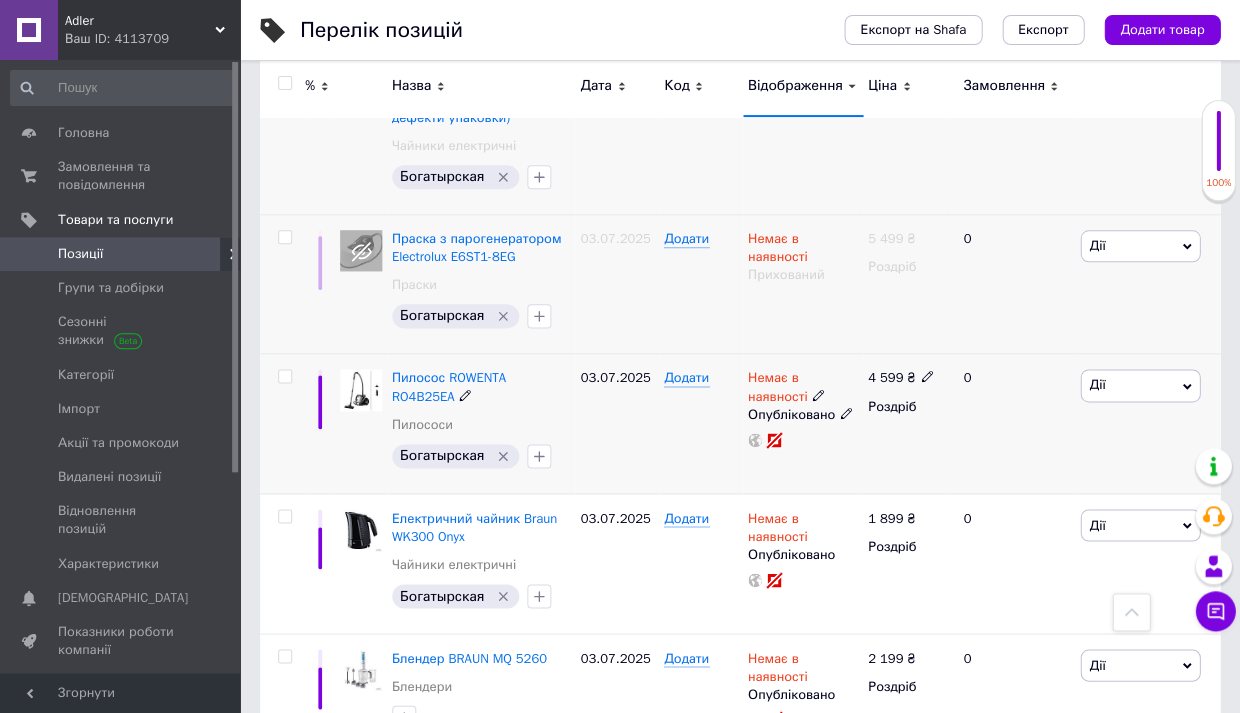 click 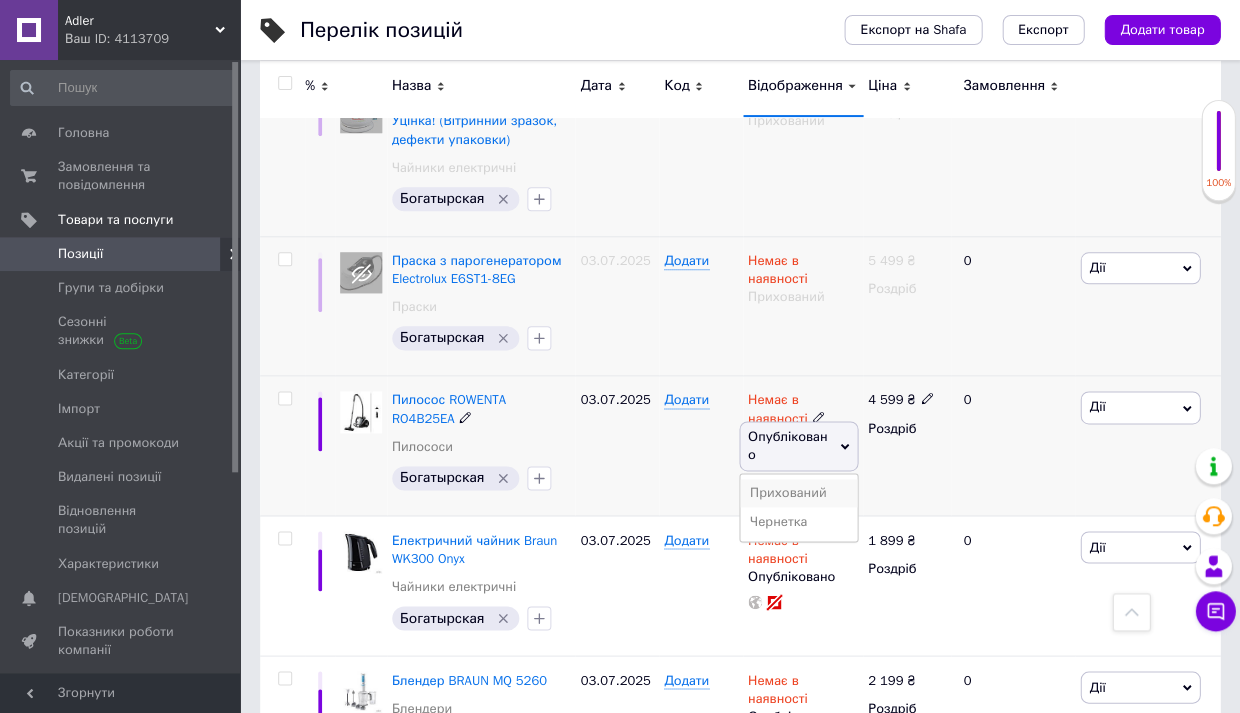 click on "Прихований" at bounding box center (798, 493) 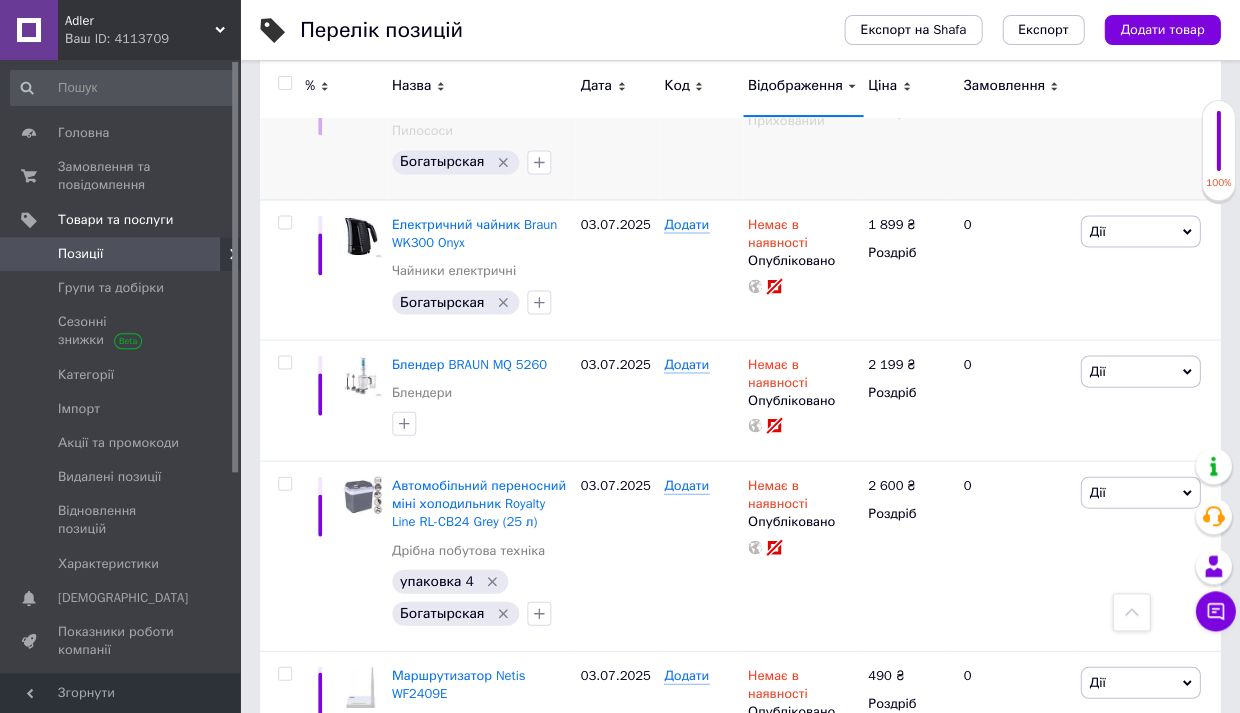 scroll, scrollTop: 1972, scrollLeft: 0, axis: vertical 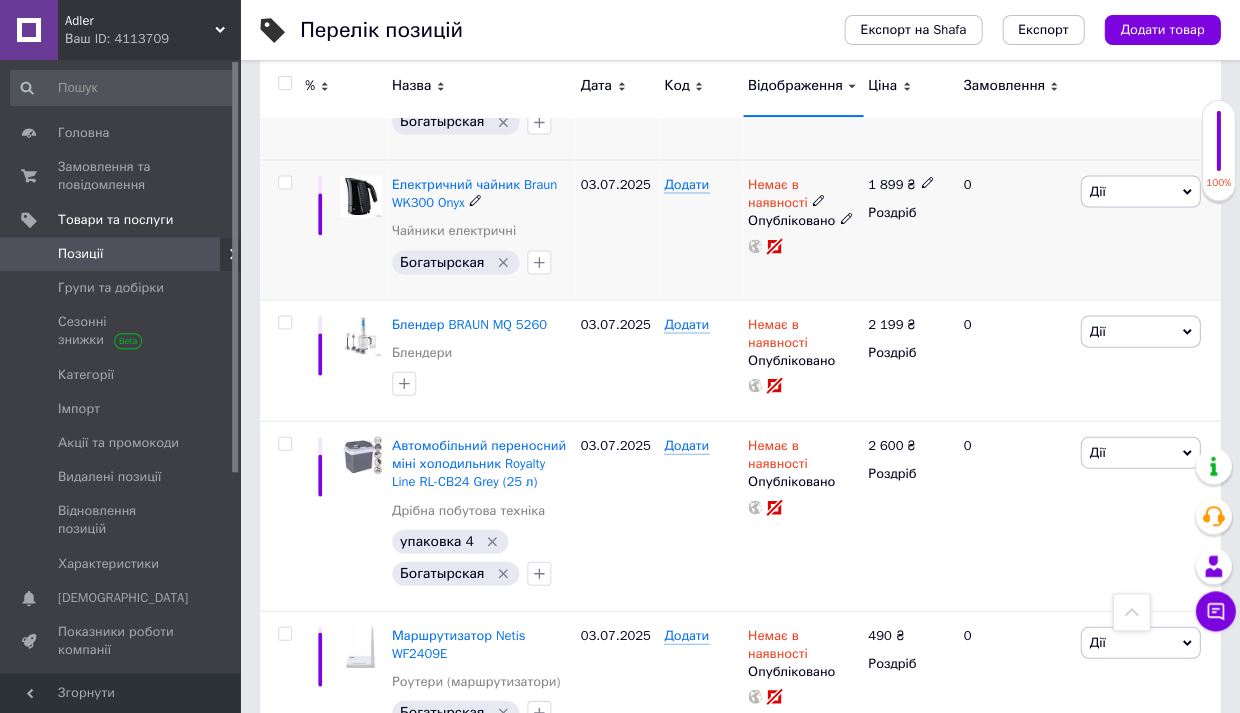 click 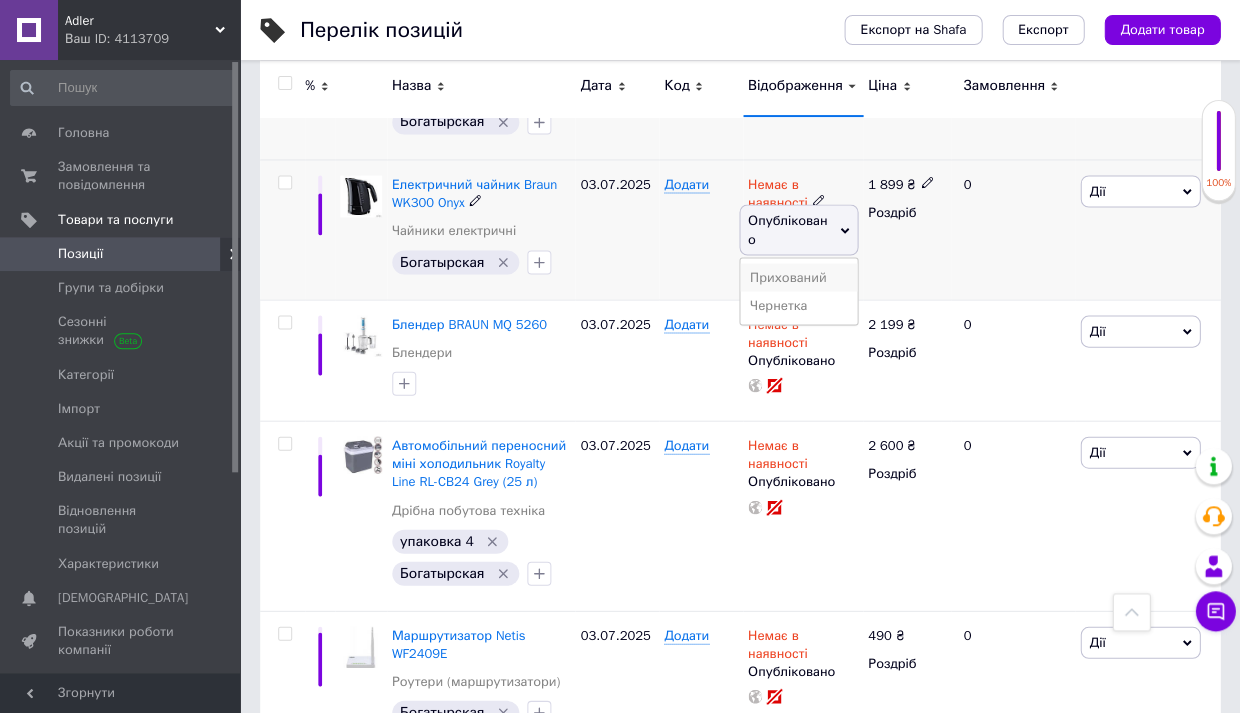click on "Прихований" at bounding box center [798, 277] 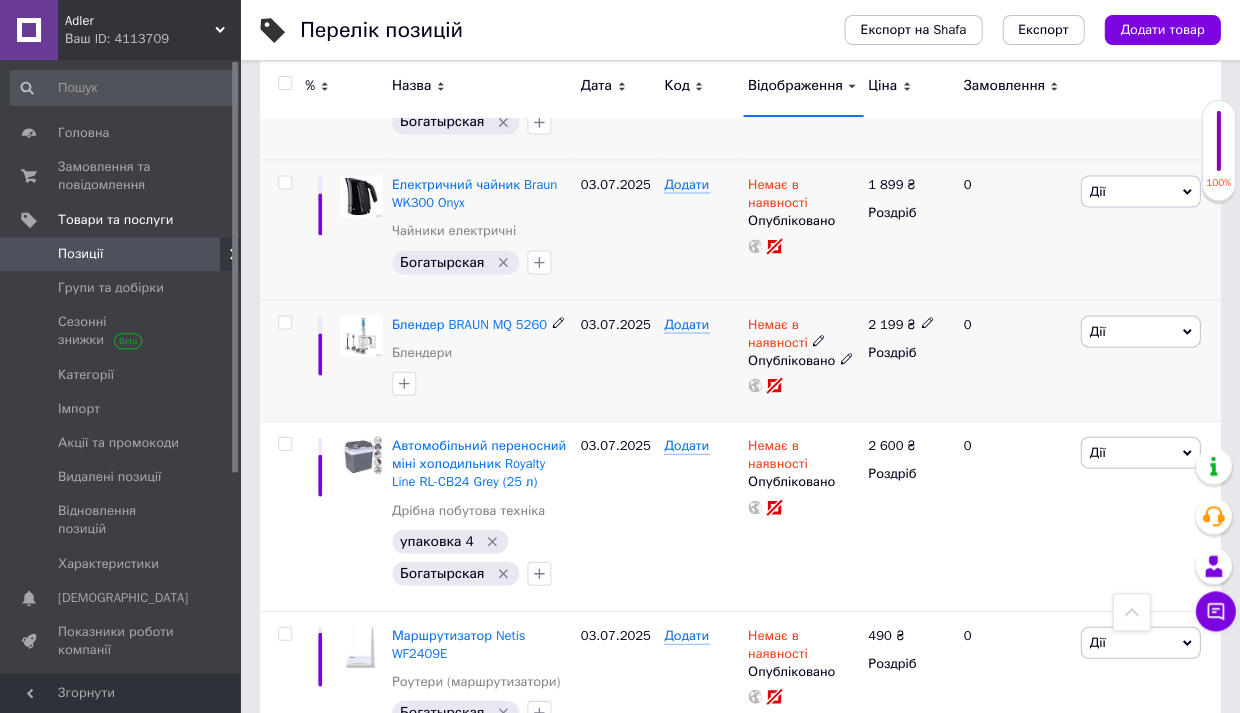click 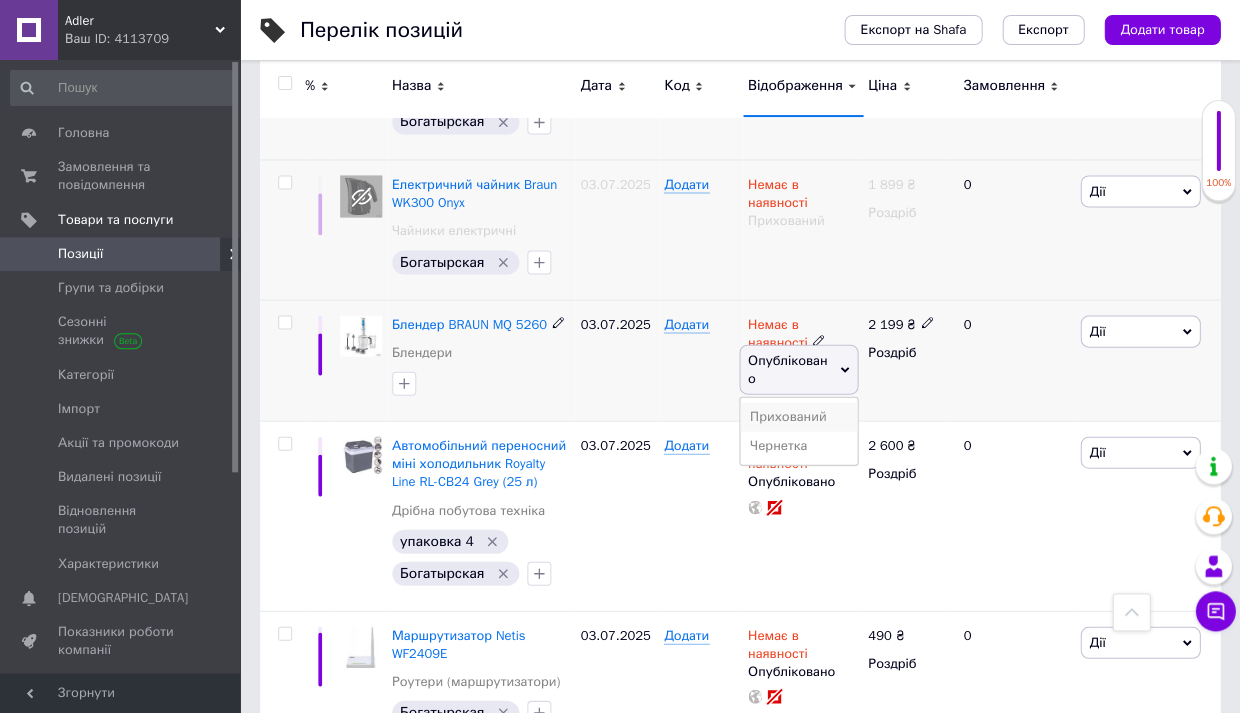 click on "Прихований" at bounding box center (798, 416) 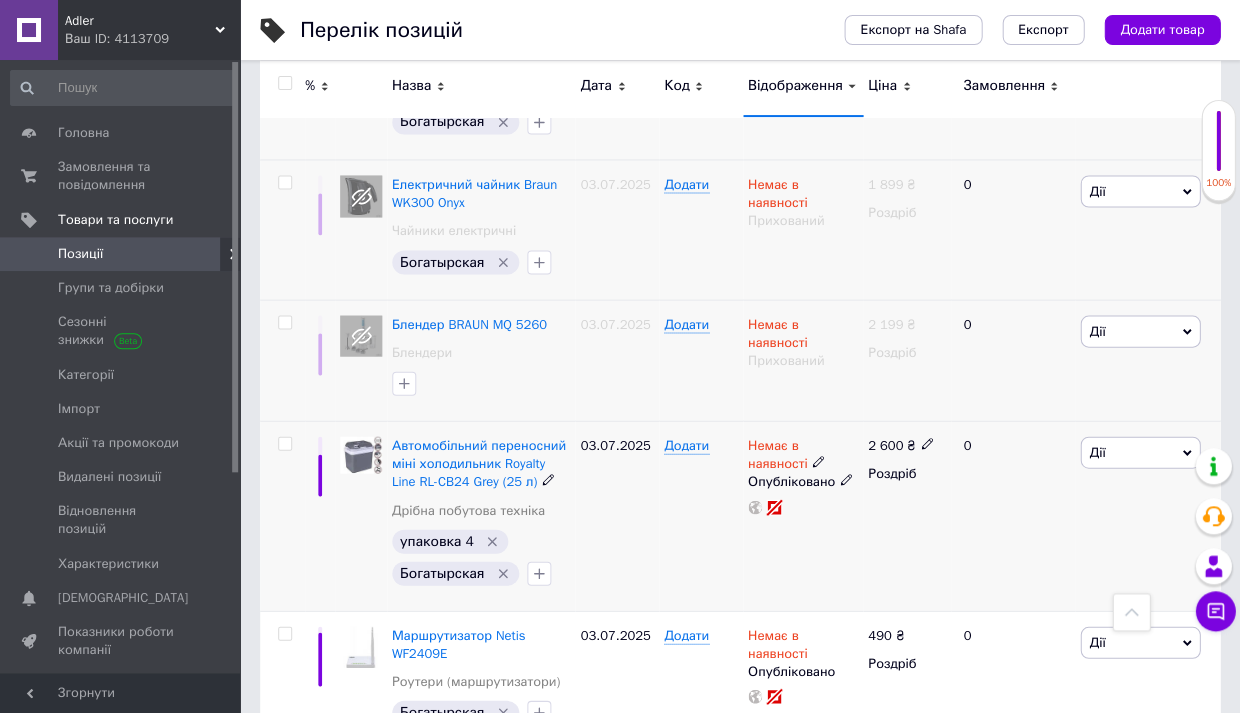 click 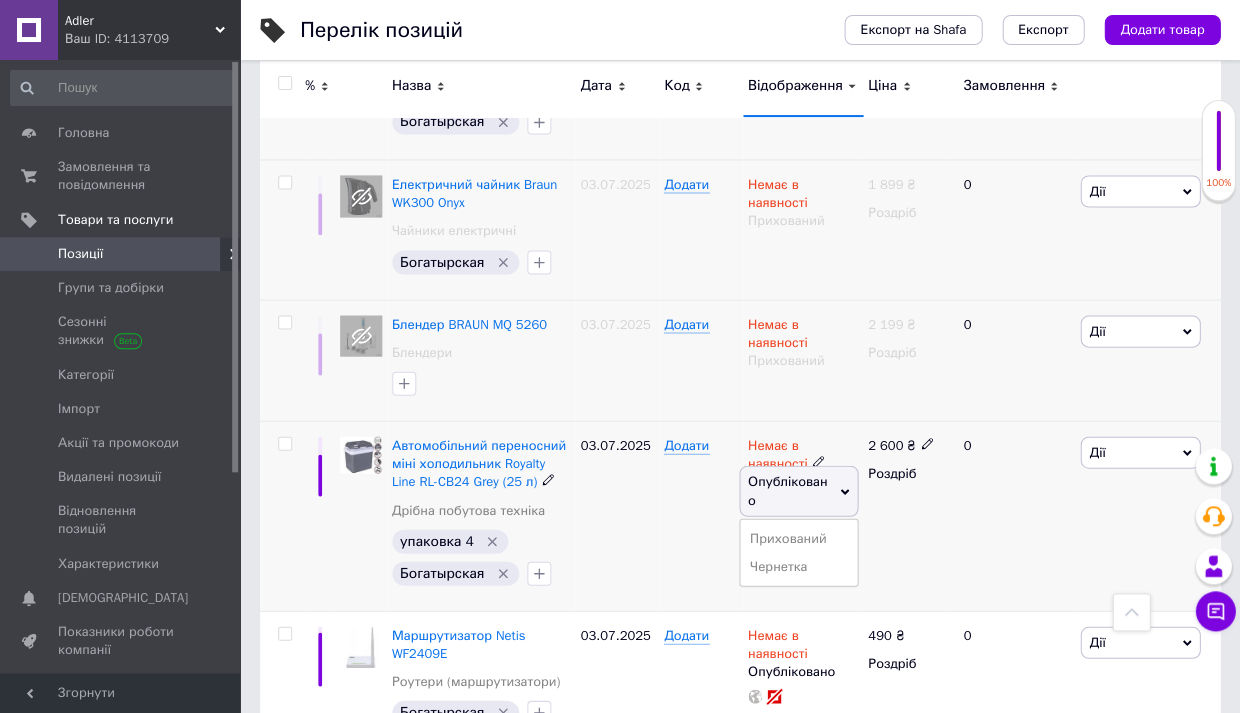 click on "Опубліковано" at bounding box center [798, 490] 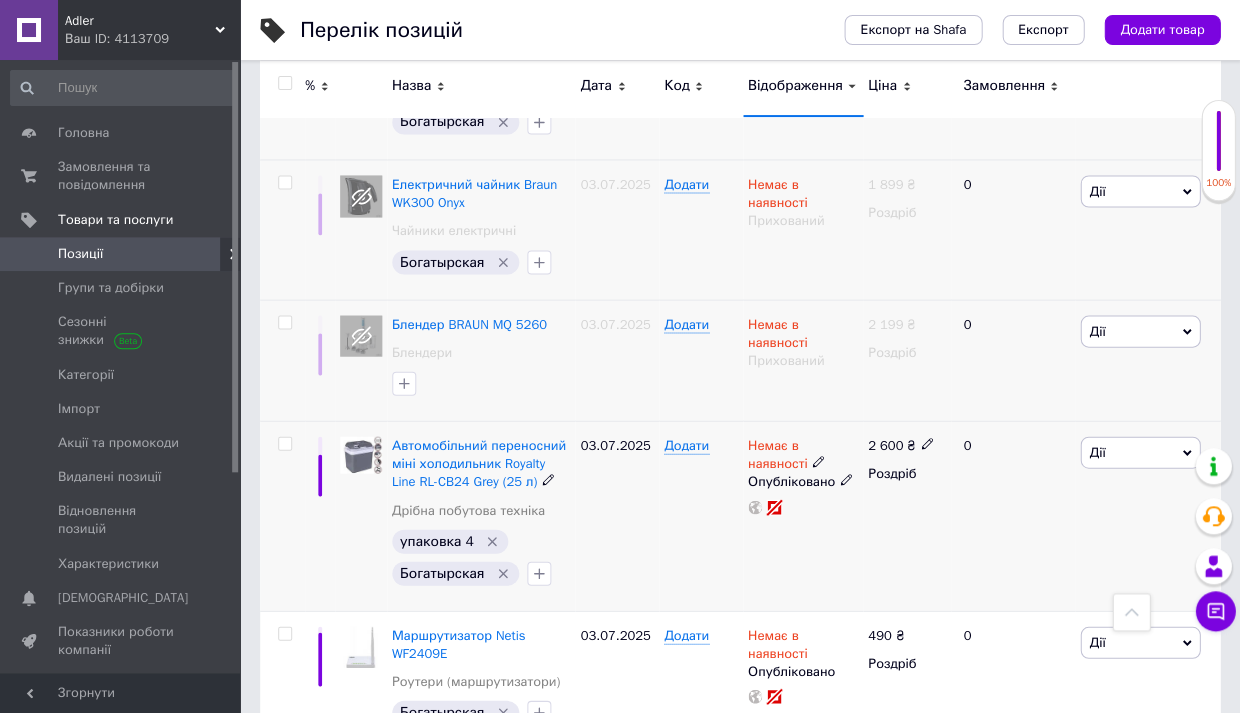 click 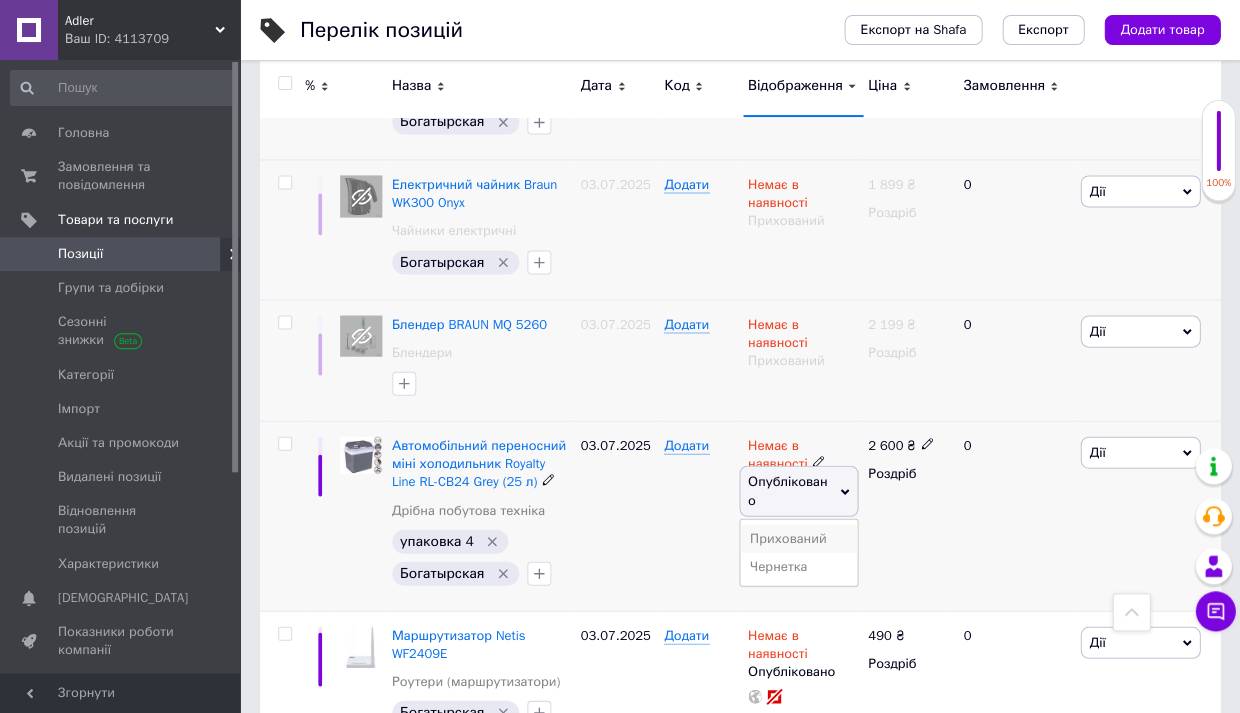 click on "Прихований" at bounding box center [798, 538] 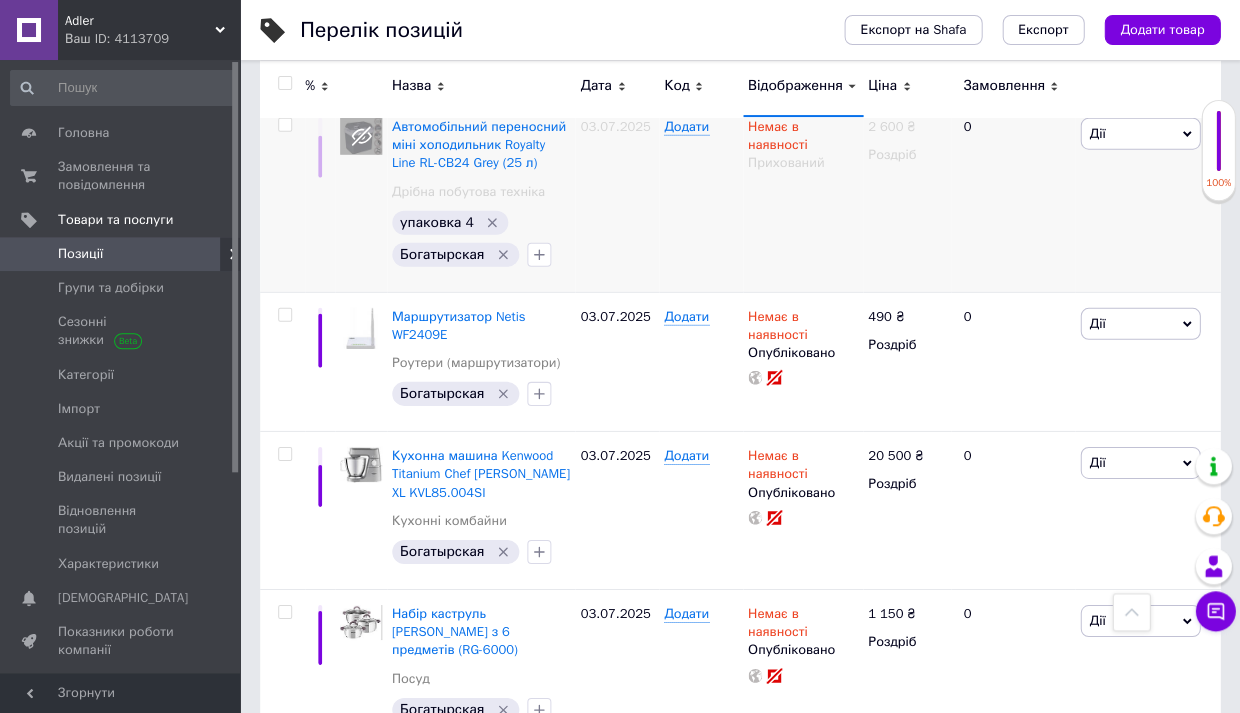 scroll, scrollTop: 2334, scrollLeft: 0, axis: vertical 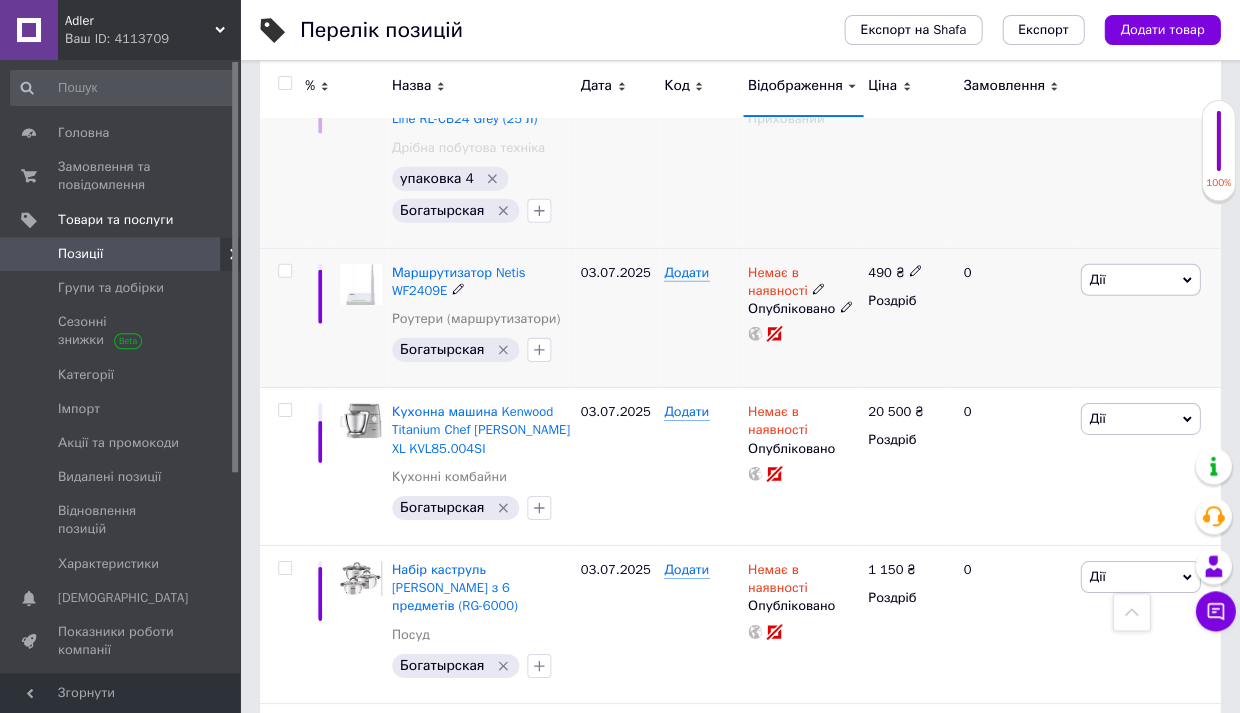 click on "Опубліковано" at bounding box center [803, 309] 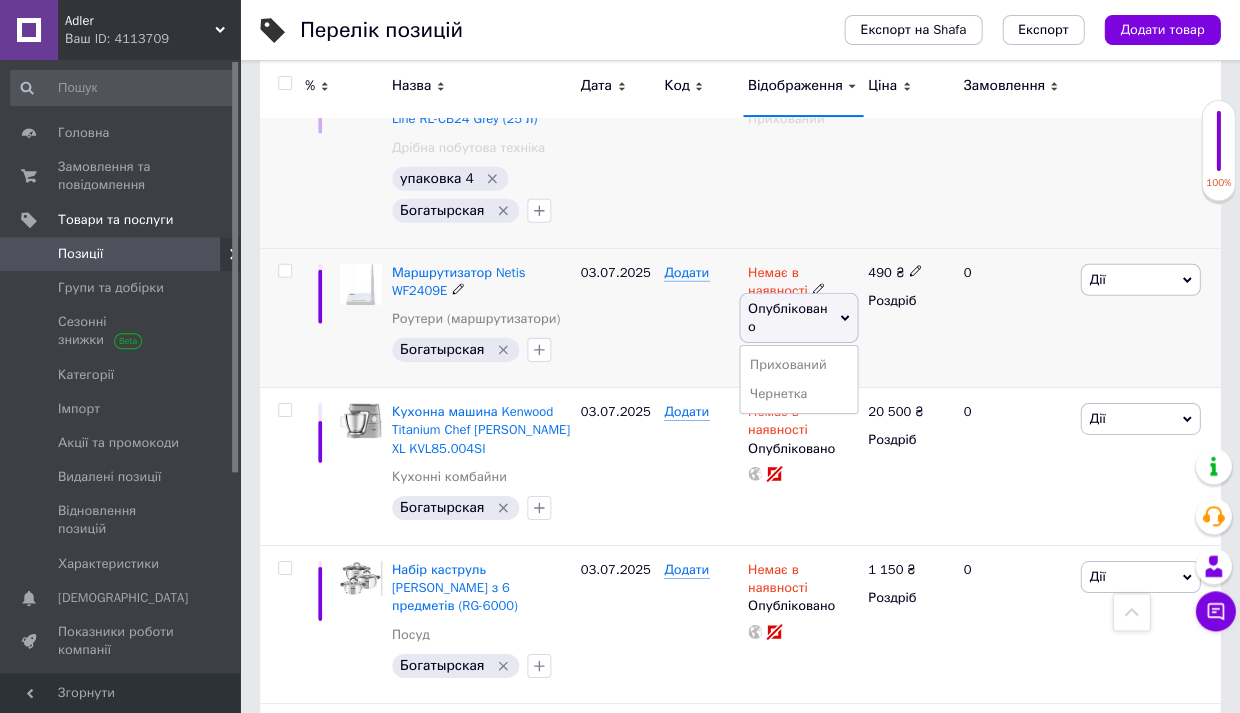 drag, startPoint x: 813, startPoint y: 332, endPoint x: 813, endPoint y: 353, distance: 21 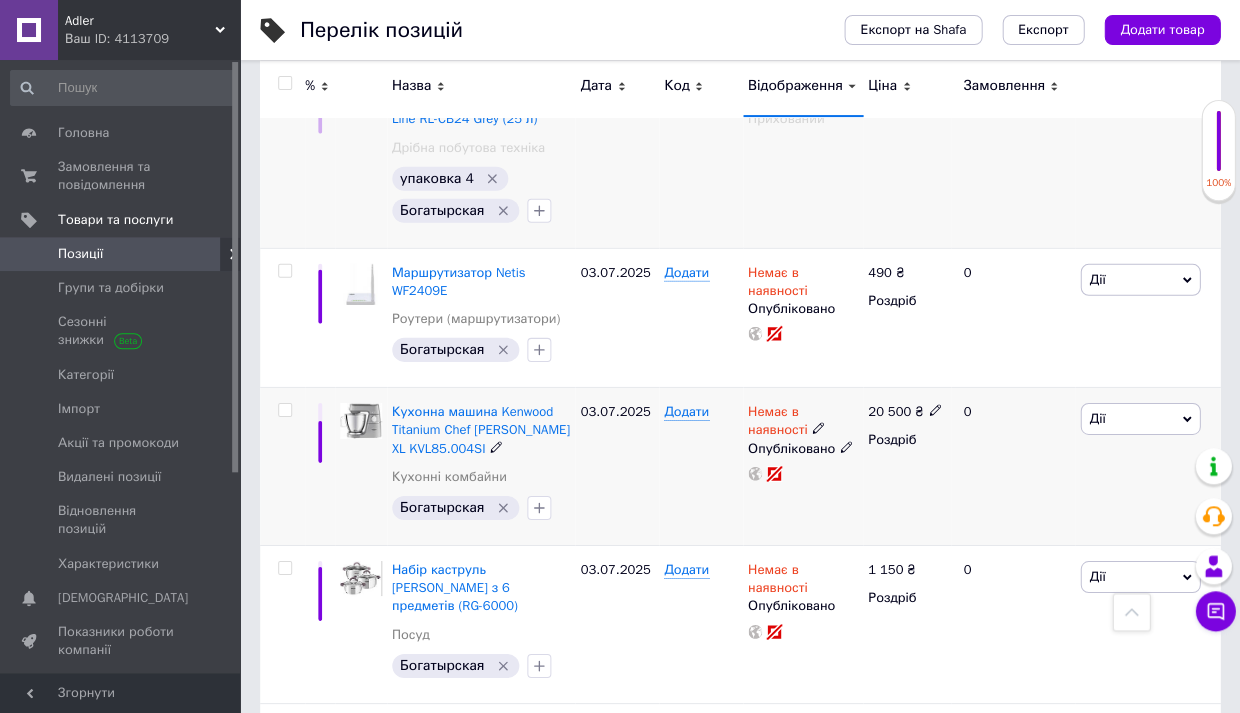 click 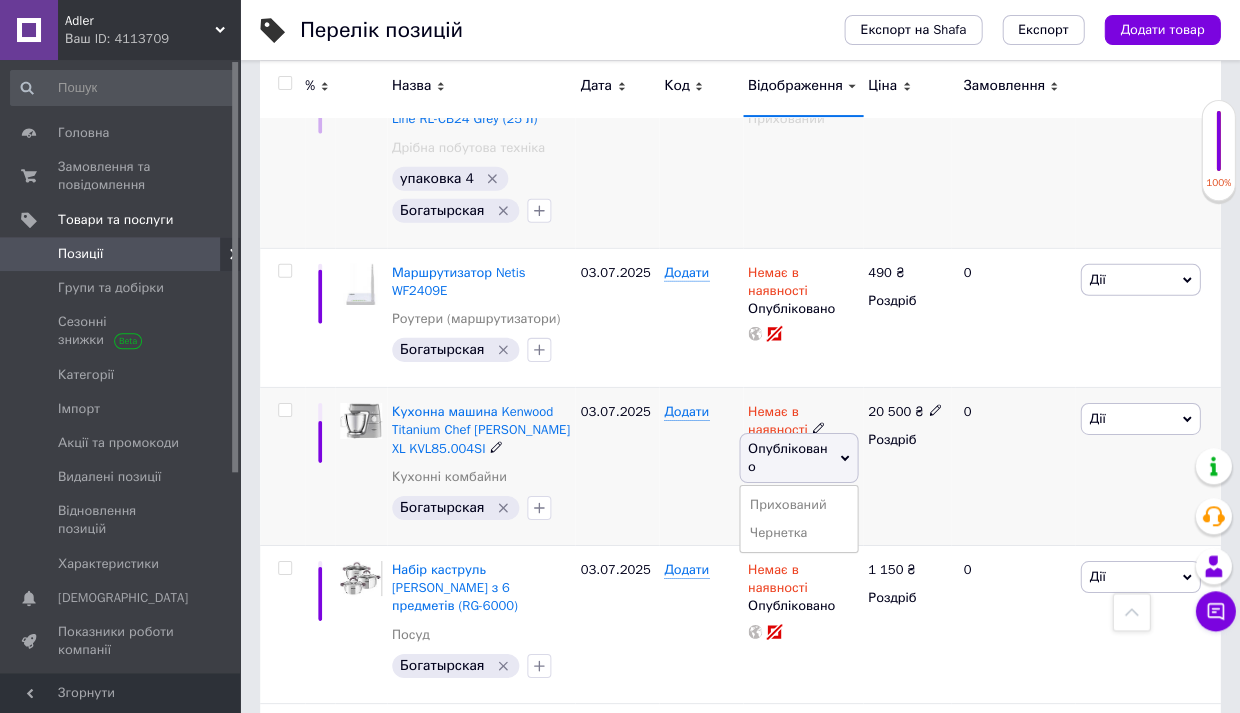 click on "Прихований" at bounding box center [798, 505] 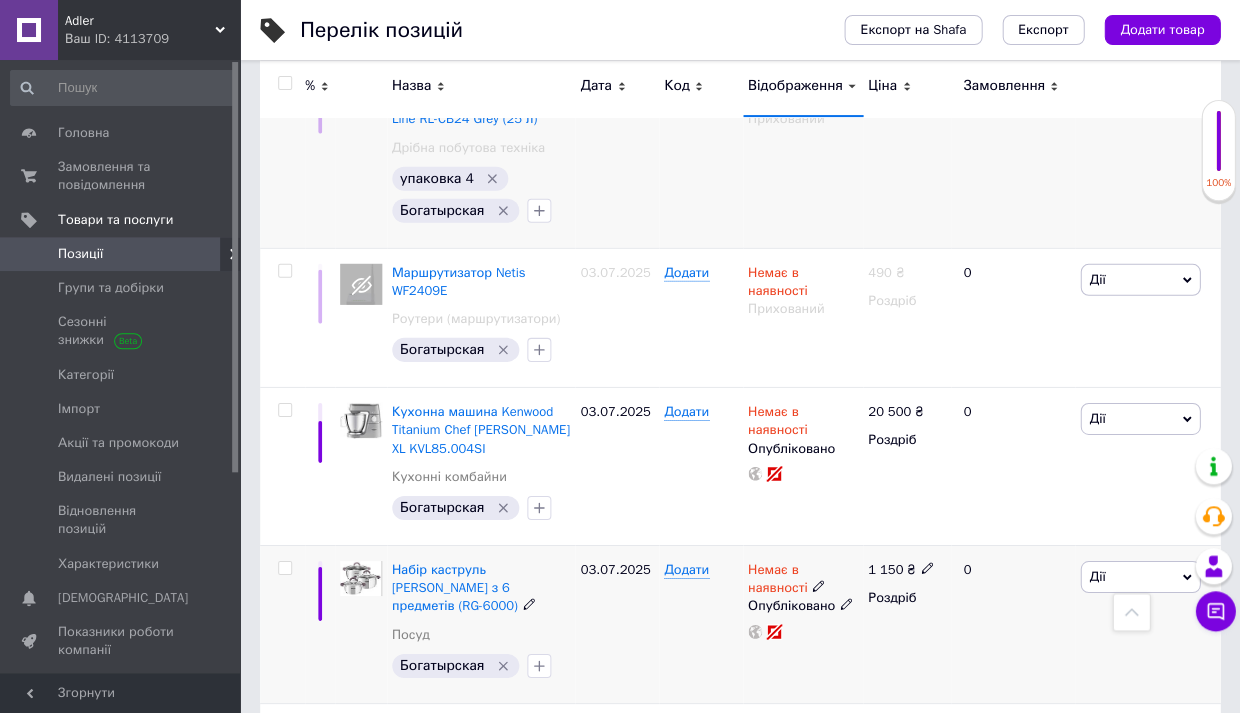 click 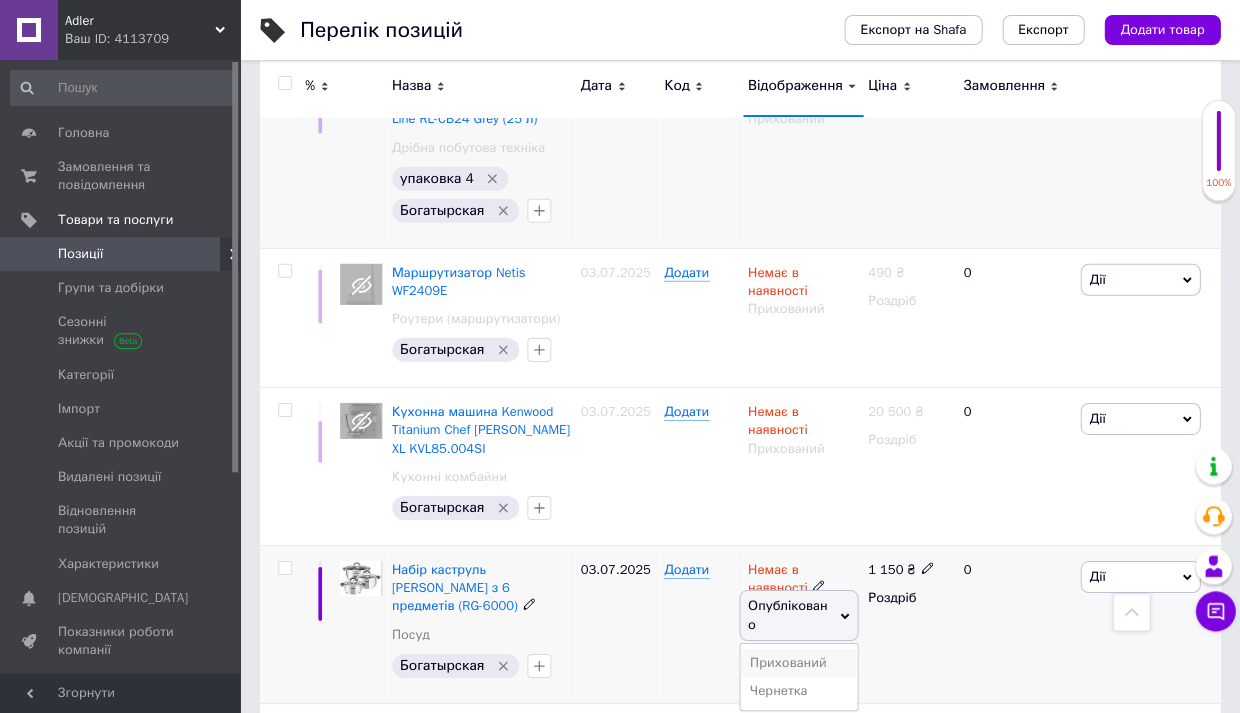click on "Прихований" at bounding box center (798, 663) 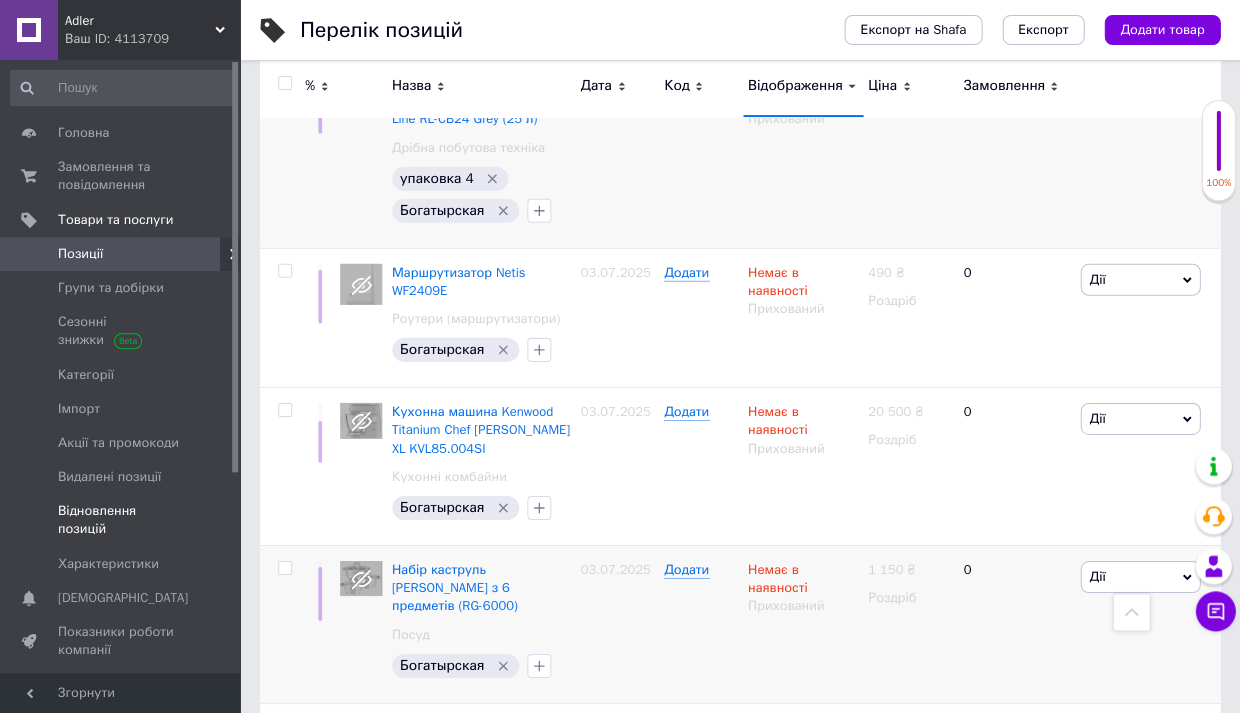 click on "Відновлення позицій" at bounding box center [121, 520] 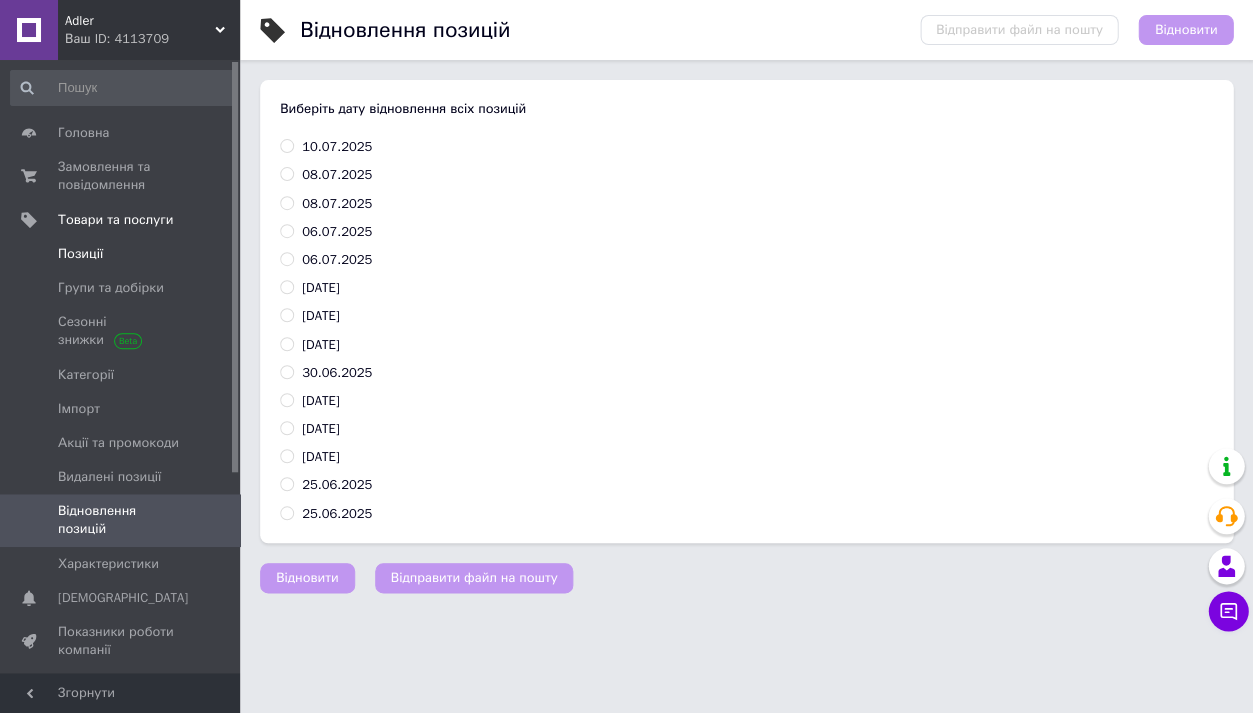 click on "Позиції" at bounding box center [121, 254] 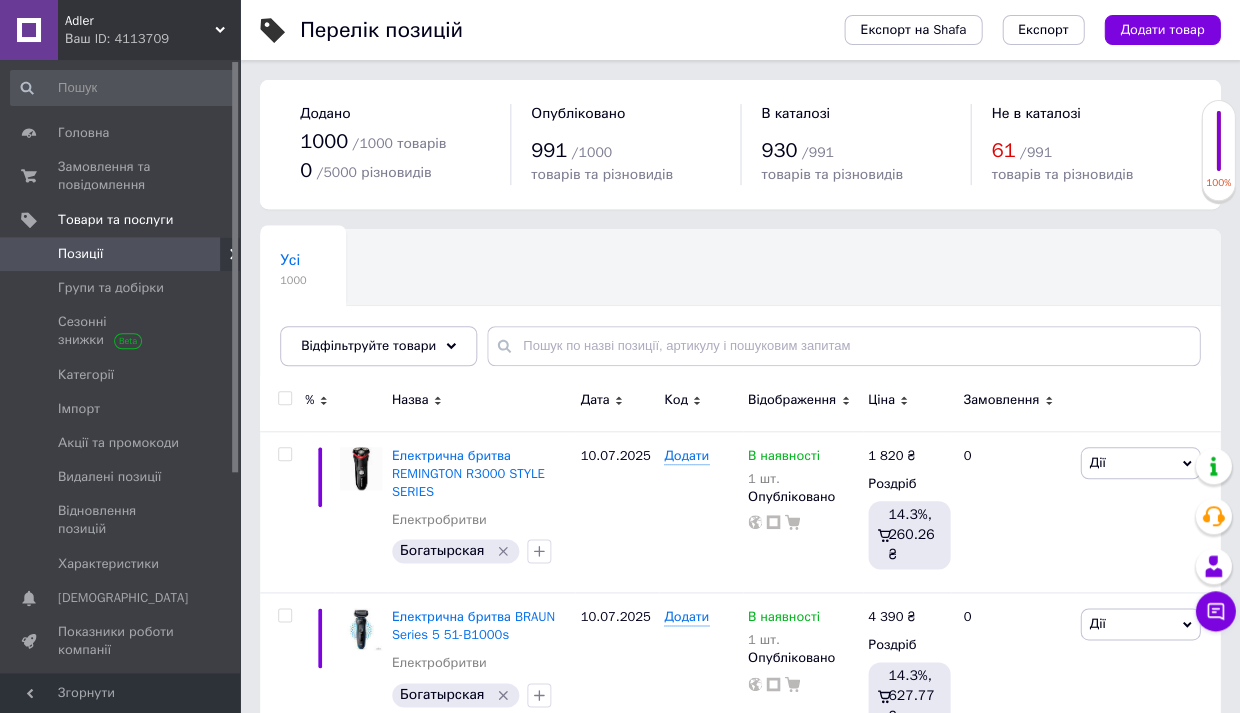 click on "Відображення" at bounding box center [792, 400] 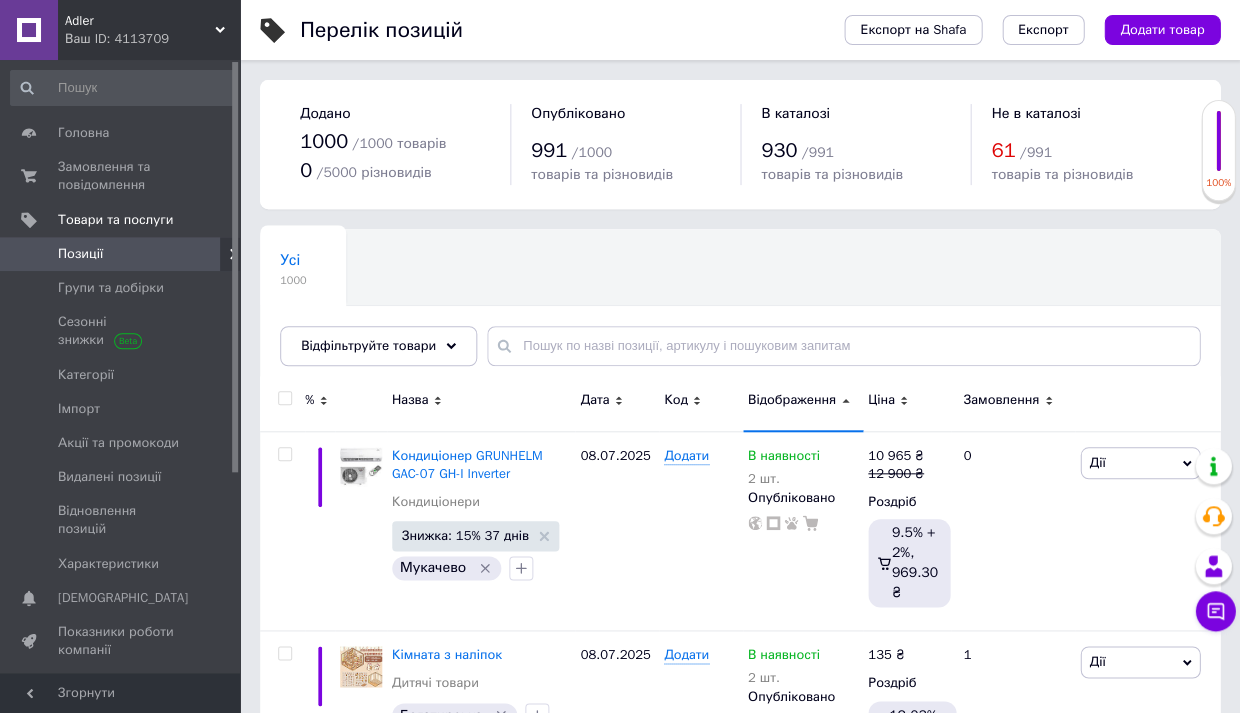 click on "Відображення" at bounding box center [792, 400] 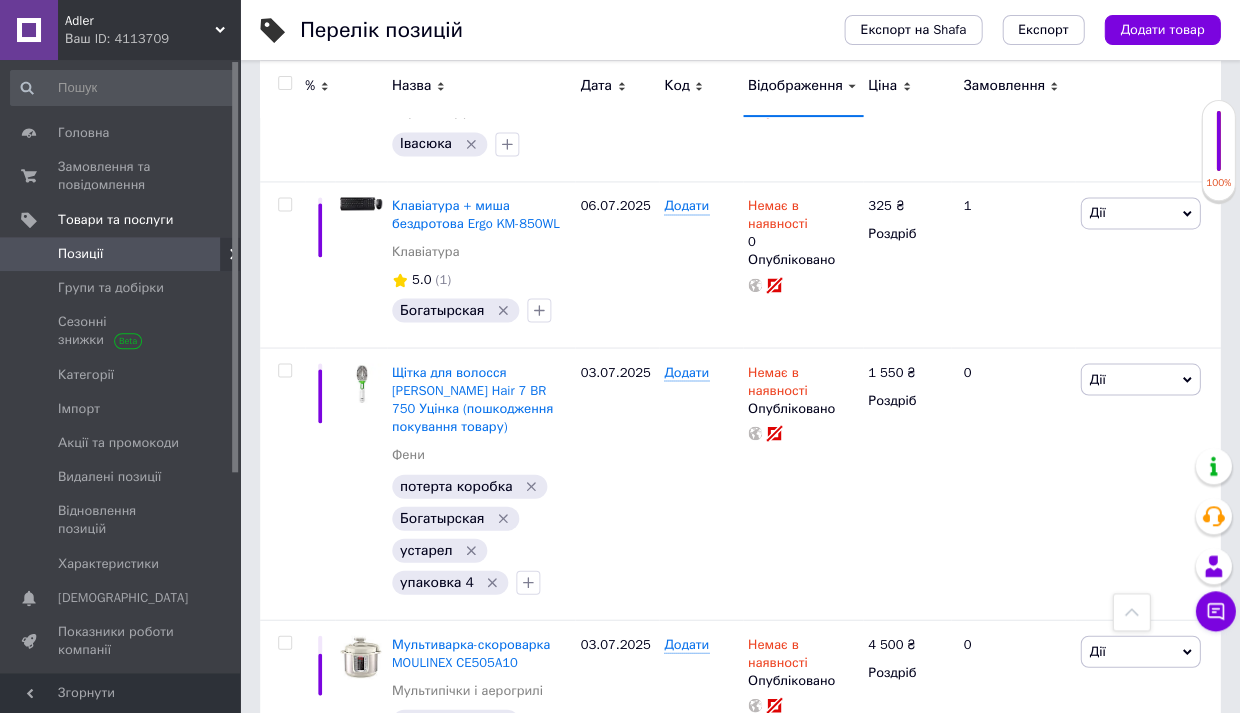 scroll, scrollTop: 402, scrollLeft: 0, axis: vertical 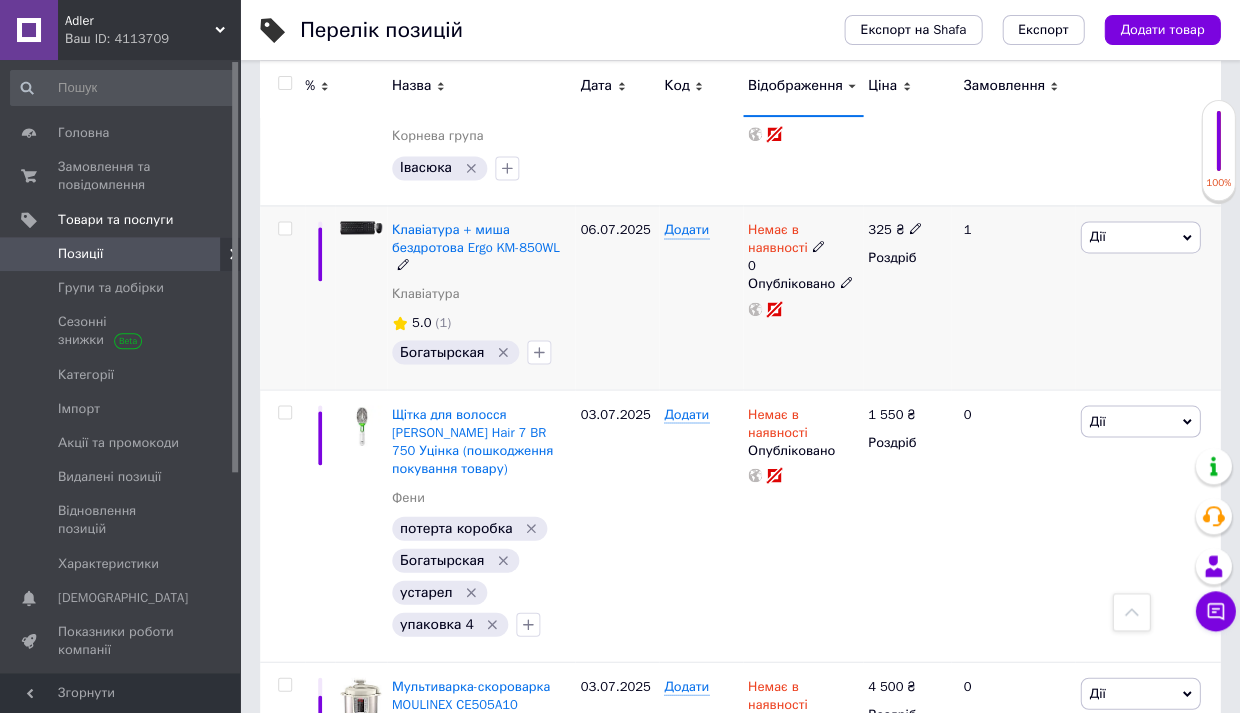 click 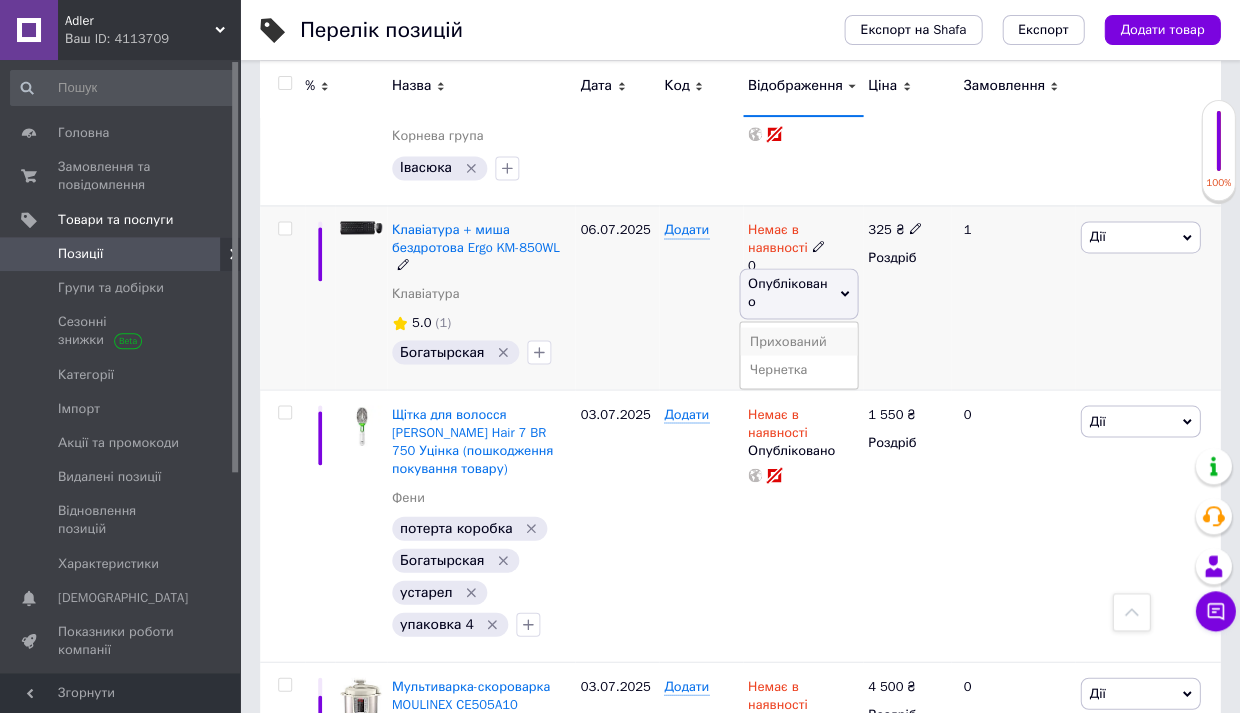 click on "Прихований" at bounding box center [798, 341] 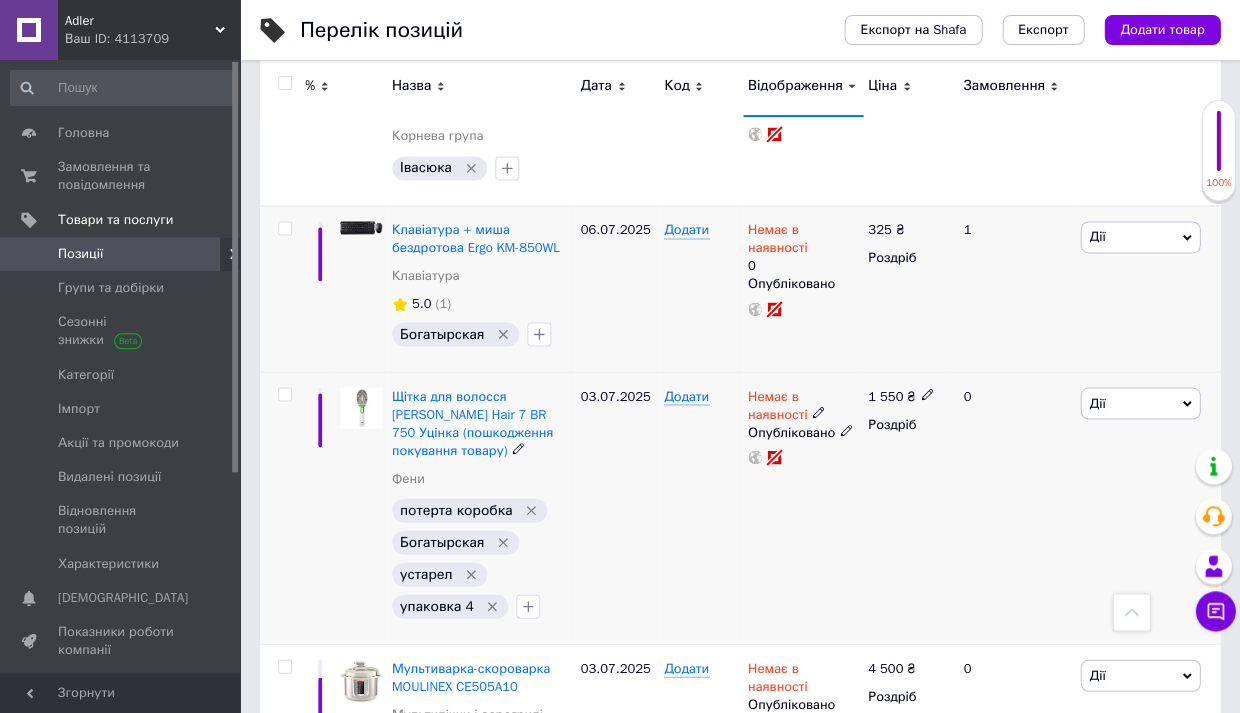 click 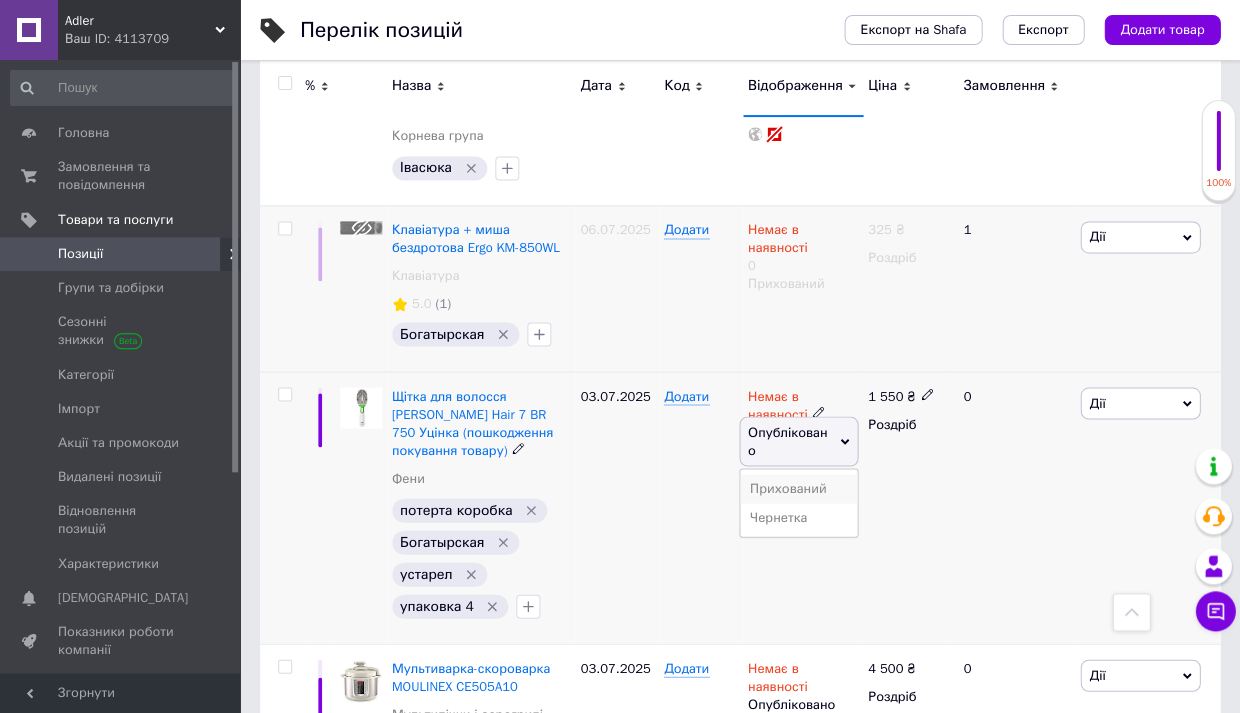 click on "Прихований" at bounding box center (798, 488) 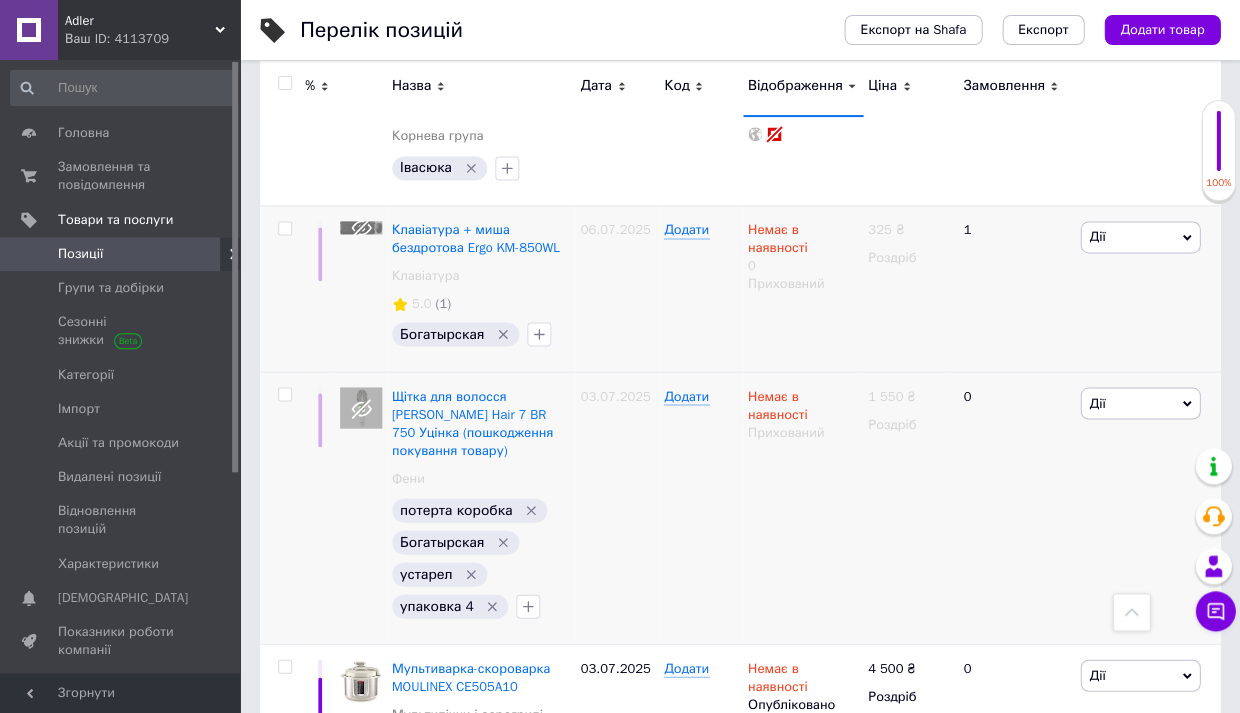 scroll, scrollTop: 297, scrollLeft: 0, axis: vertical 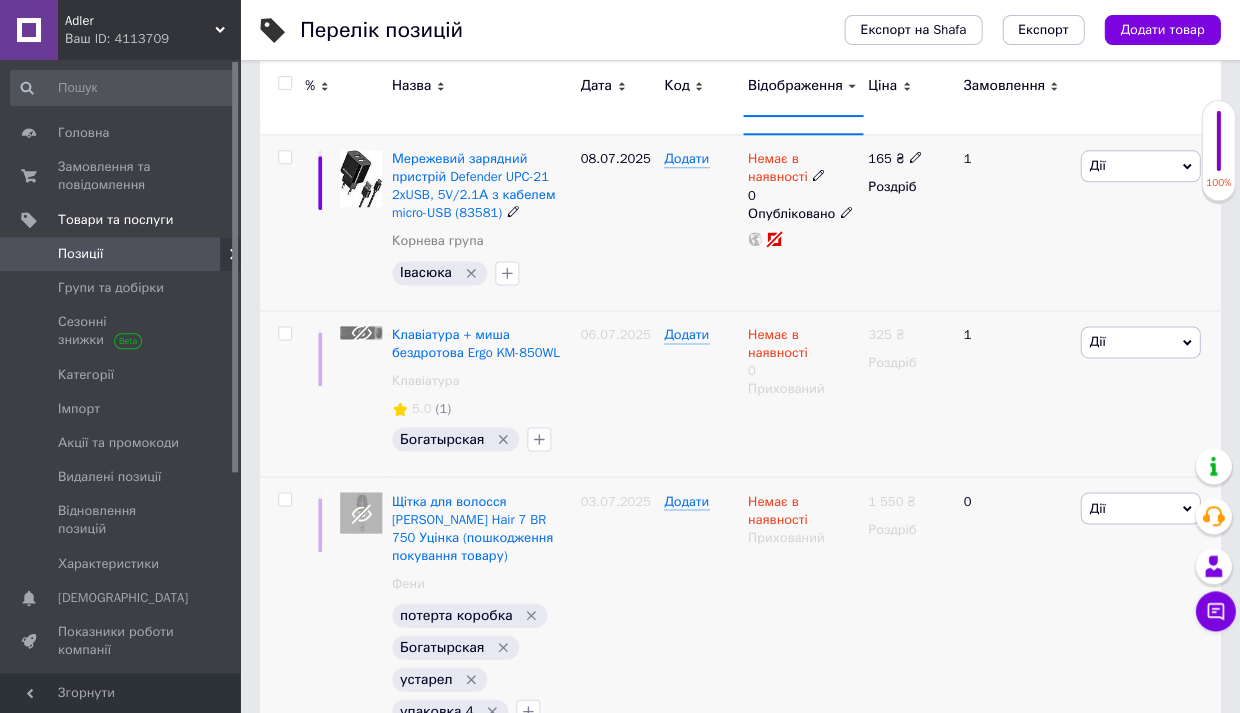 click 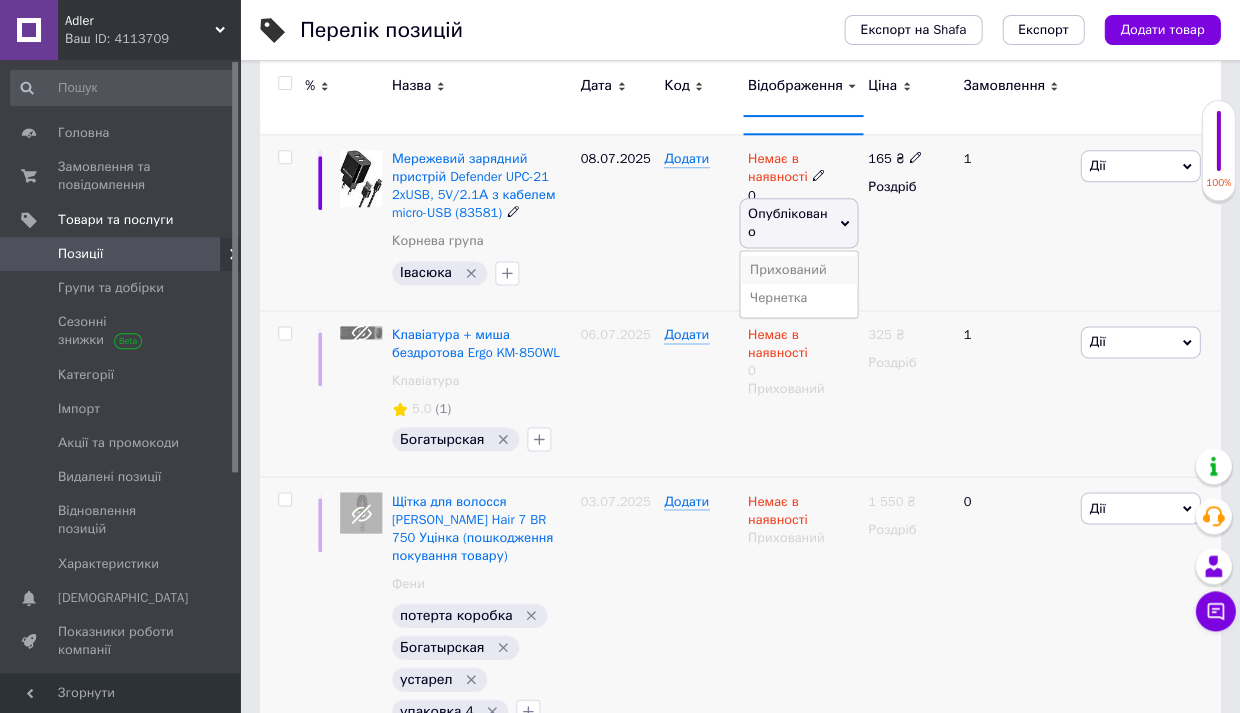 click on "Прихований" at bounding box center [798, 270] 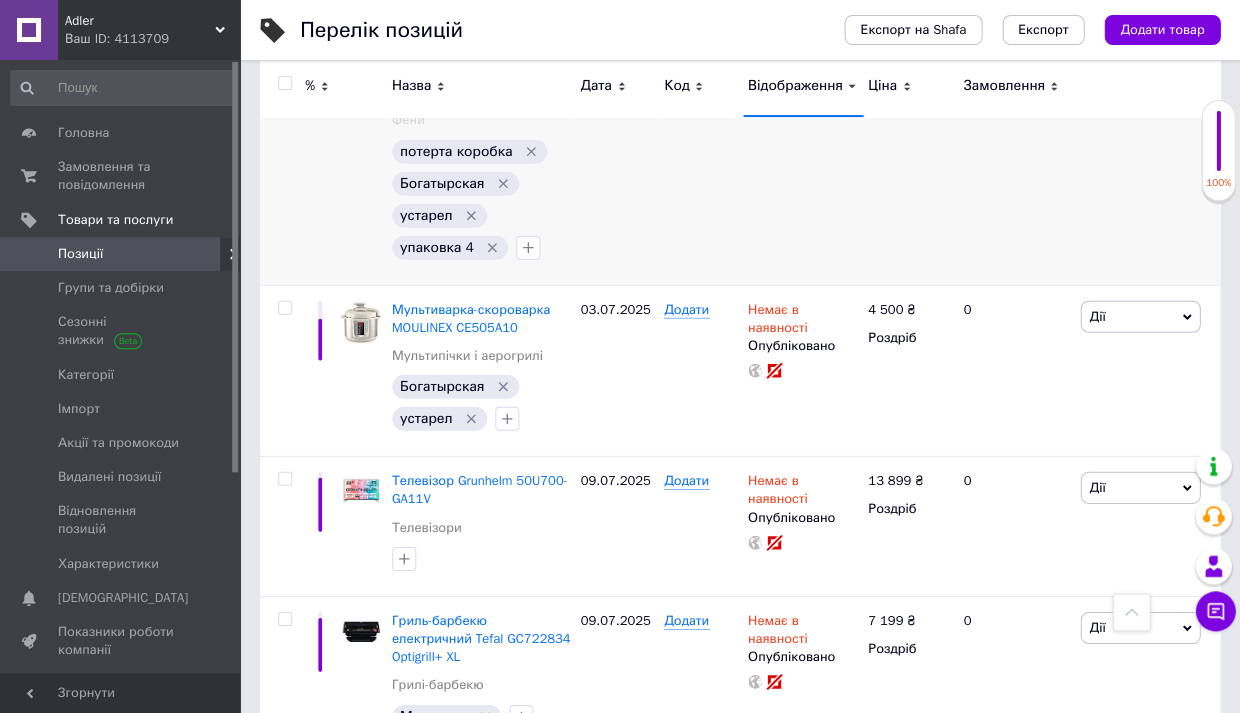 scroll, scrollTop: 764, scrollLeft: 0, axis: vertical 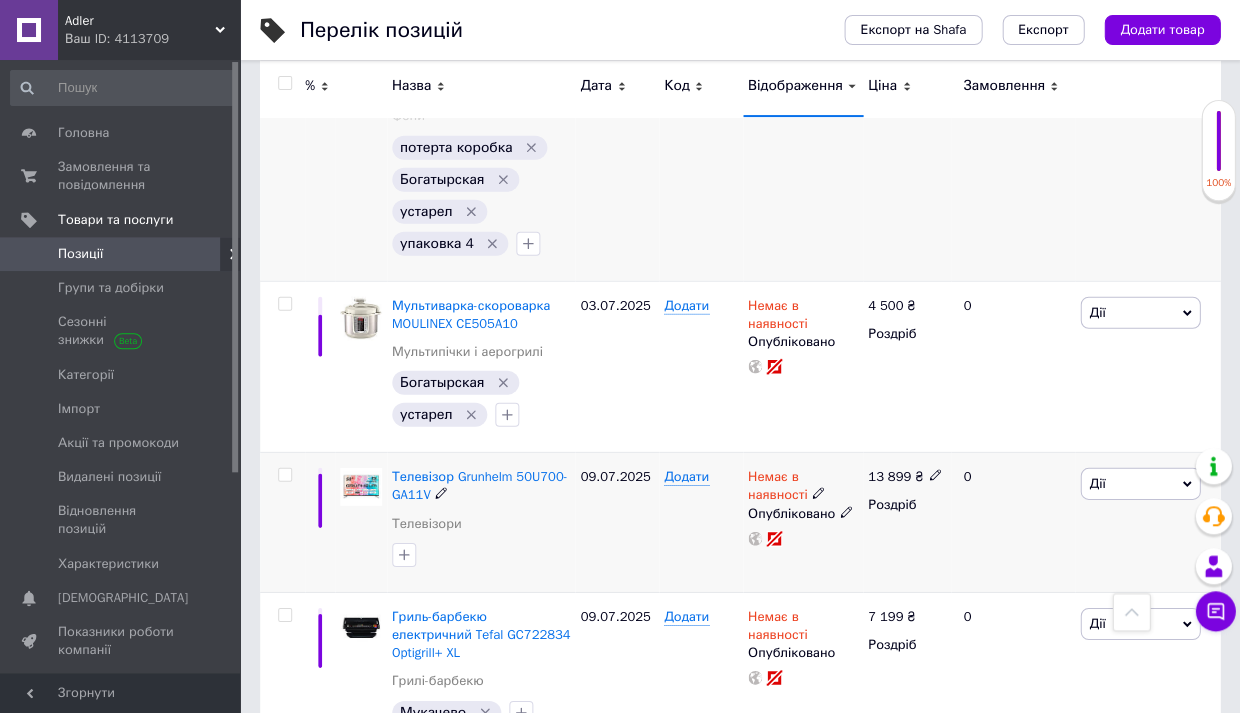 click at bounding box center [284, 475] 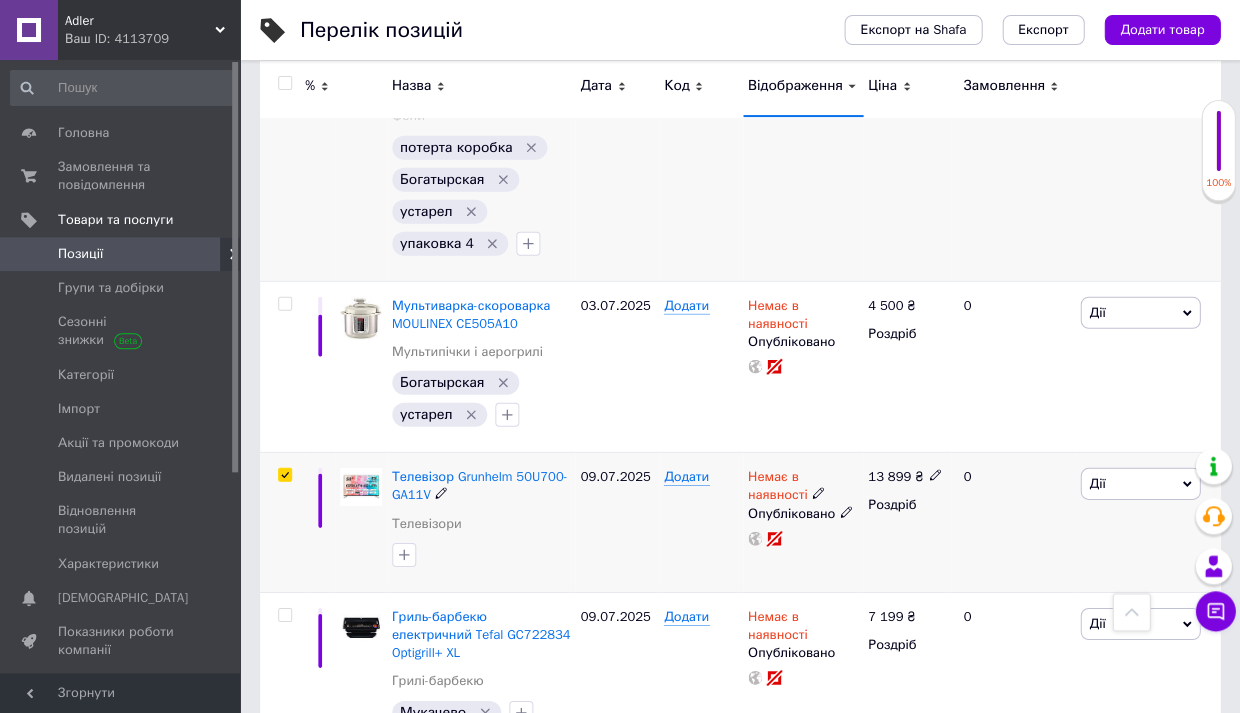 checkbox on "true" 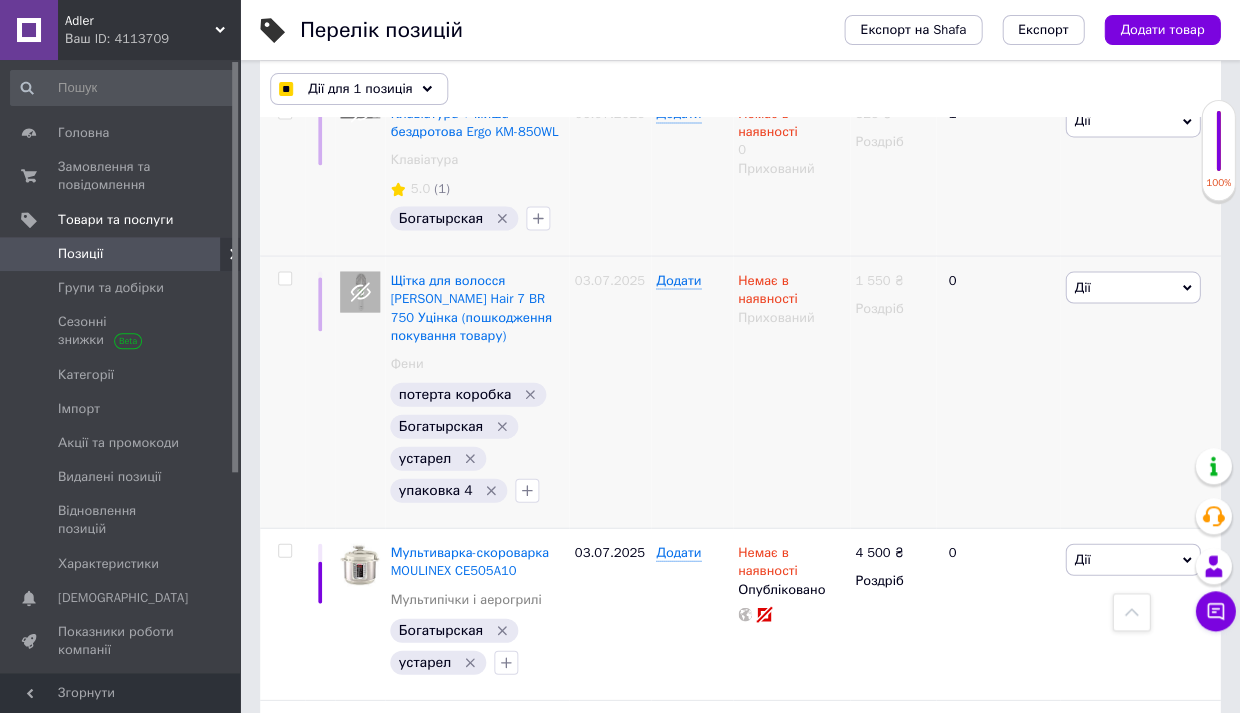 scroll, scrollTop: 412, scrollLeft: 0, axis: vertical 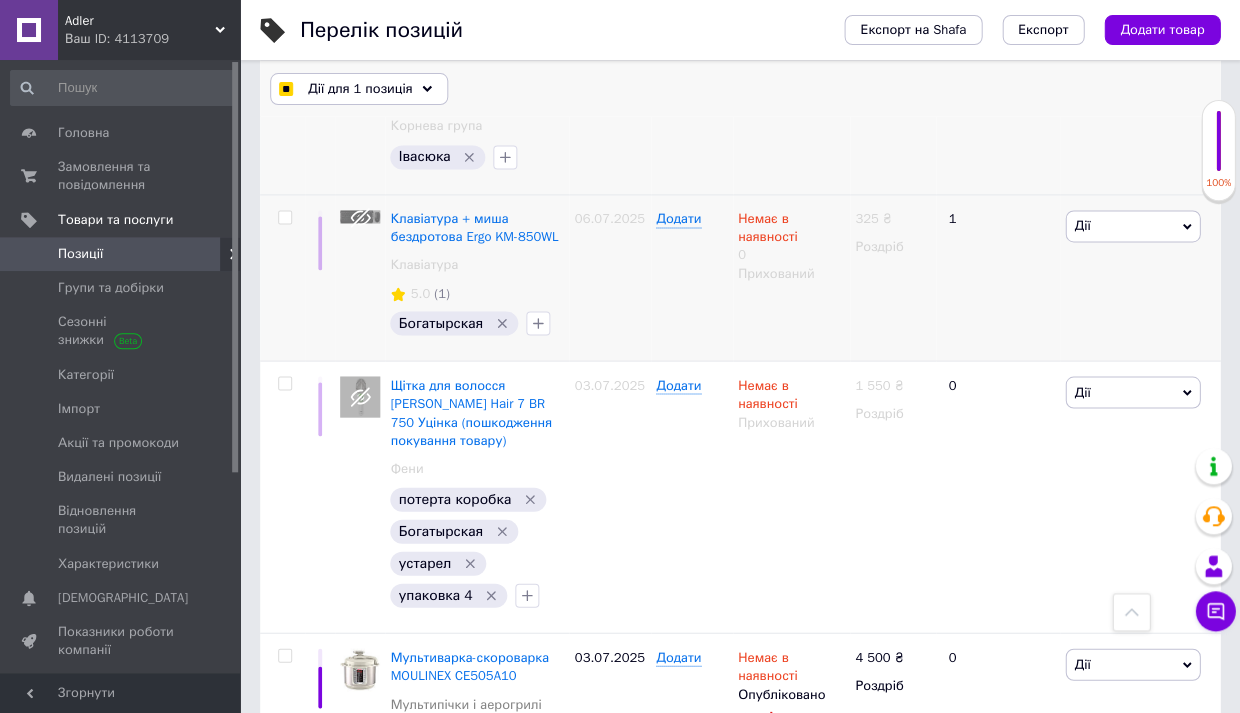 click 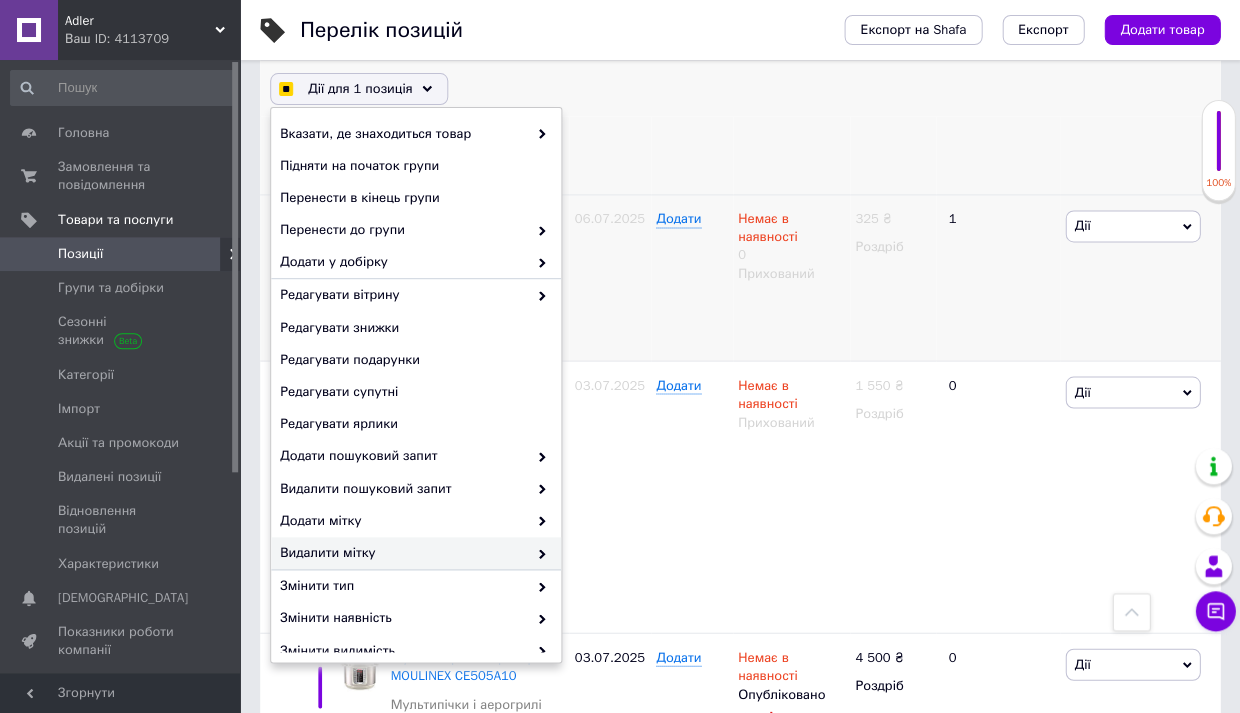 checkbox on "true" 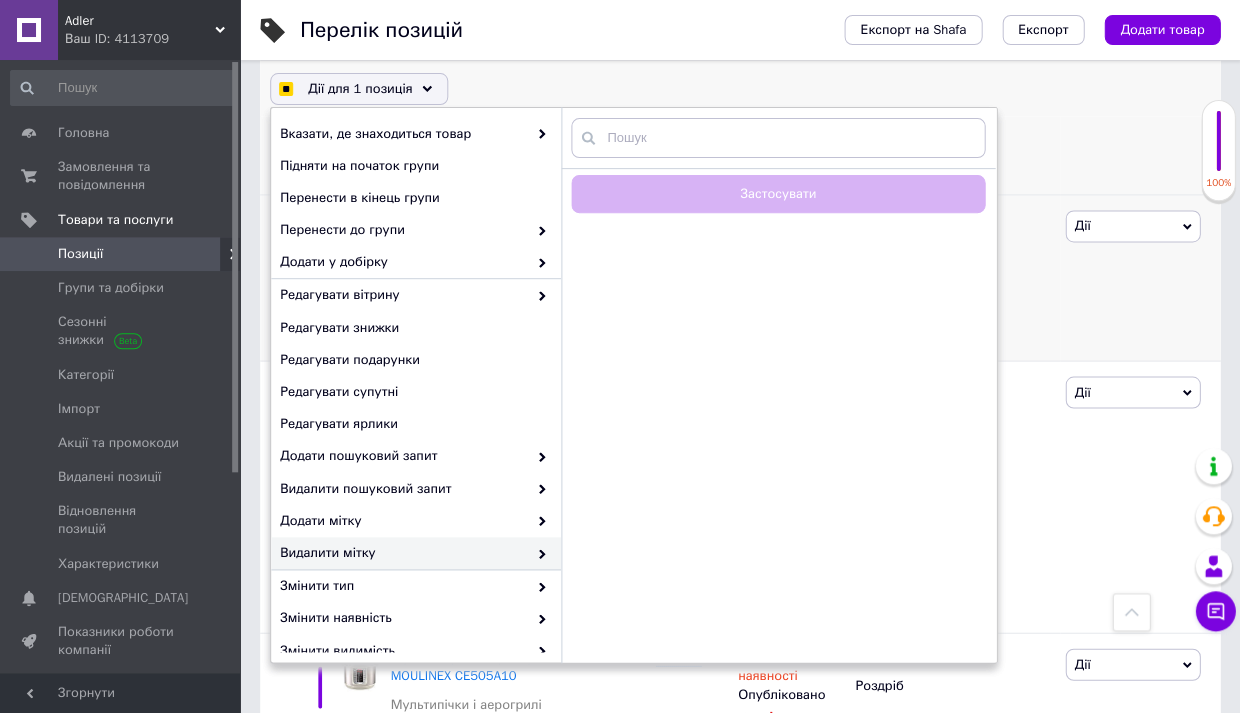 checkbox on "true" 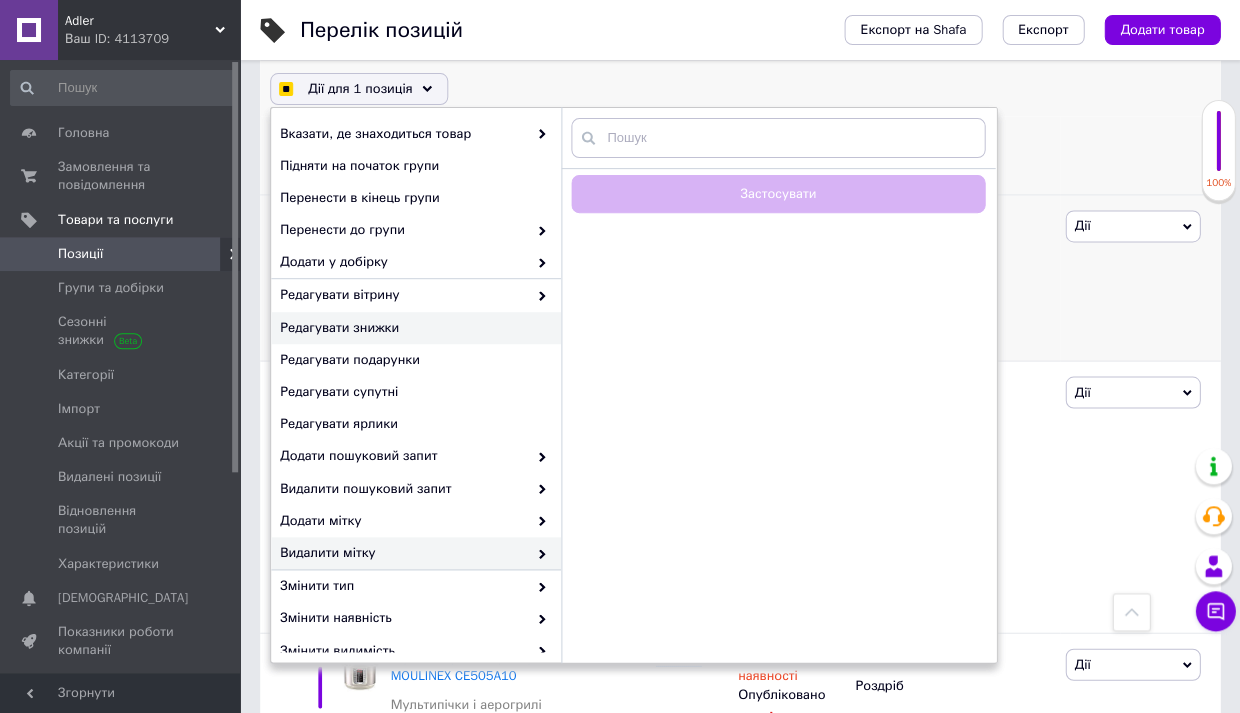 checkbox on "true" 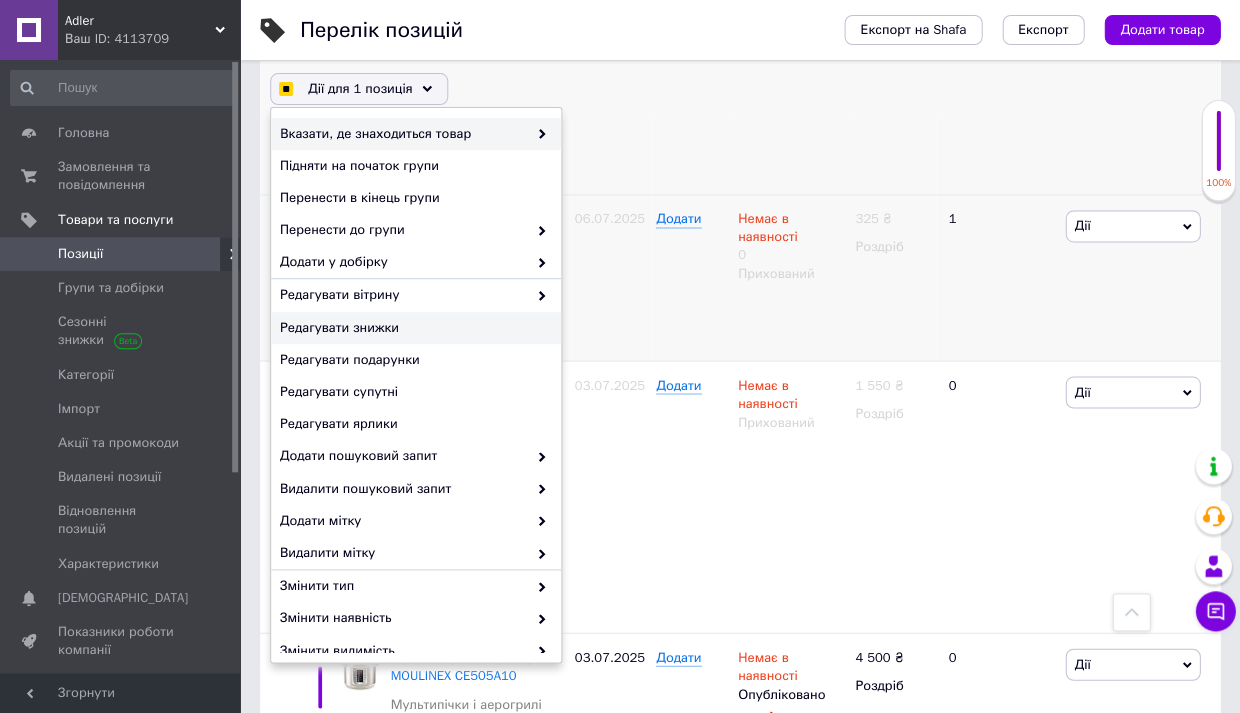 checkbox on "true" 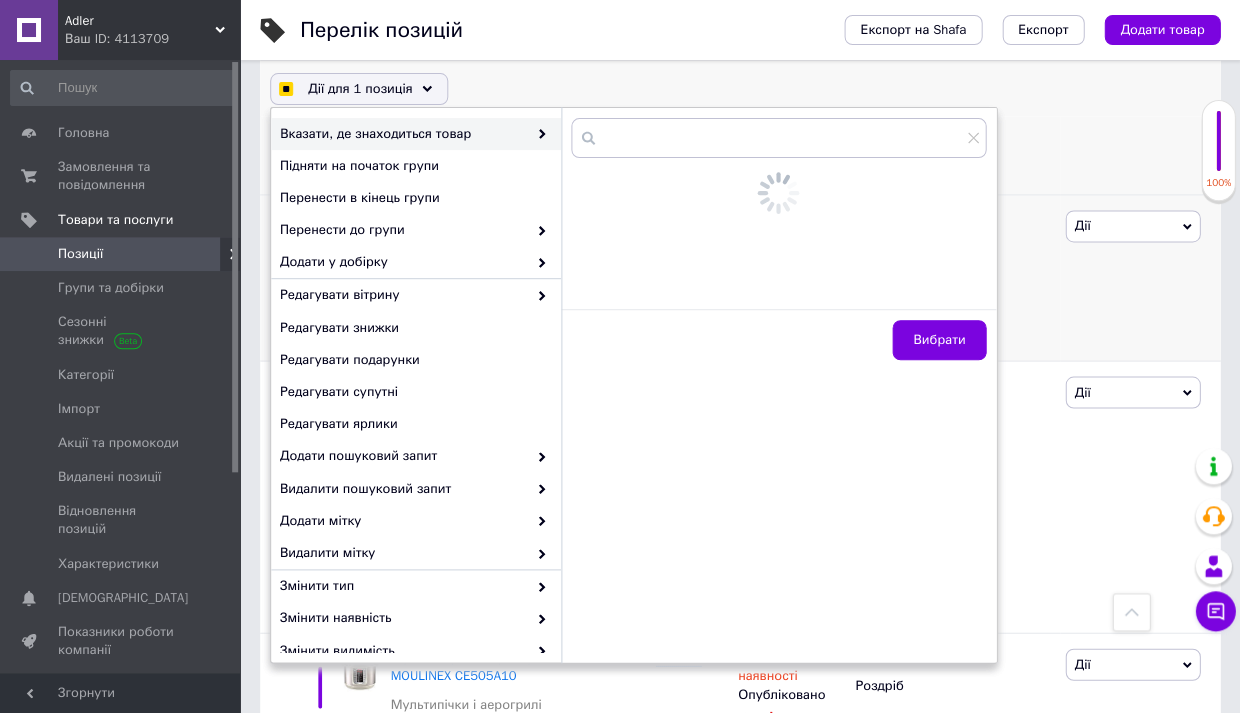 checkbox on "true" 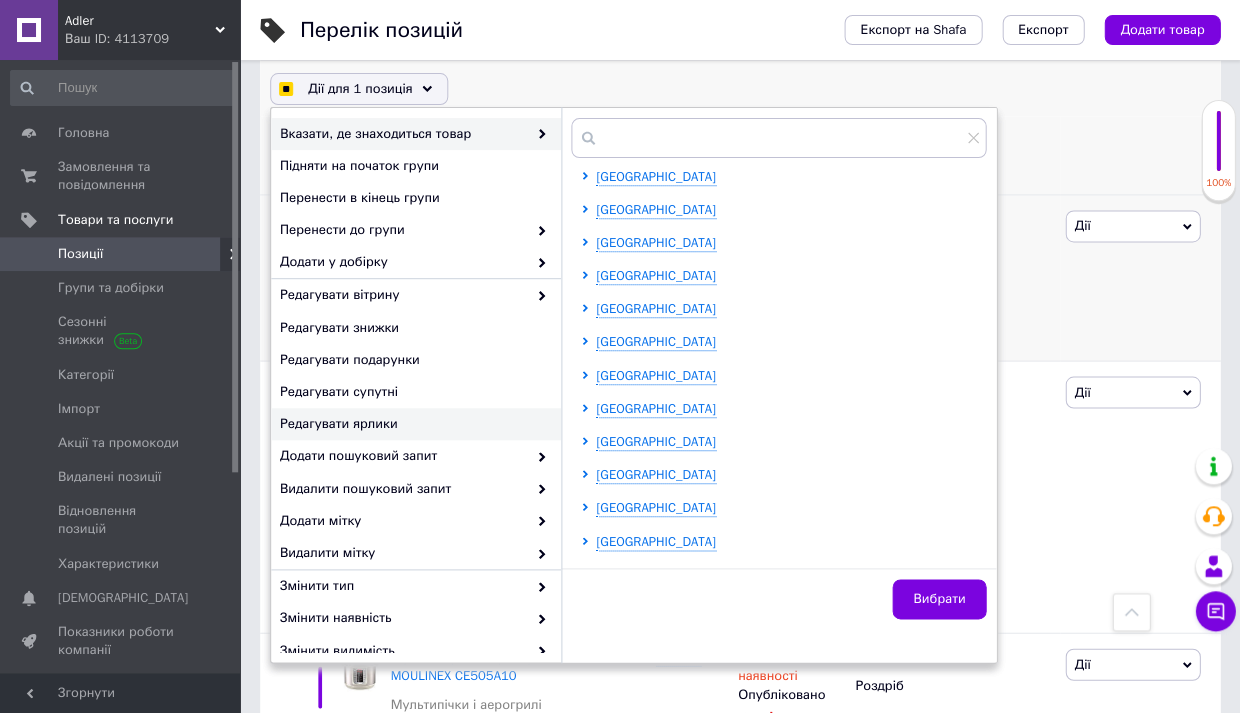 checkbox on "true" 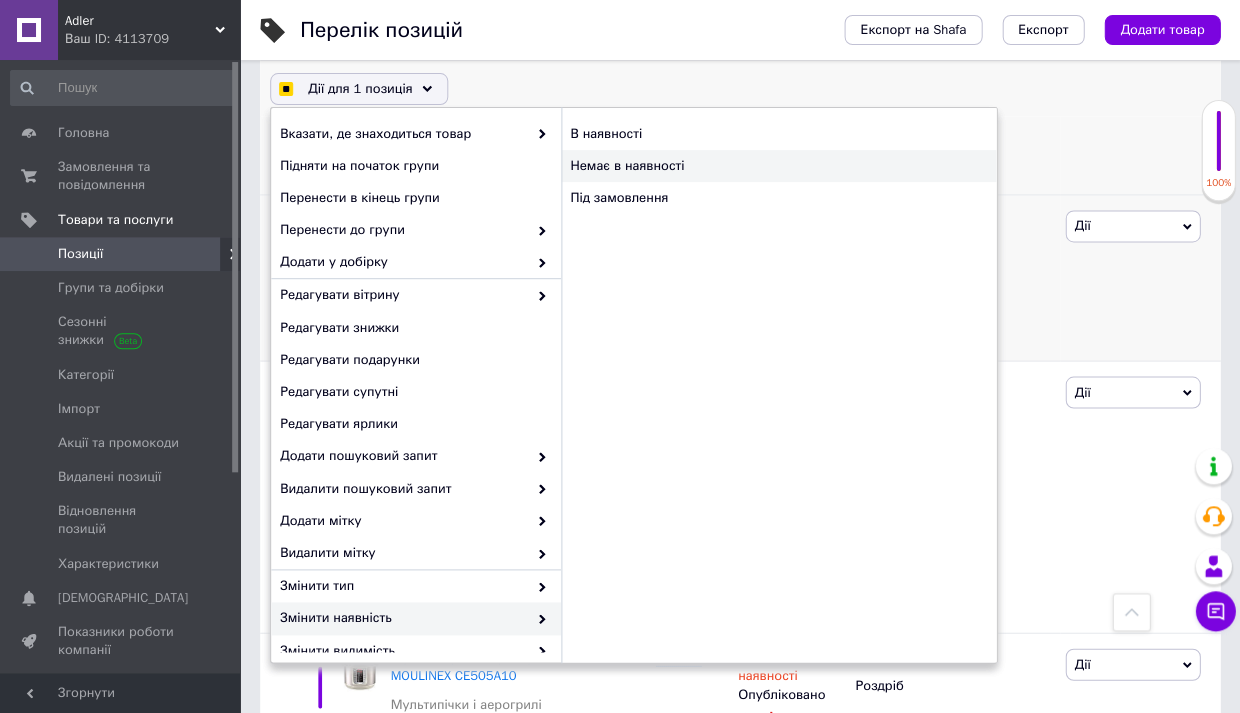 checkbox on "true" 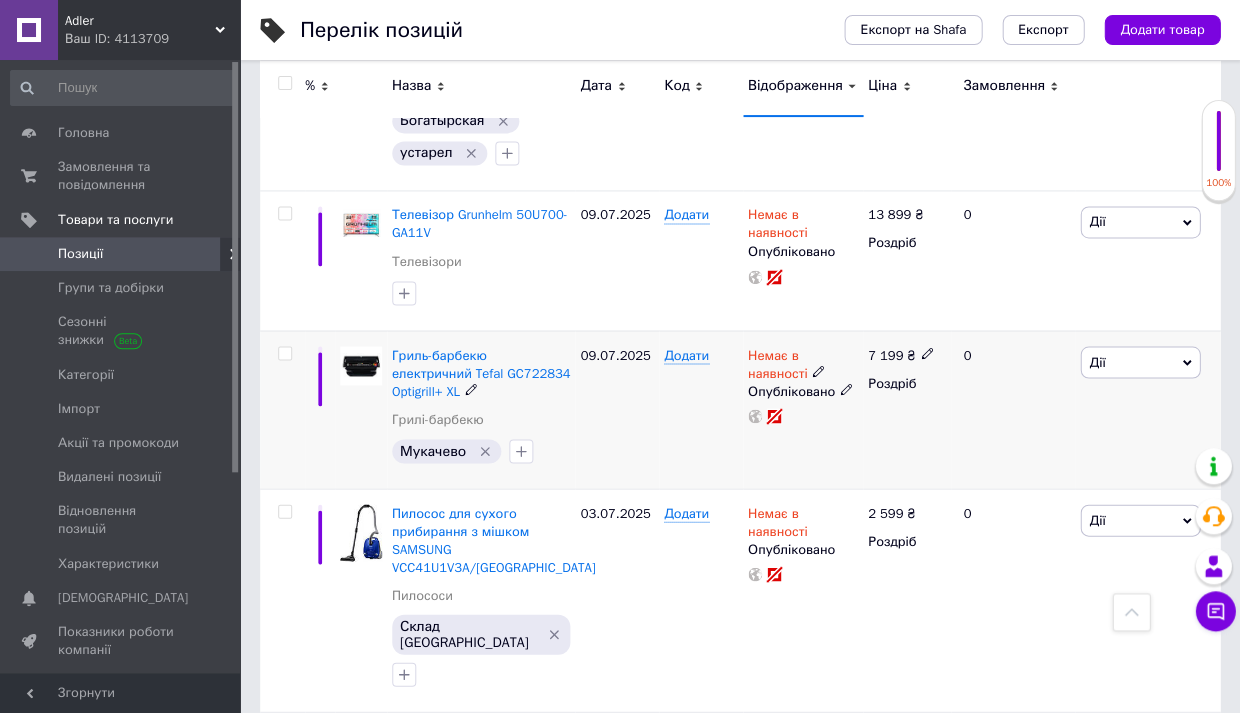 click at bounding box center (284, 353) 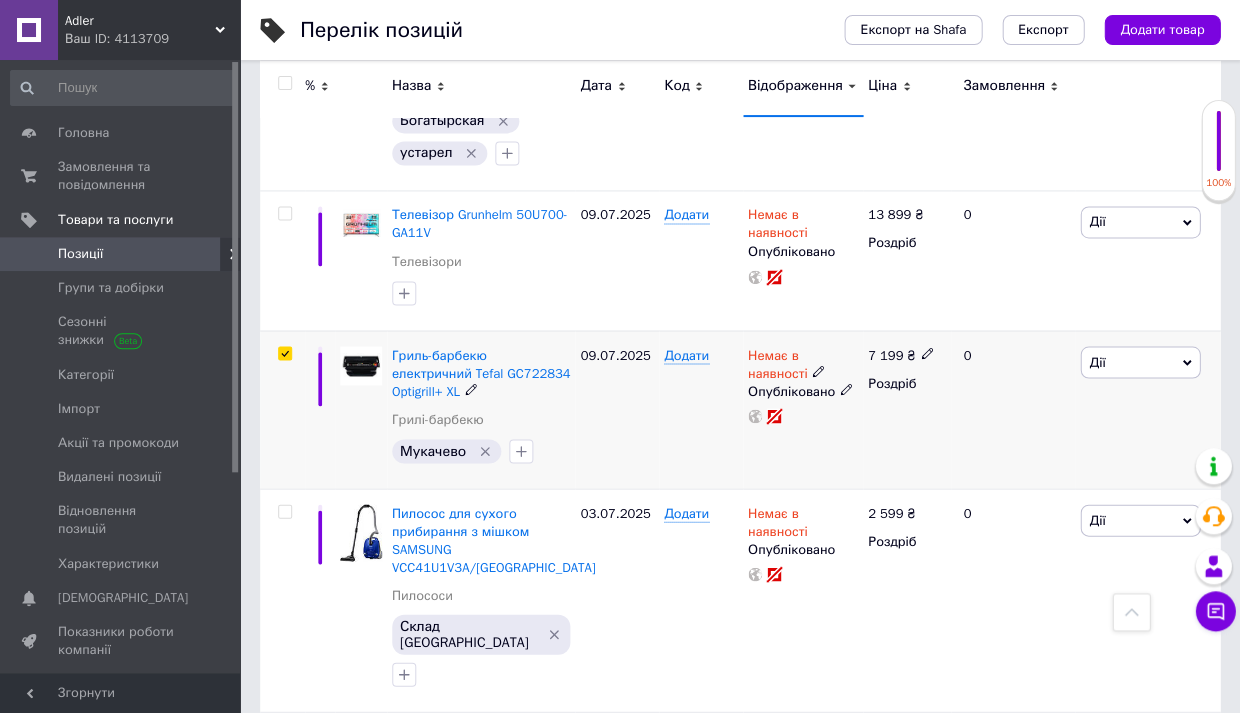checkbox on "true" 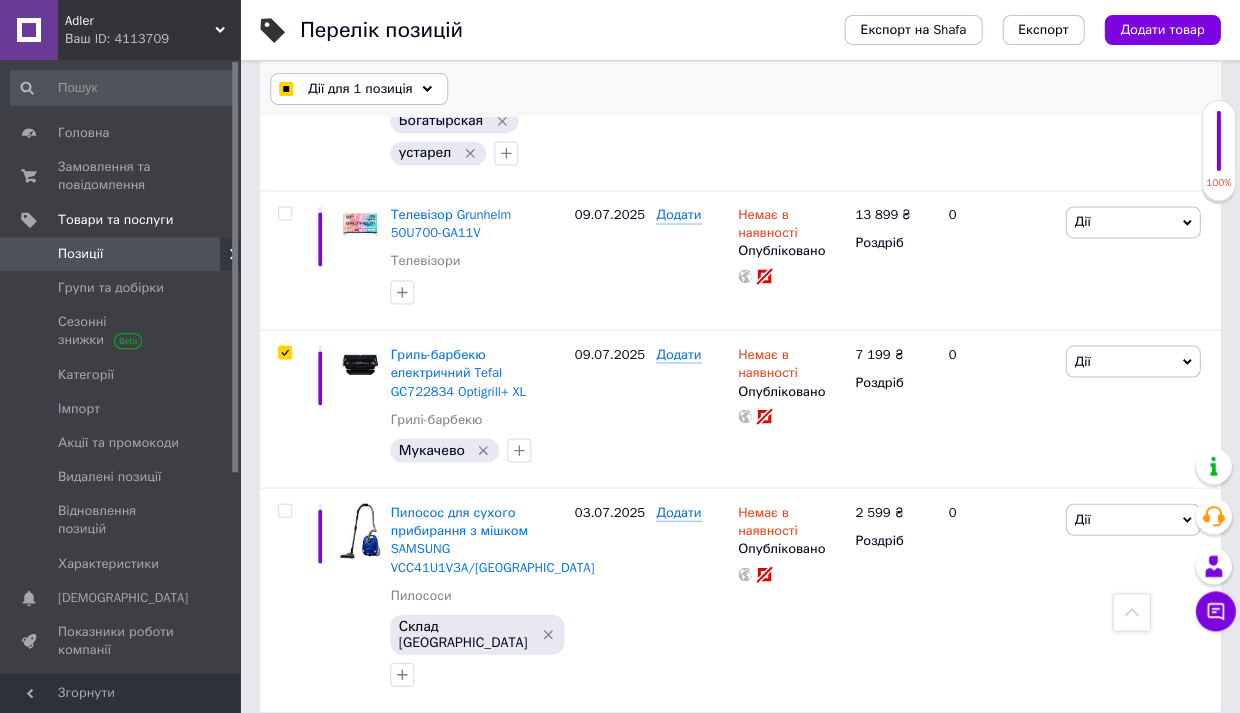 click on "Дії для 1 позиція" at bounding box center [360, 89] 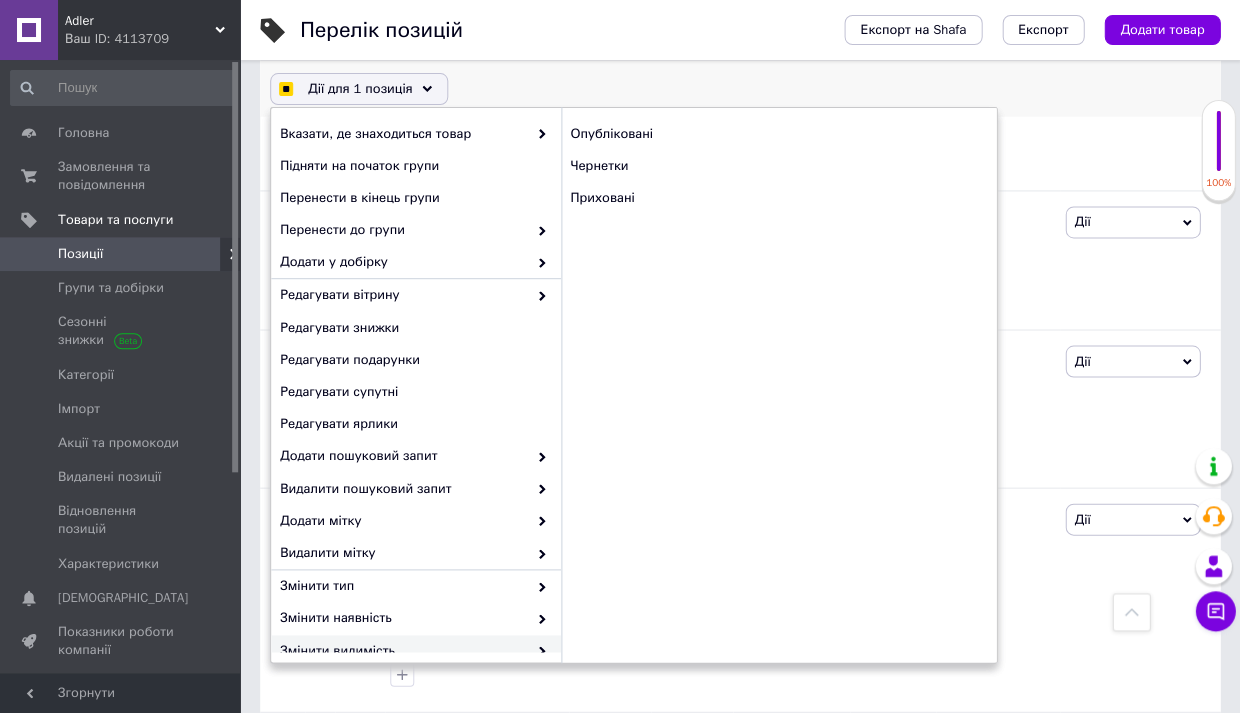 checkbox on "true" 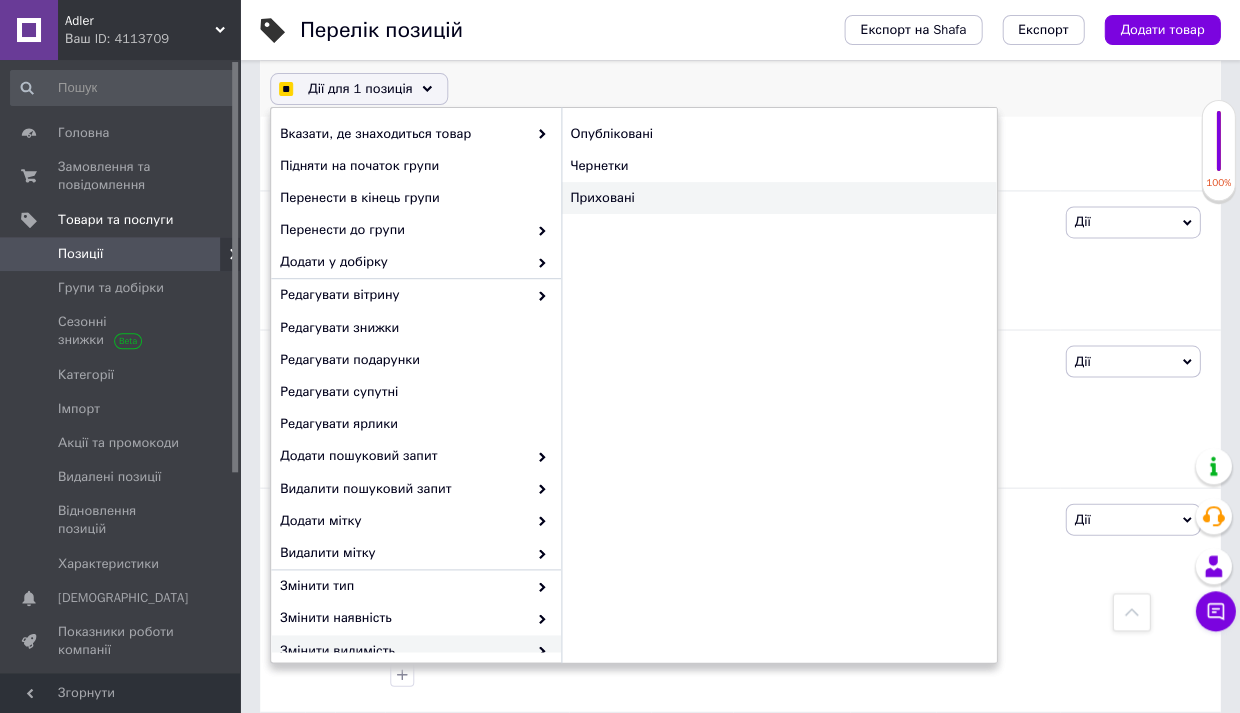 click on "Приховані" at bounding box center (778, 198) 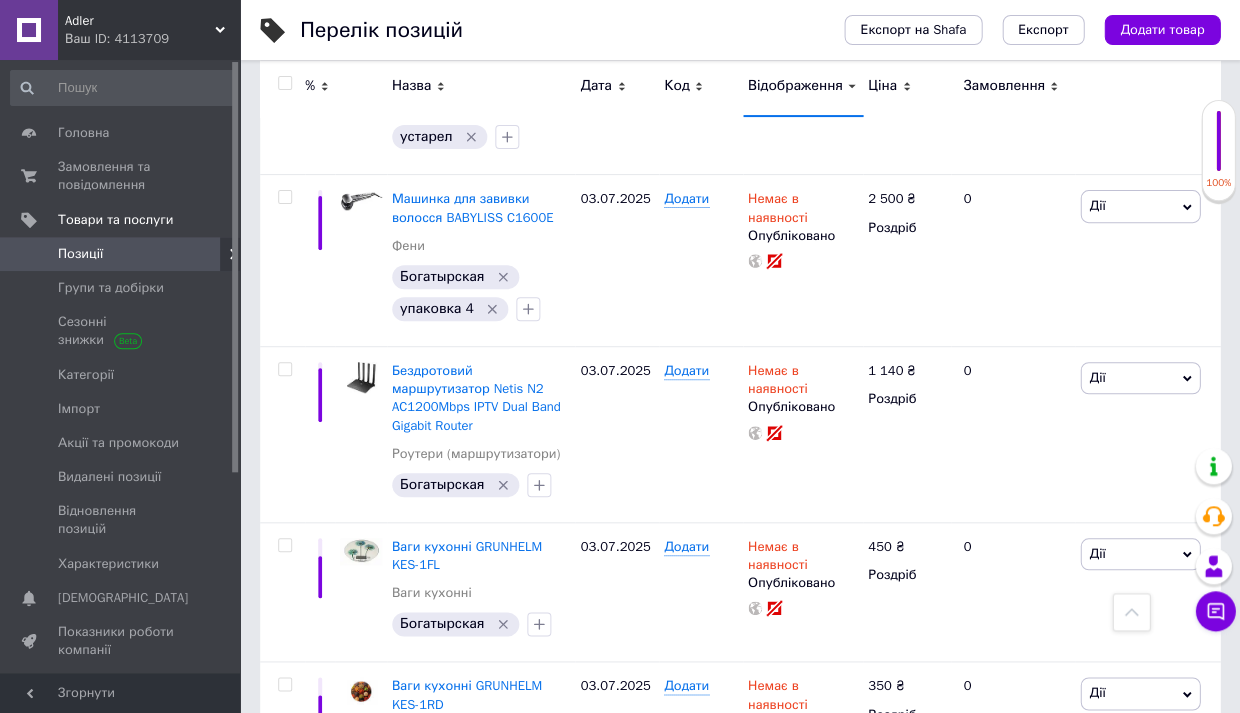 scroll, scrollTop: 2866, scrollLeft: 0, axis: vertical 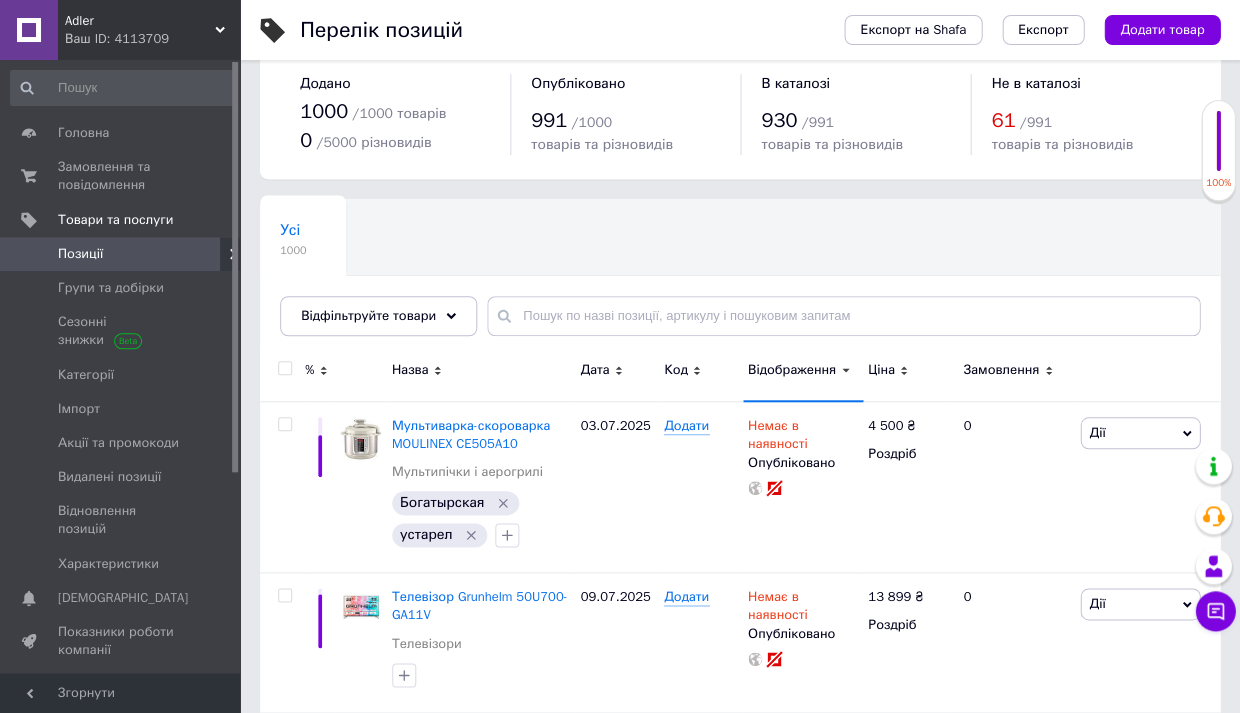click at bounding box center (284, 368) 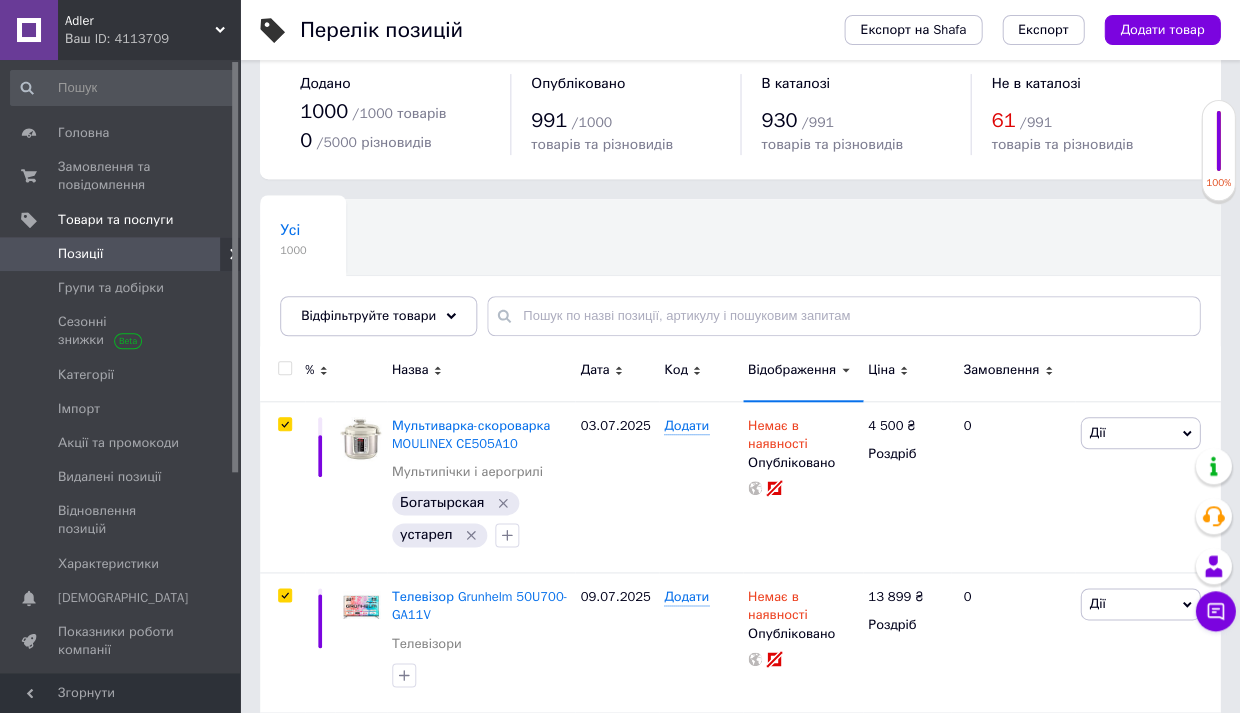 checkbox on "true" 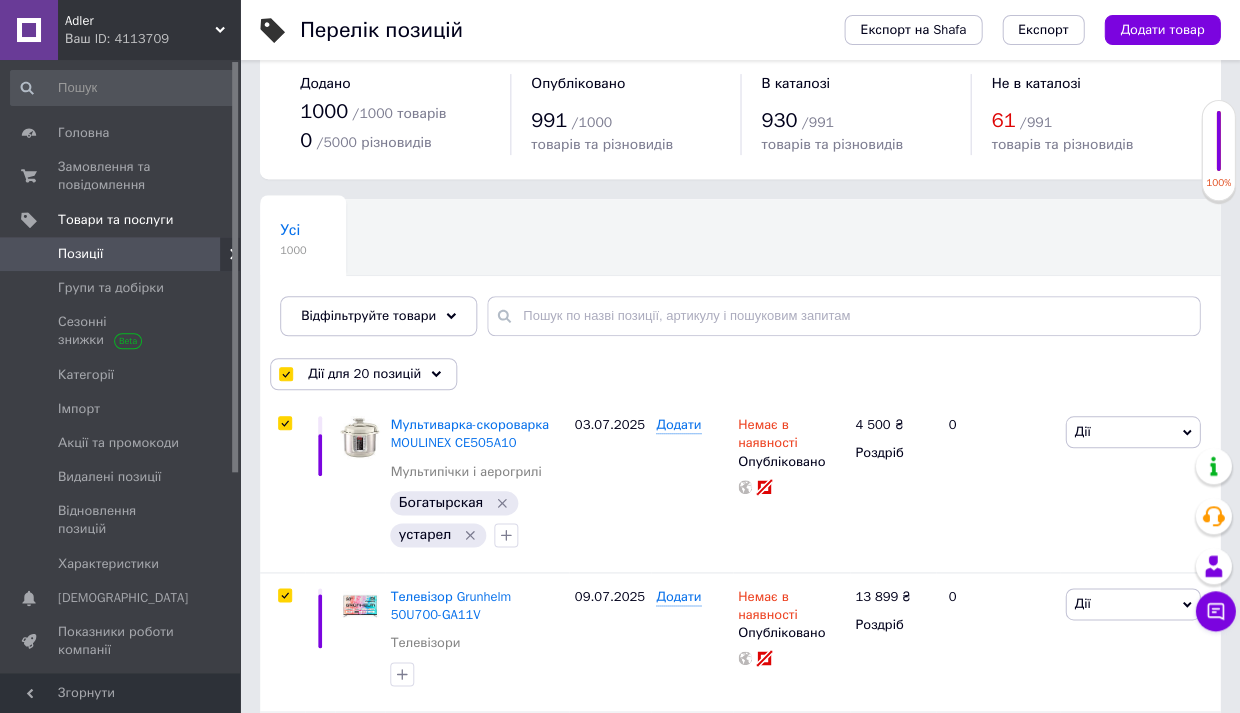 scroll, scrollTop: 108, scrollLeft: 0, axis: vertical 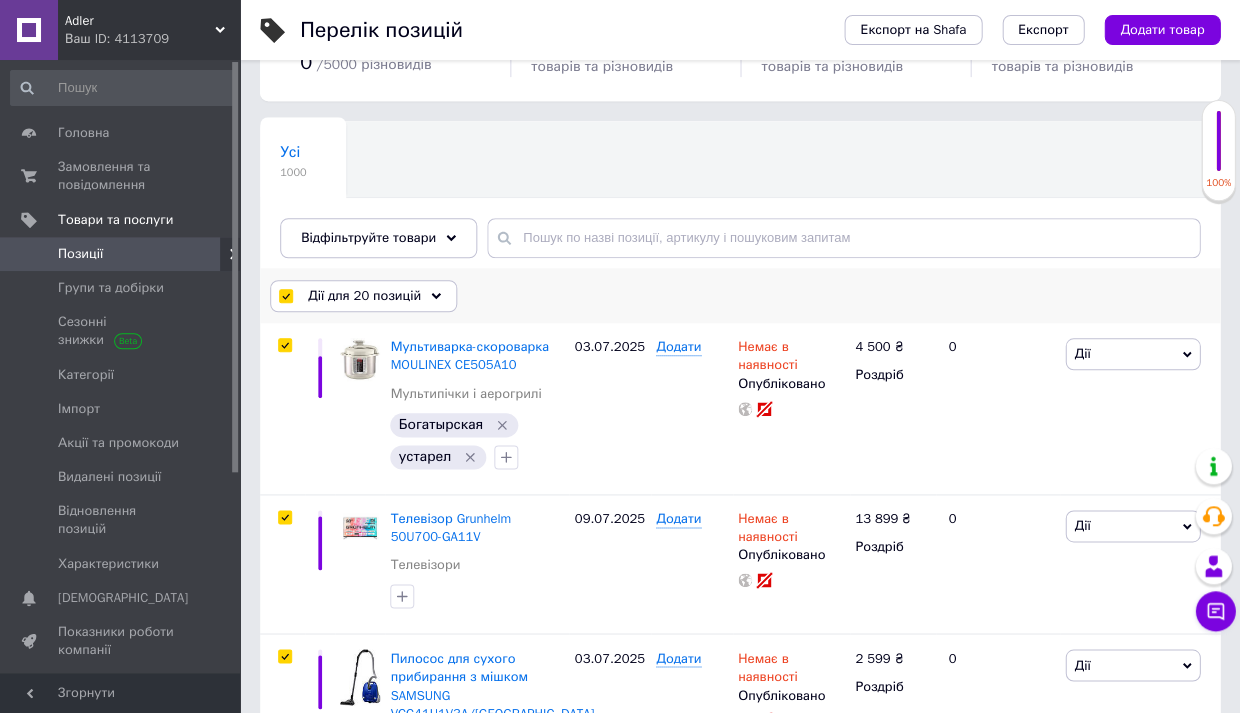 click on "Дії для 20 позицій" at bounding box center [363, 296] 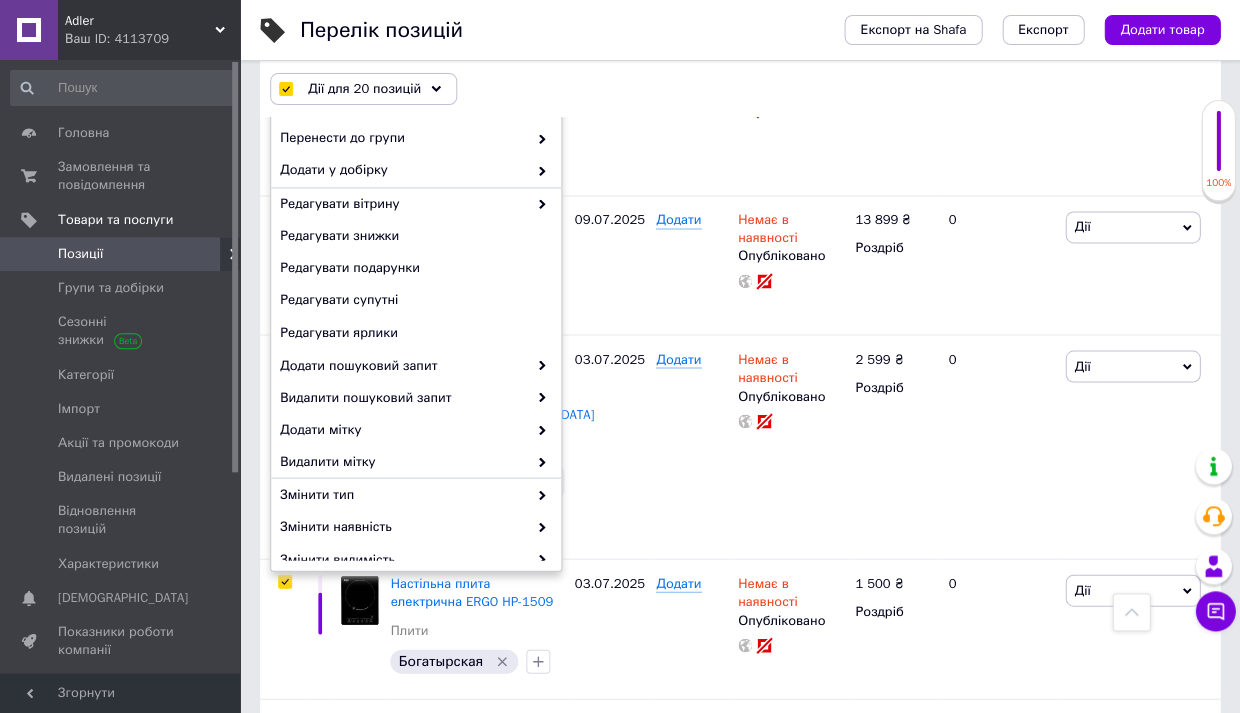scroll, scrollTop: 412, scrollLeft: 0, axis: vertical 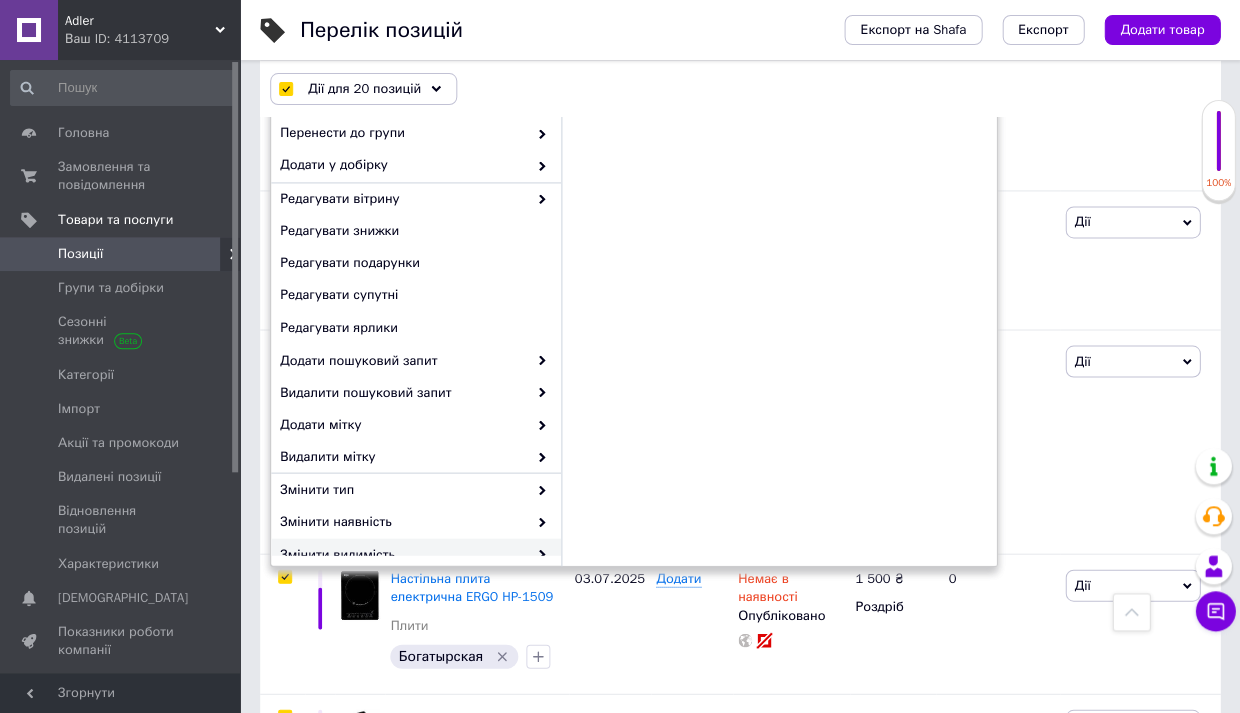 click at bounding box center [537, 554] 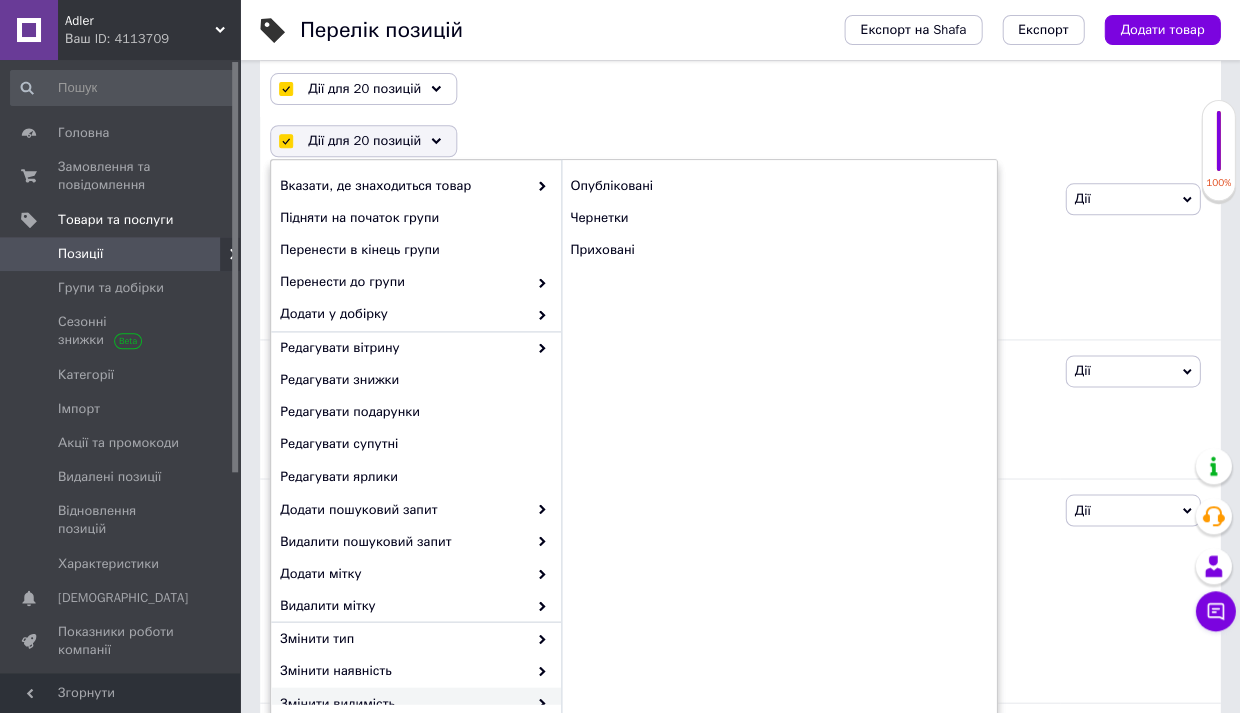scroll, scrollTop: 254, scrollLeft: 0, axis: vertical 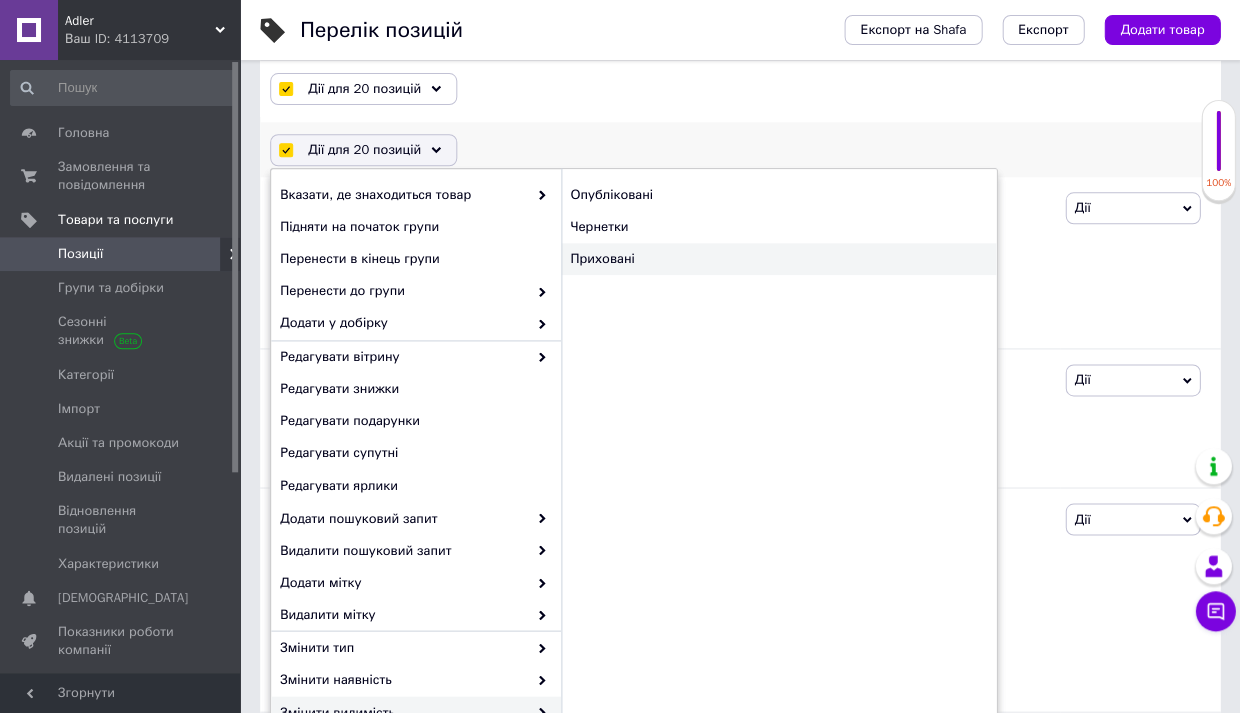click on "Приховані" at bounding box center [778, 259] 